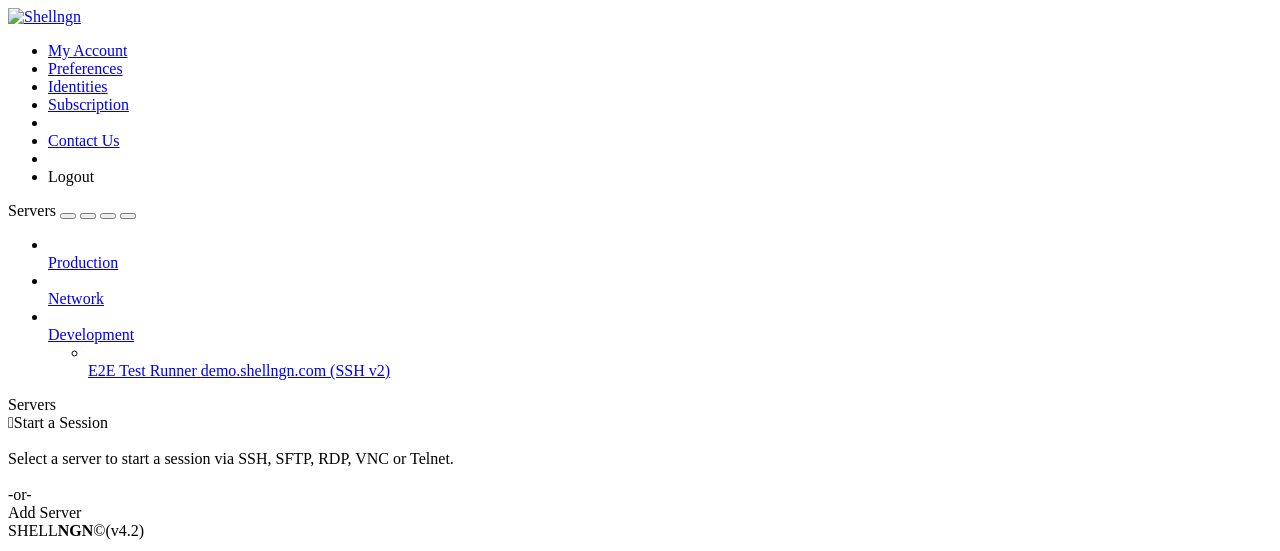 scroll, scrollTop: 0, scrollLeft: 0, axis: both 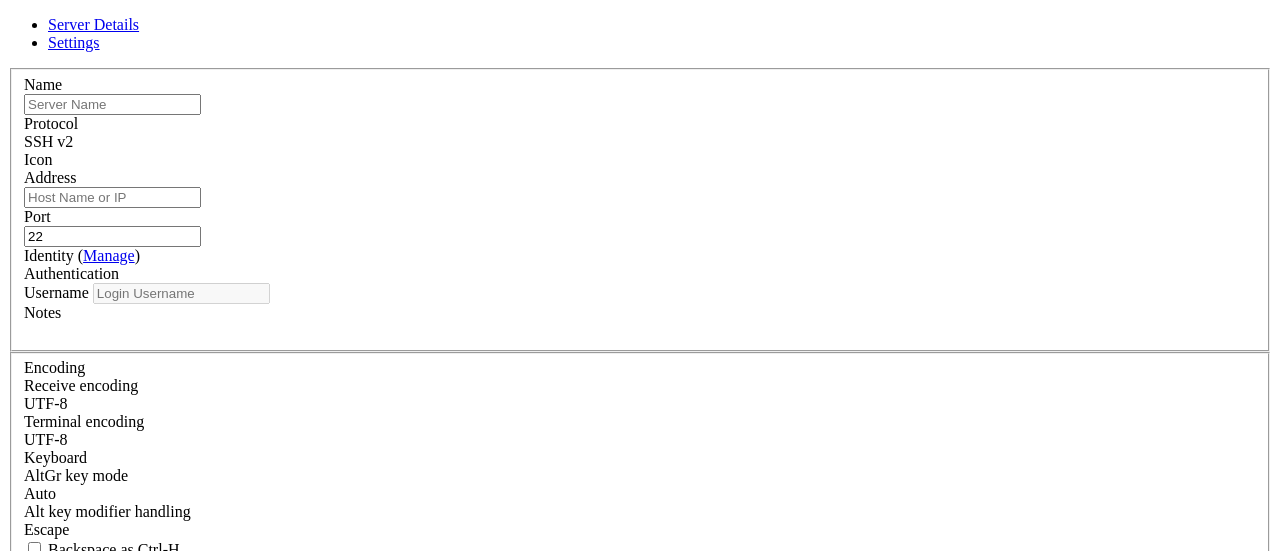 type on "sarabiaserver" 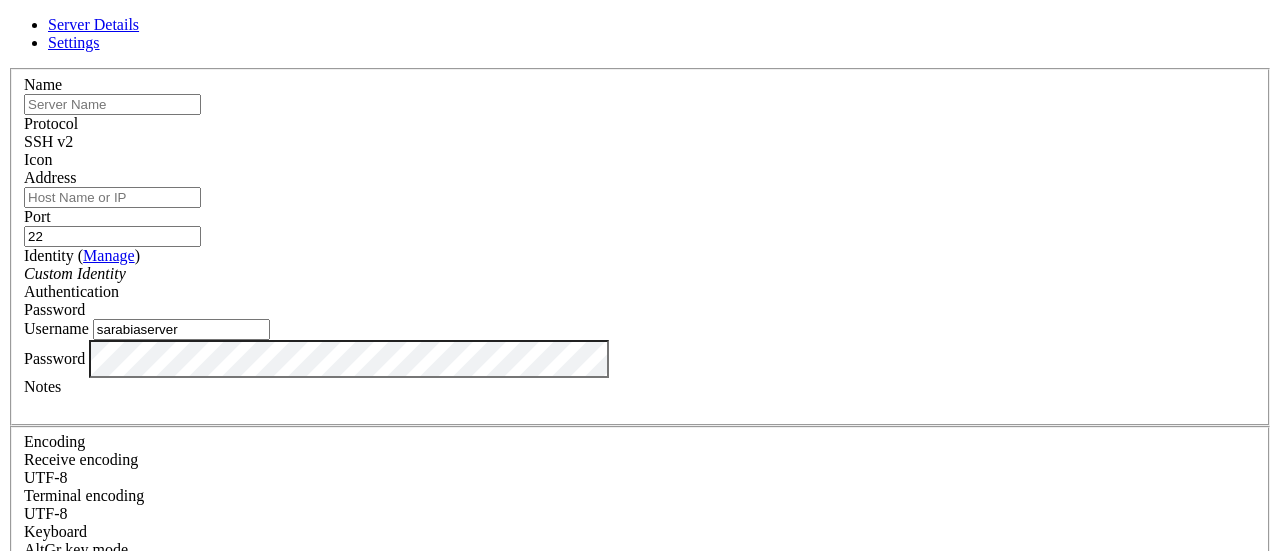 click at bounding box center (112, 104) 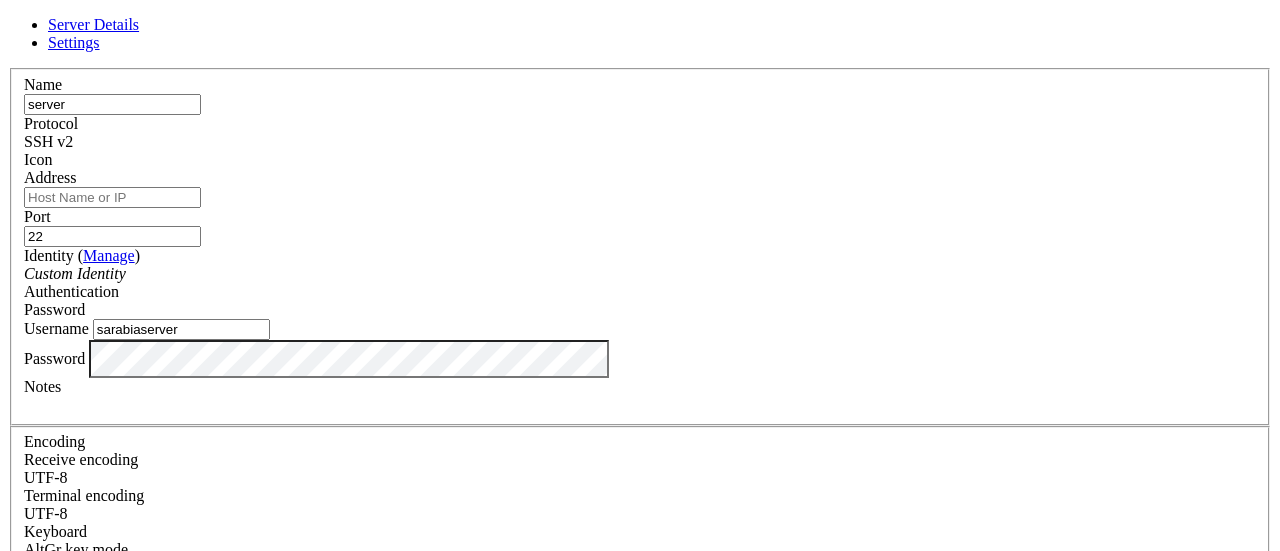 type on "server" 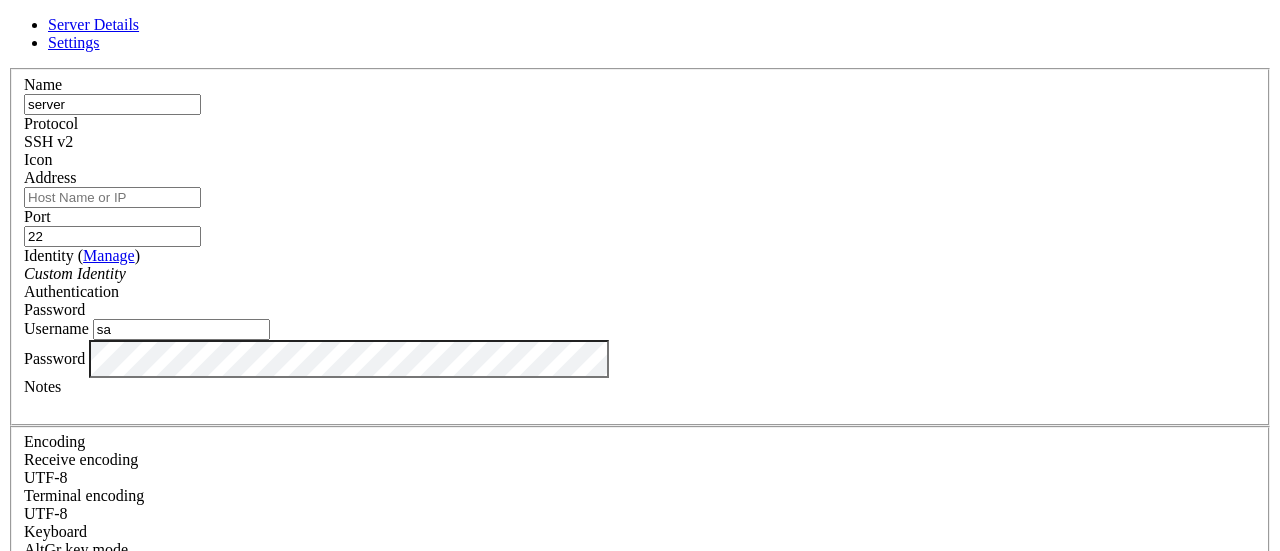 type on "s" 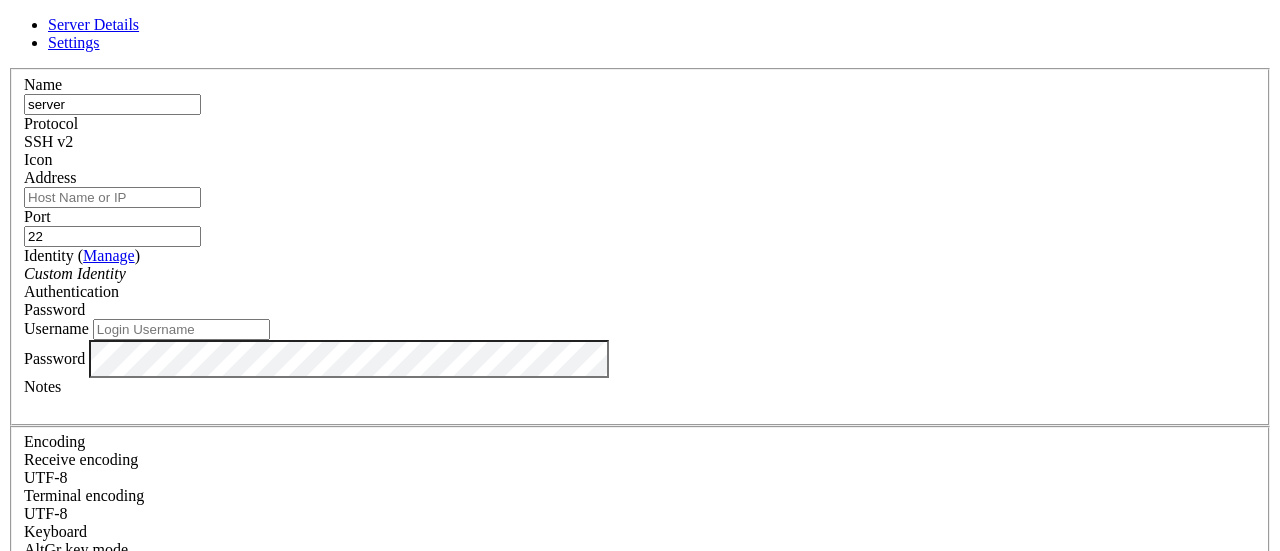 type 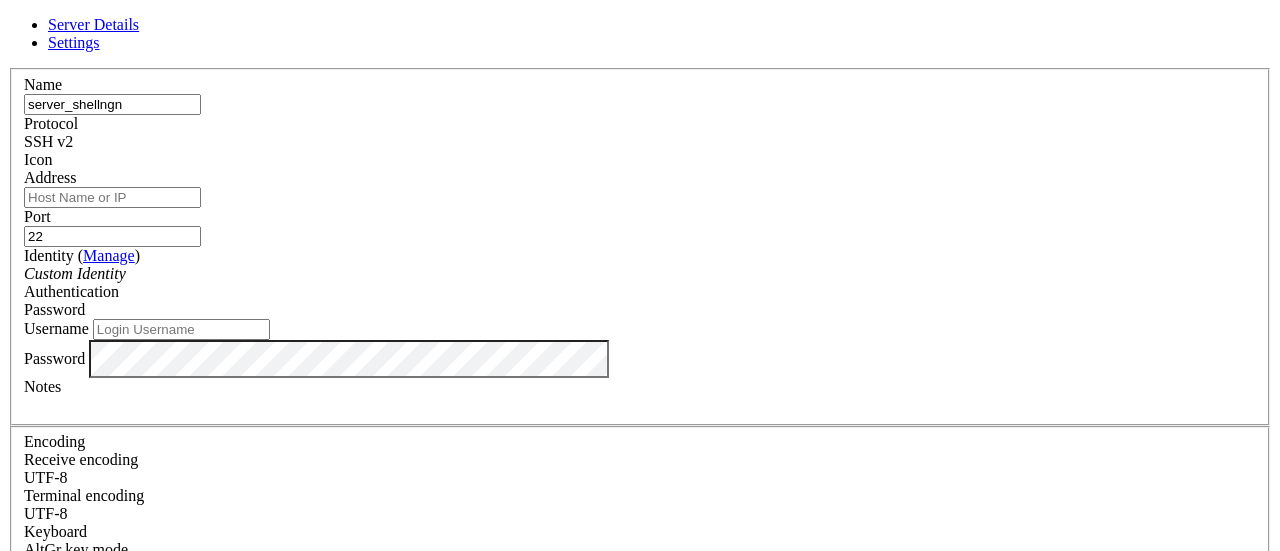 click on "server_shellngn" at bounding box center (112, 104) 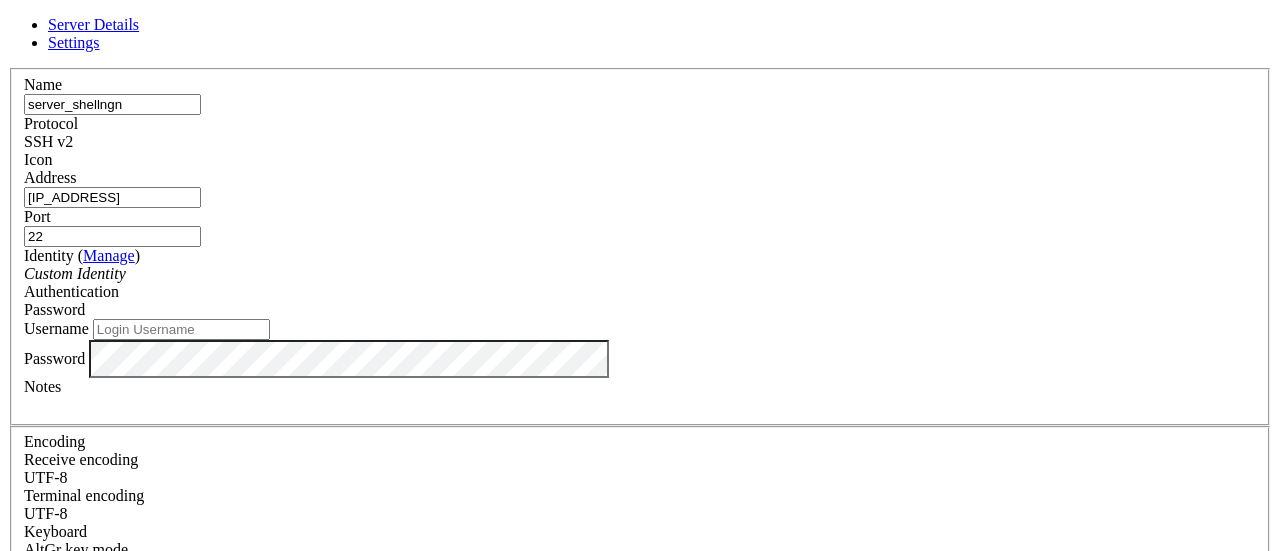 type on "[IP_ADDRESS]" 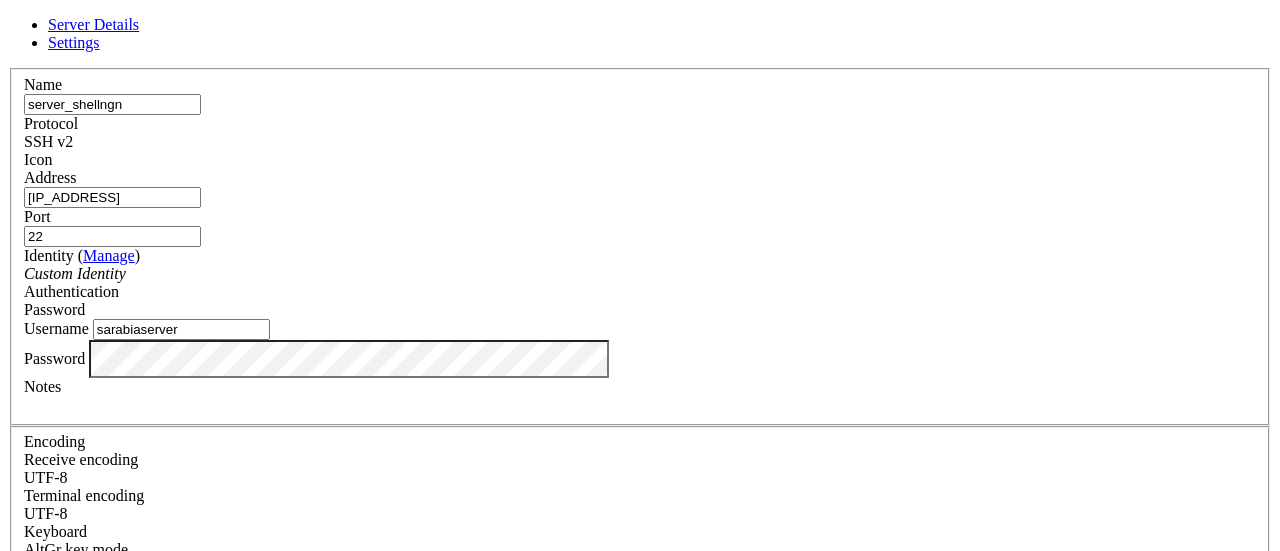click on "Save" at bounding box center (31, 831) 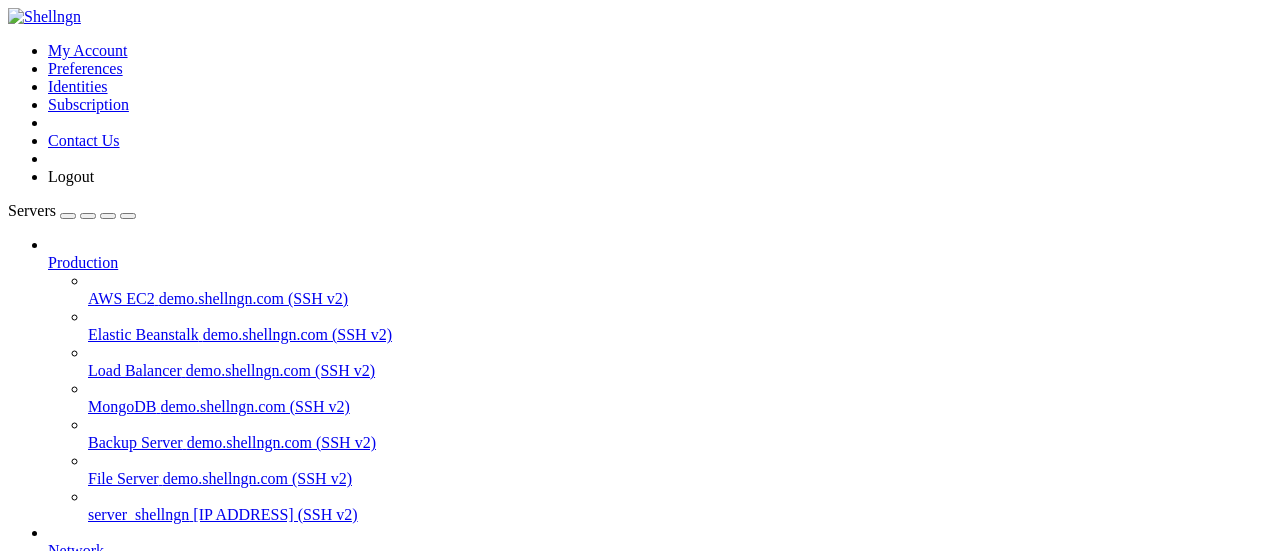 click on "[IP_ADDRESS] (SSH v2)" at bounding box center (275, 514) 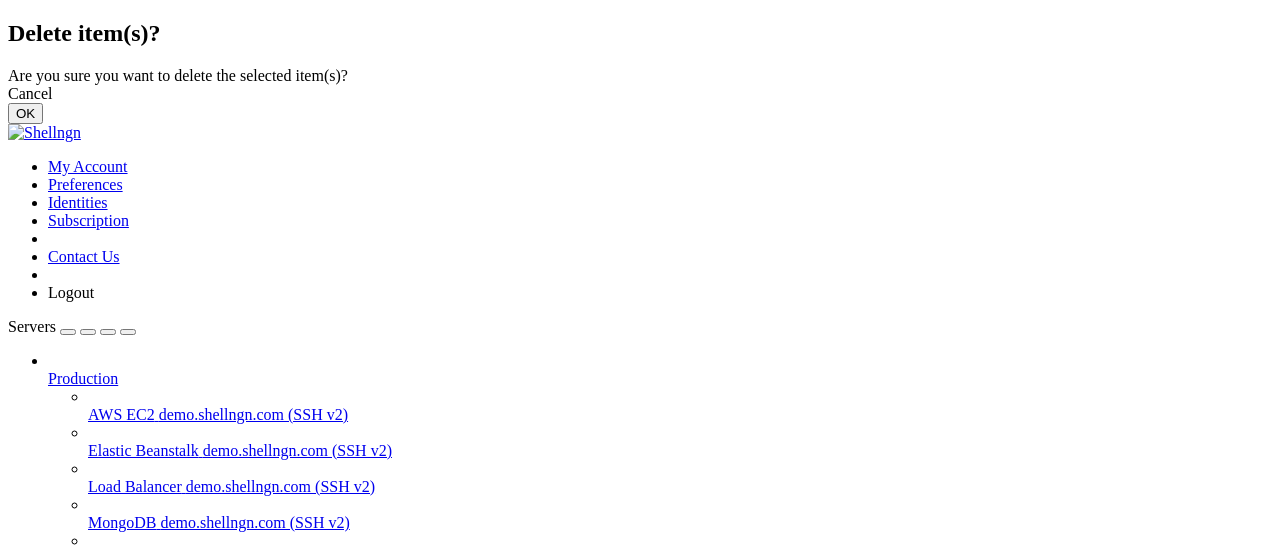 click on "OK" at bounding box center [25, 113] 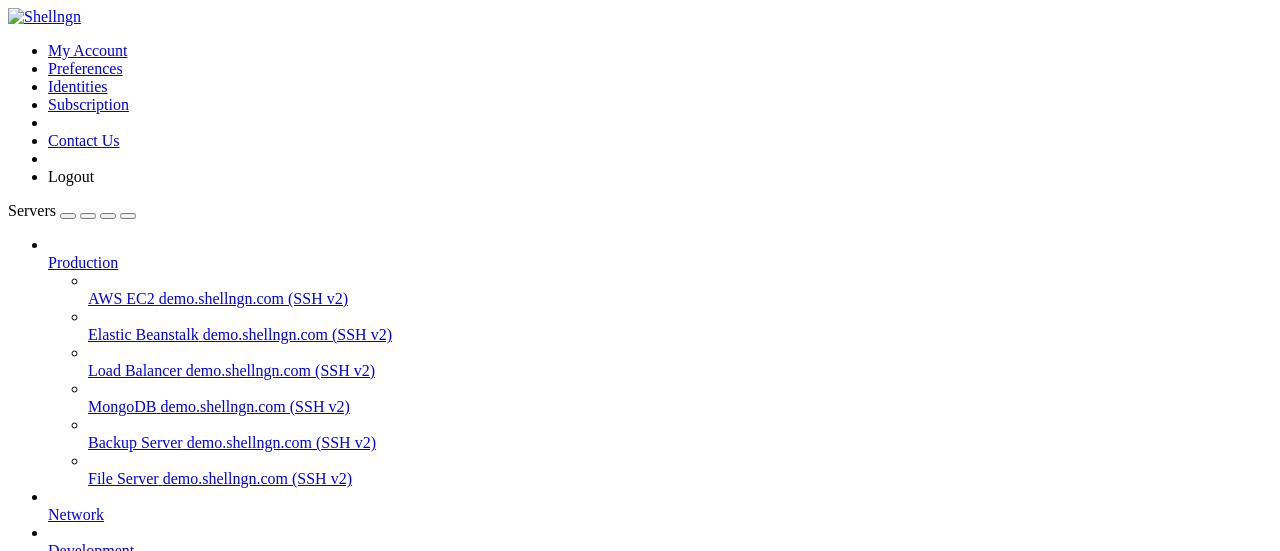 click at bounding box center (48, 254) 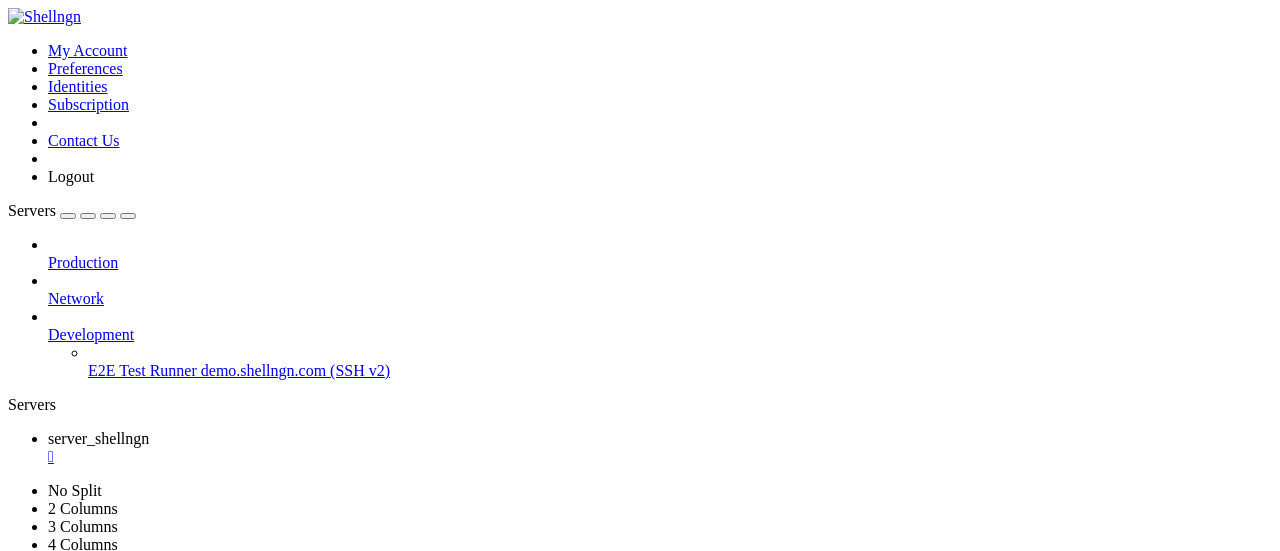 click at bounding box center [48, 326] 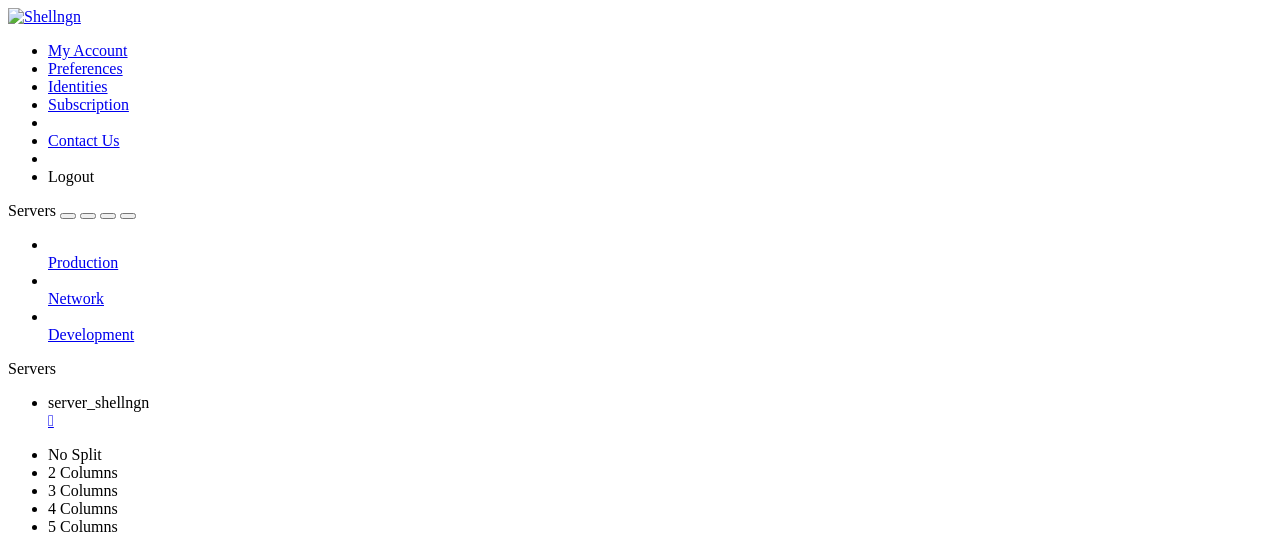 click at bounding box center (16, 743) 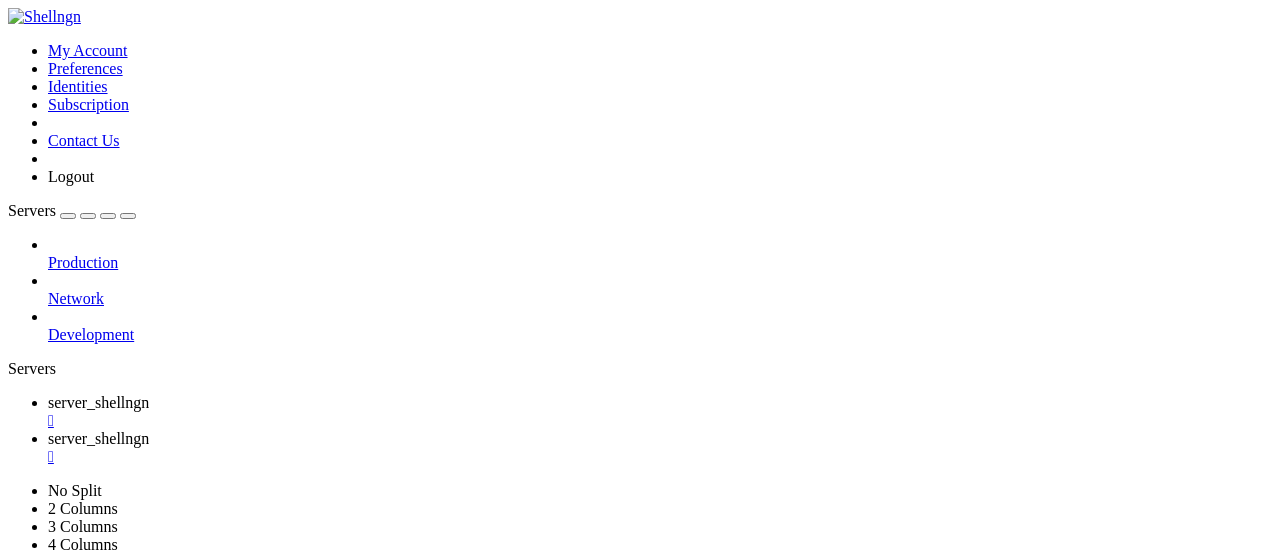 click on "Reconnect" at bounding box center (48, 1501) 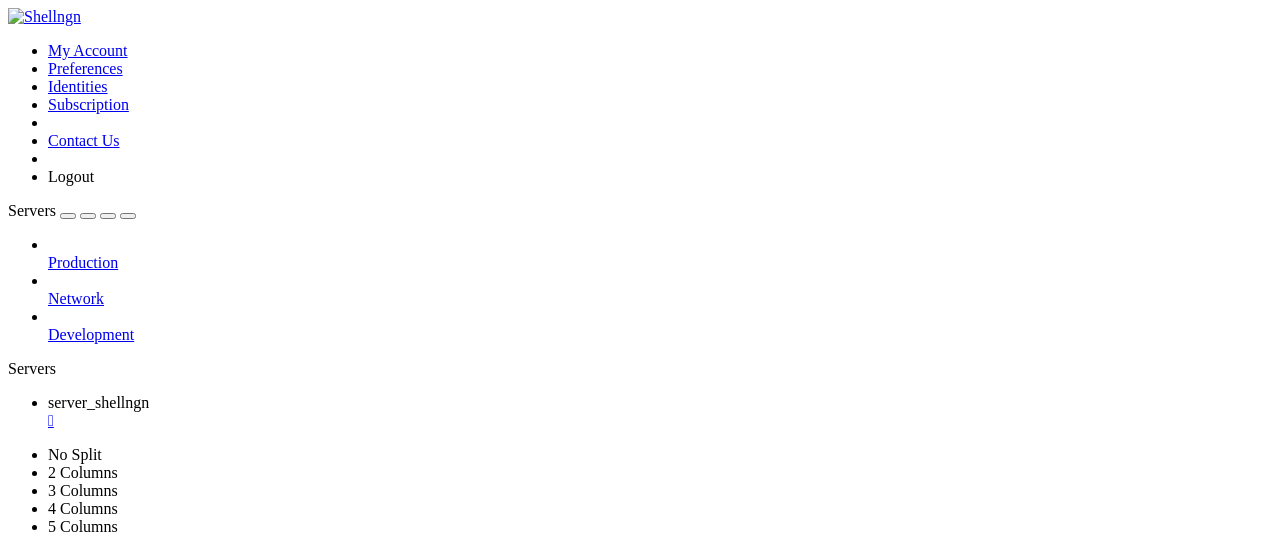 click on "" at bounding box center (660, 421) 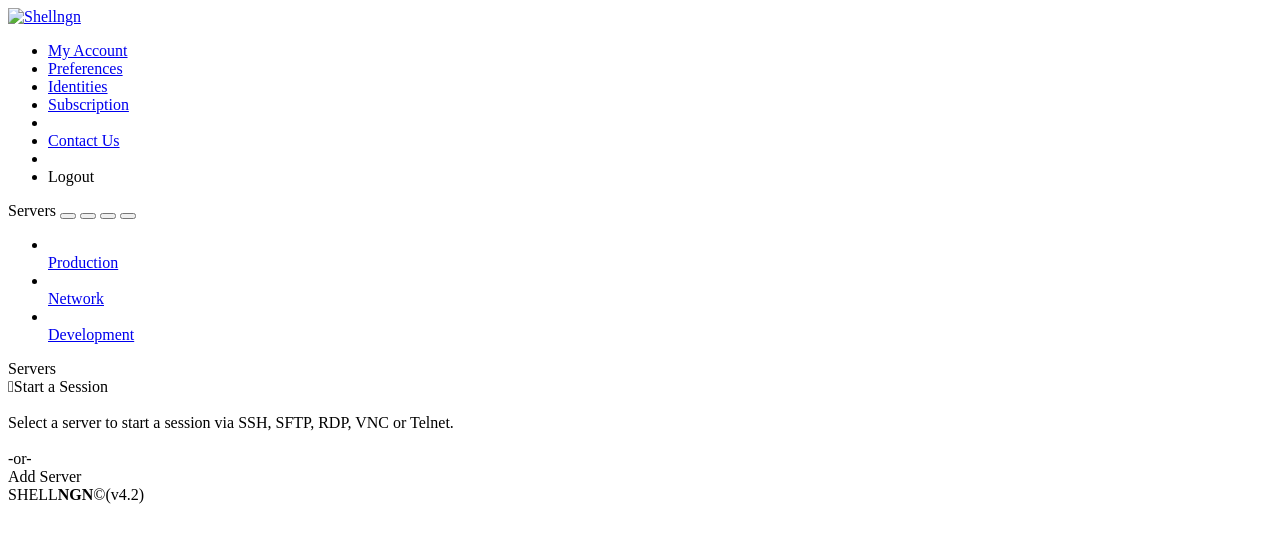 click at bounding box center (68, 216) 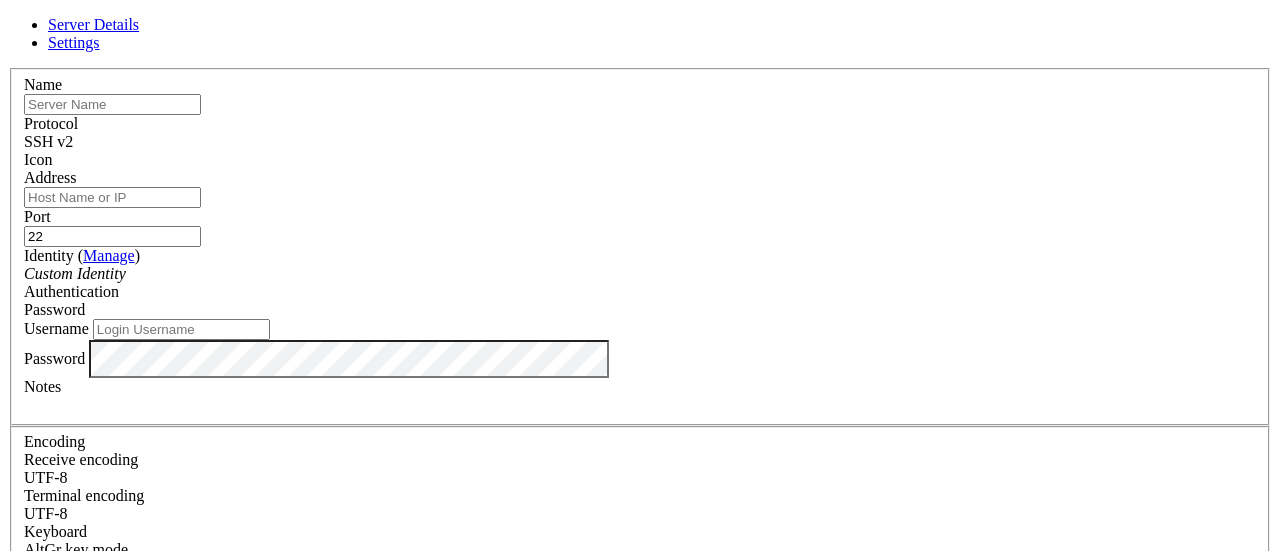 type 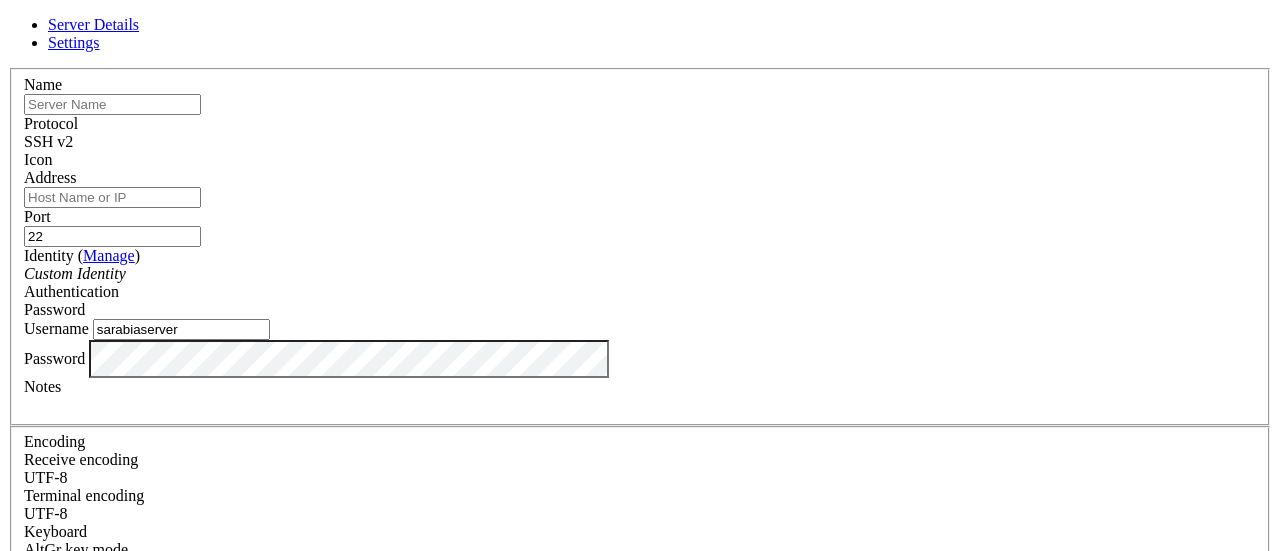 click at bounding box center [112, 104] 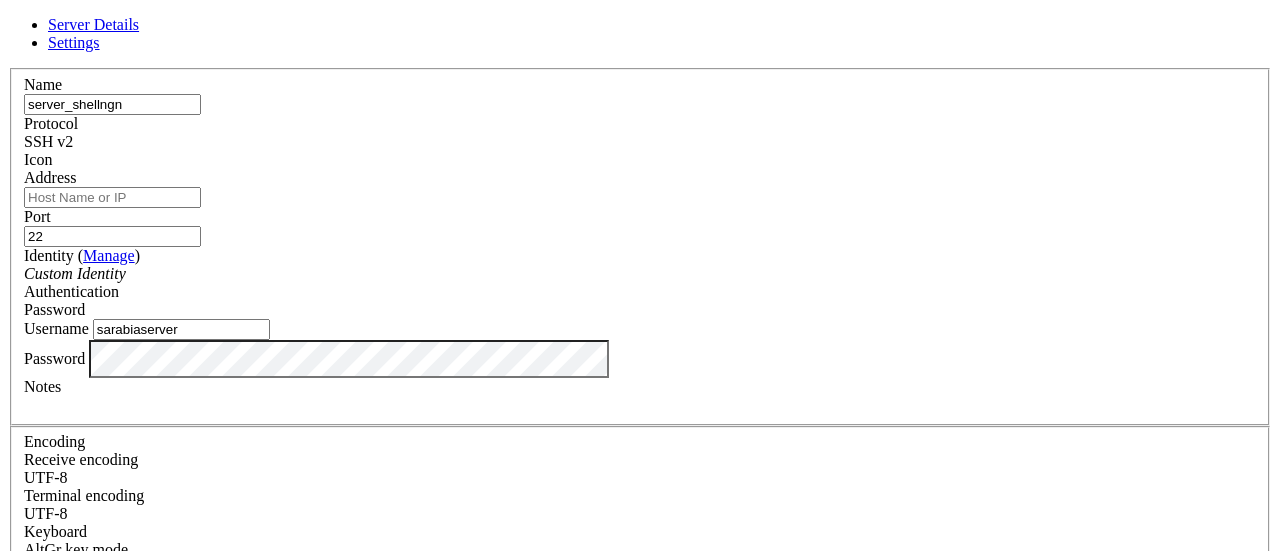click on "server_shellngn" at bounding box center (112, 104) 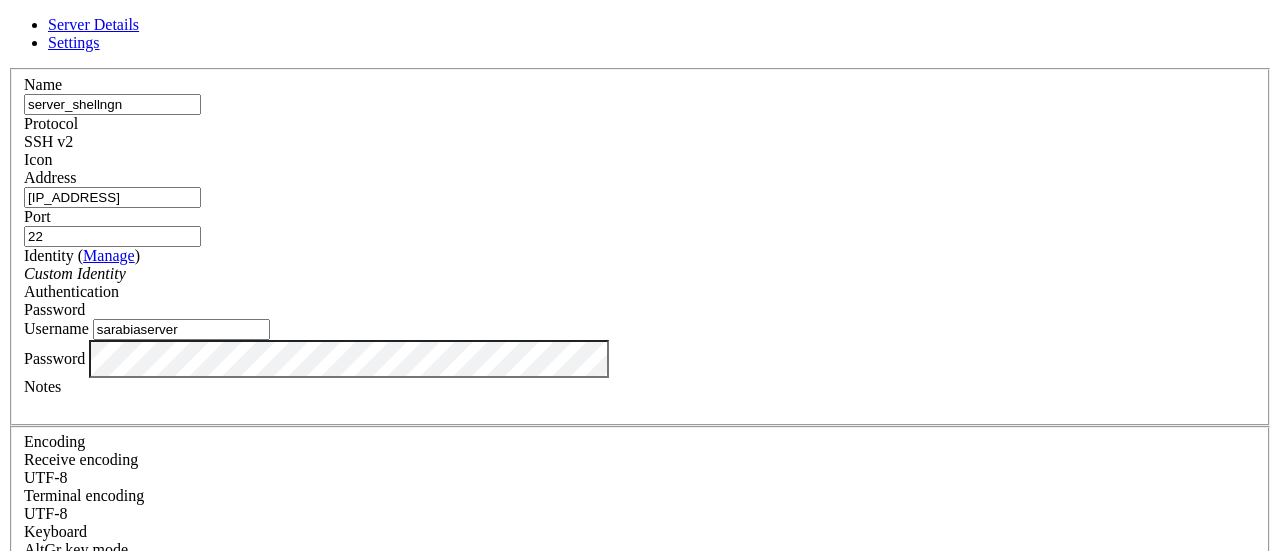 type on "[IP_ADDRESS]" 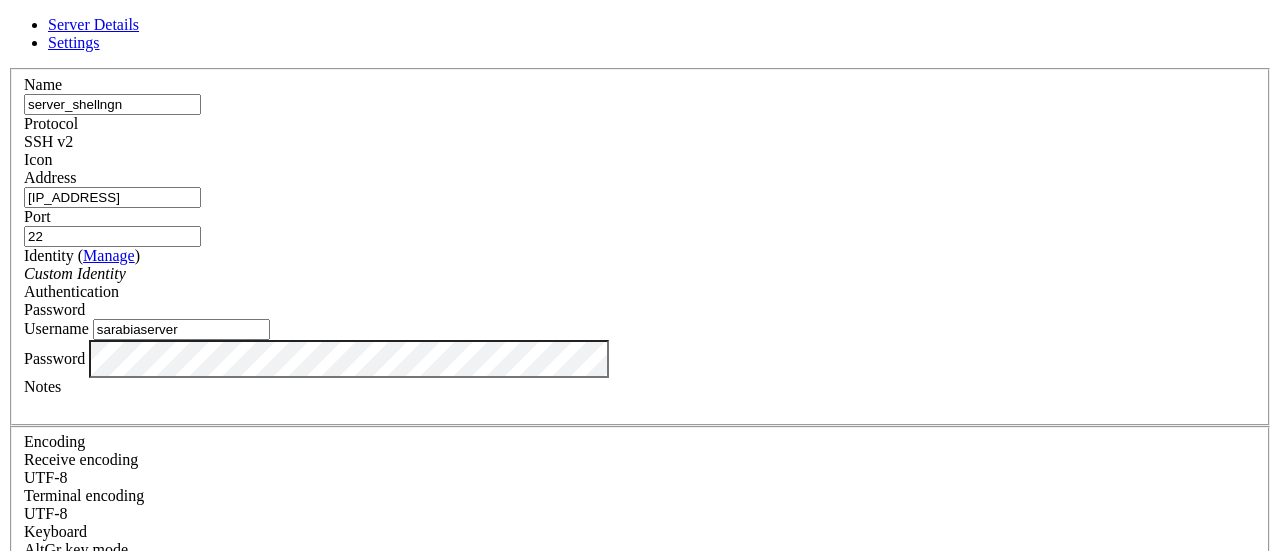 click on "Custom Identity" at bounding box center (640, 274) 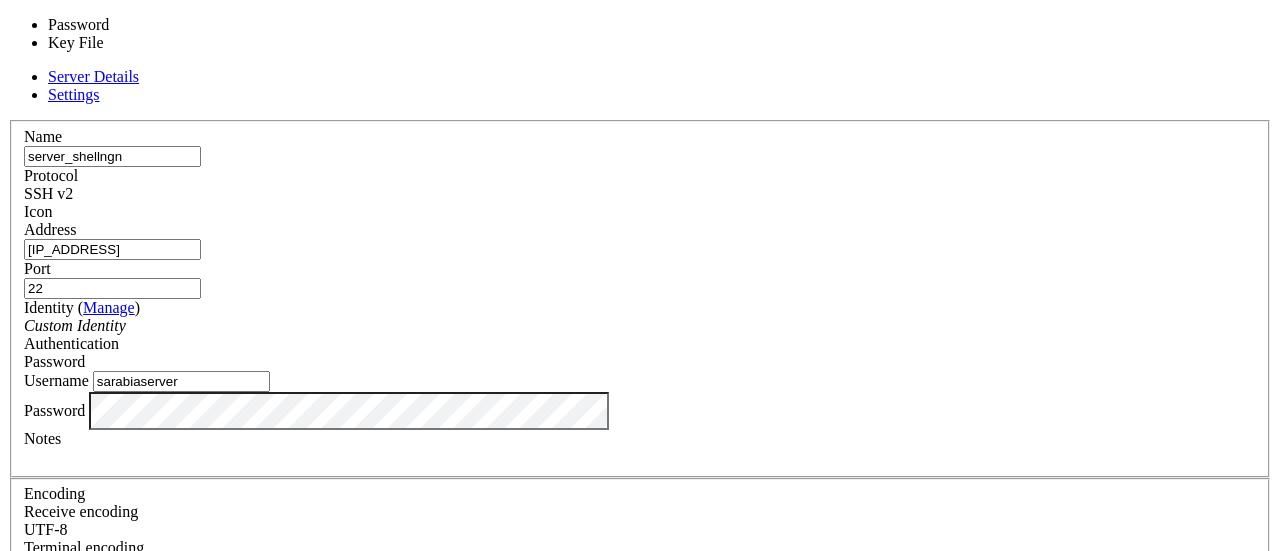 click on "Password" at bounding box center [640, 362] 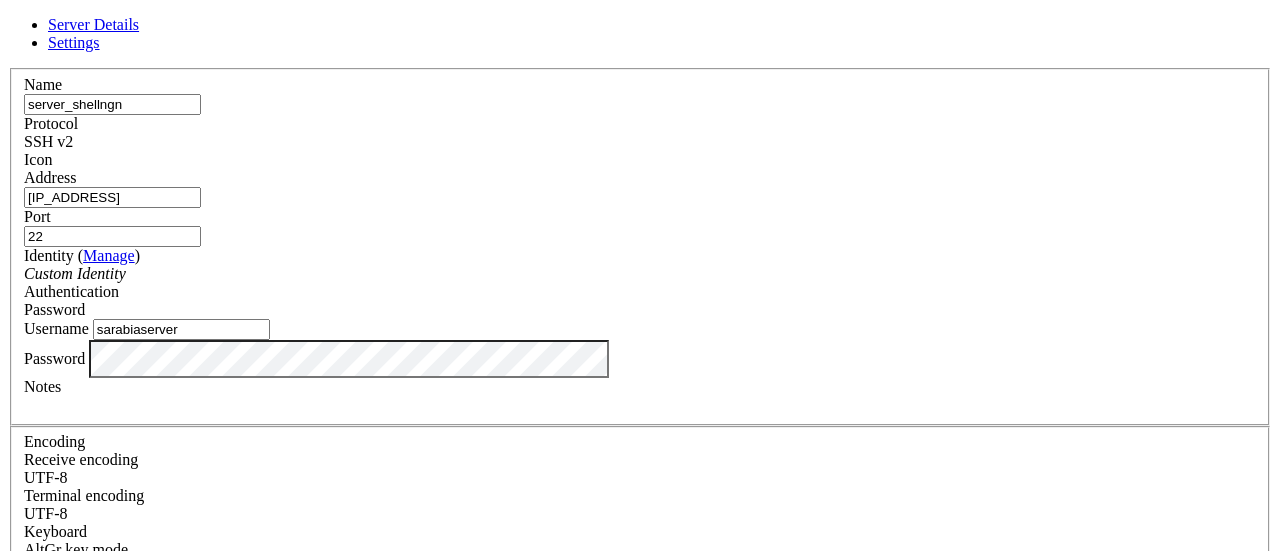 click on "Authentication
Password" at bounding box center [640, 301] 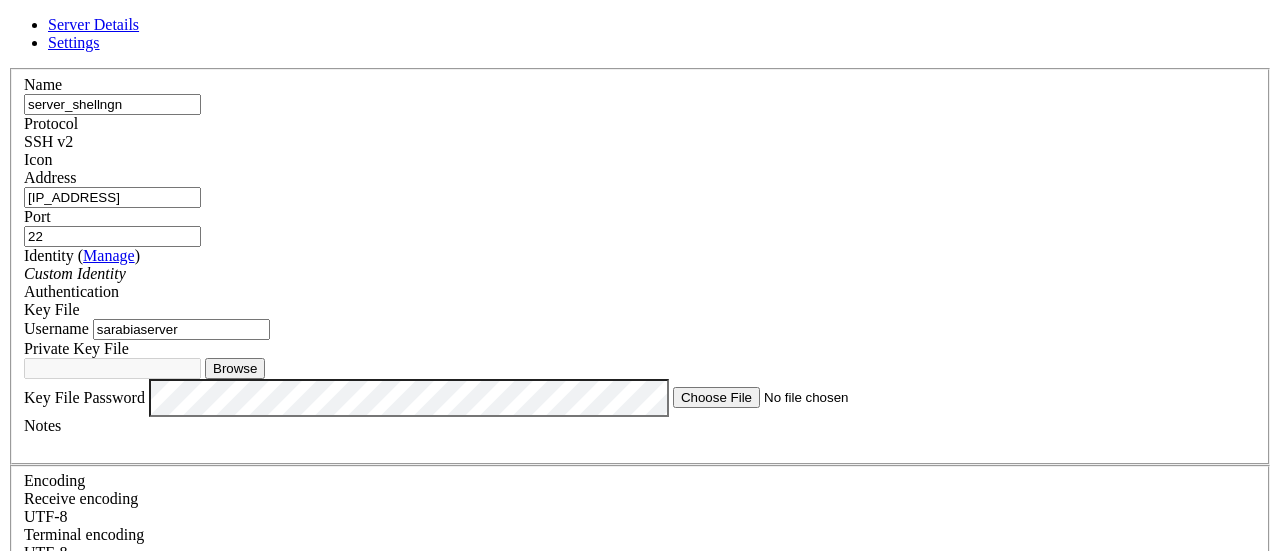 drag, startPoint x: 590, startPoint y: 363, endPoint x: 366, endPoint y: 366, distance: 224.0201 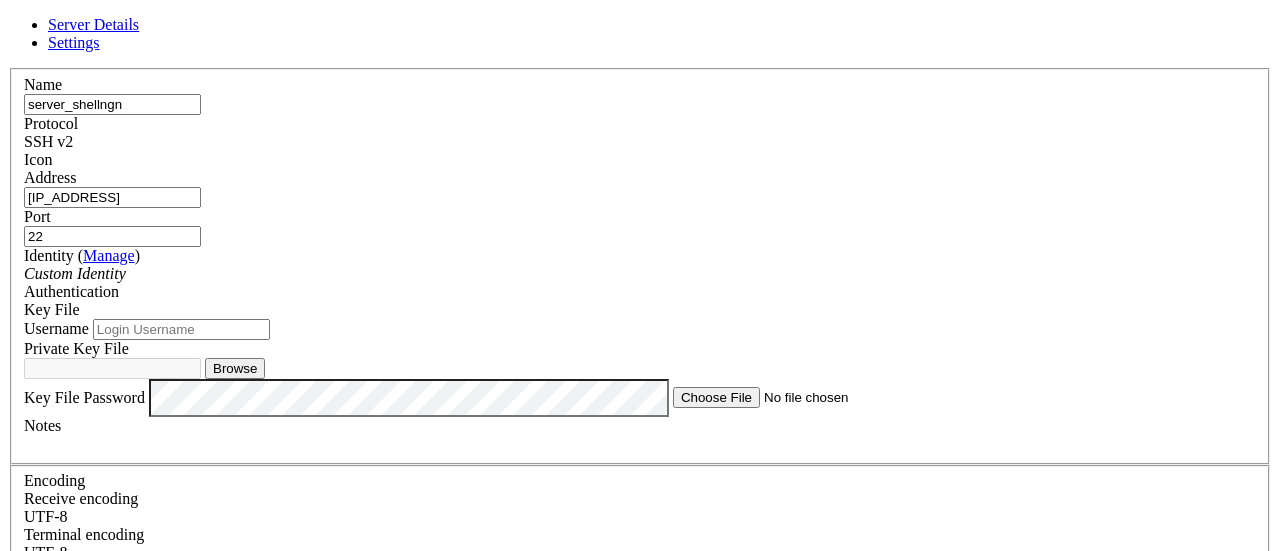 type 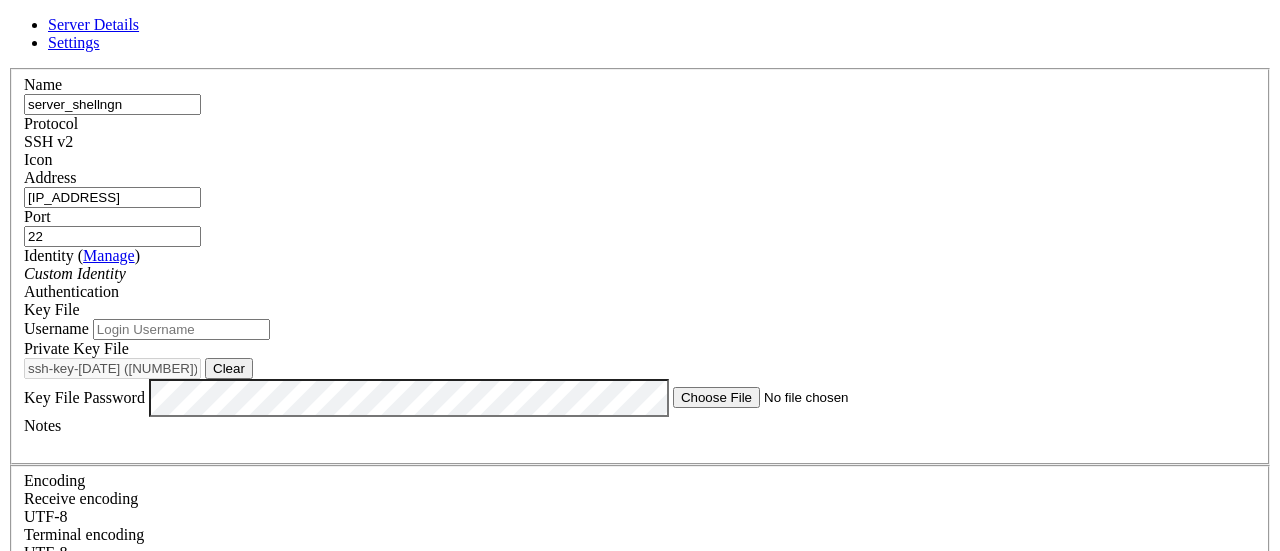 click on "Custom Identity" at bounding box center (640, 274) 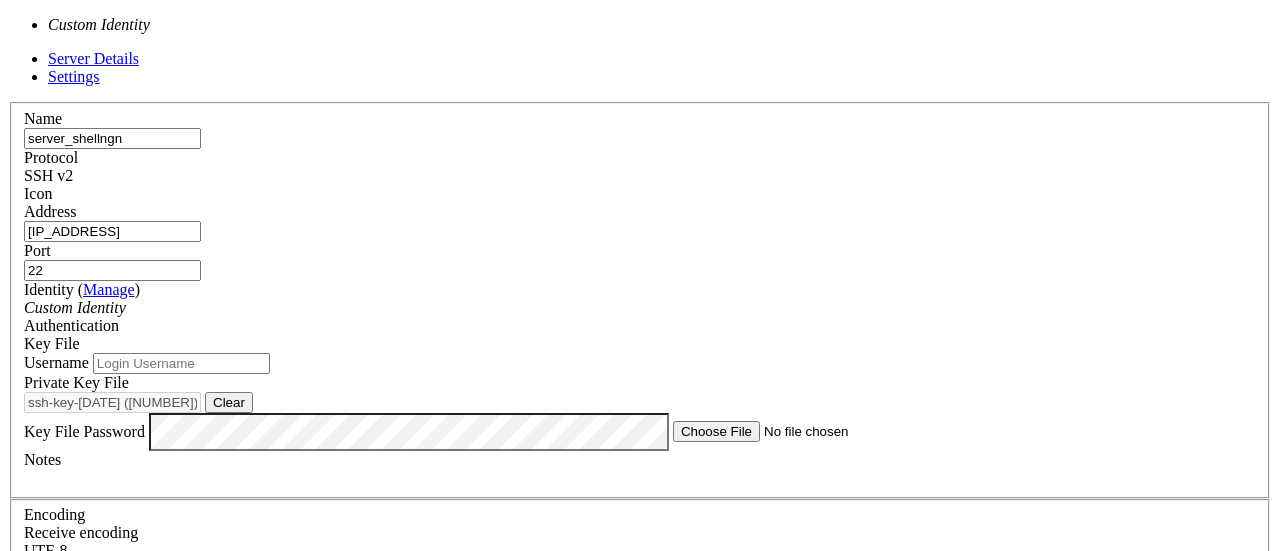 scroll, scrollTop: 68, scrollLeft: 0, axis: vertical 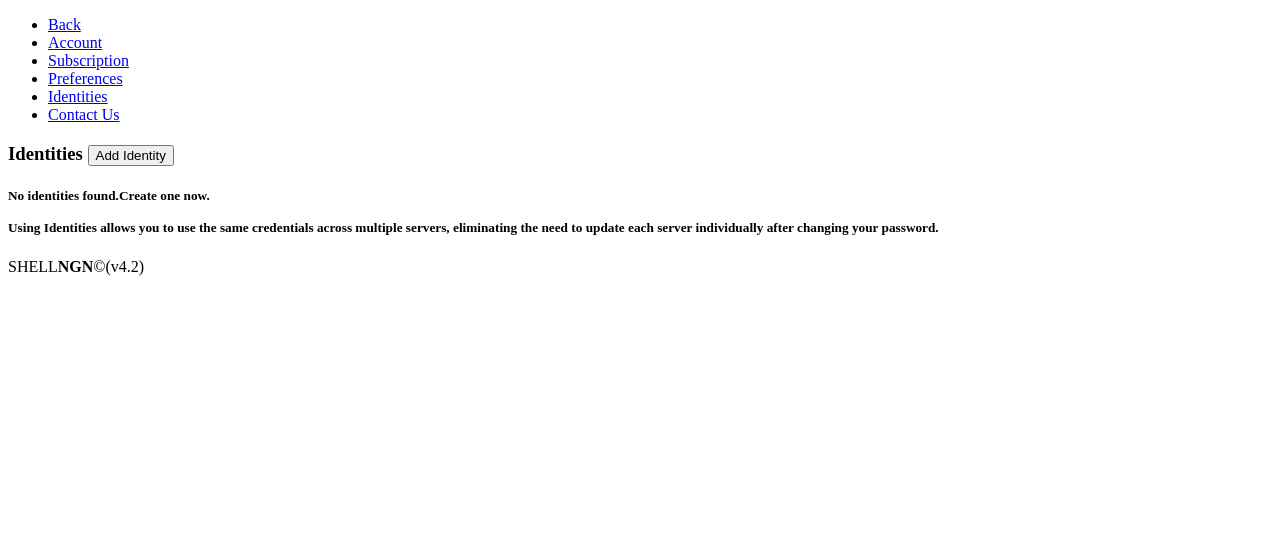 click on "Back" at bounding box center (64, 24) 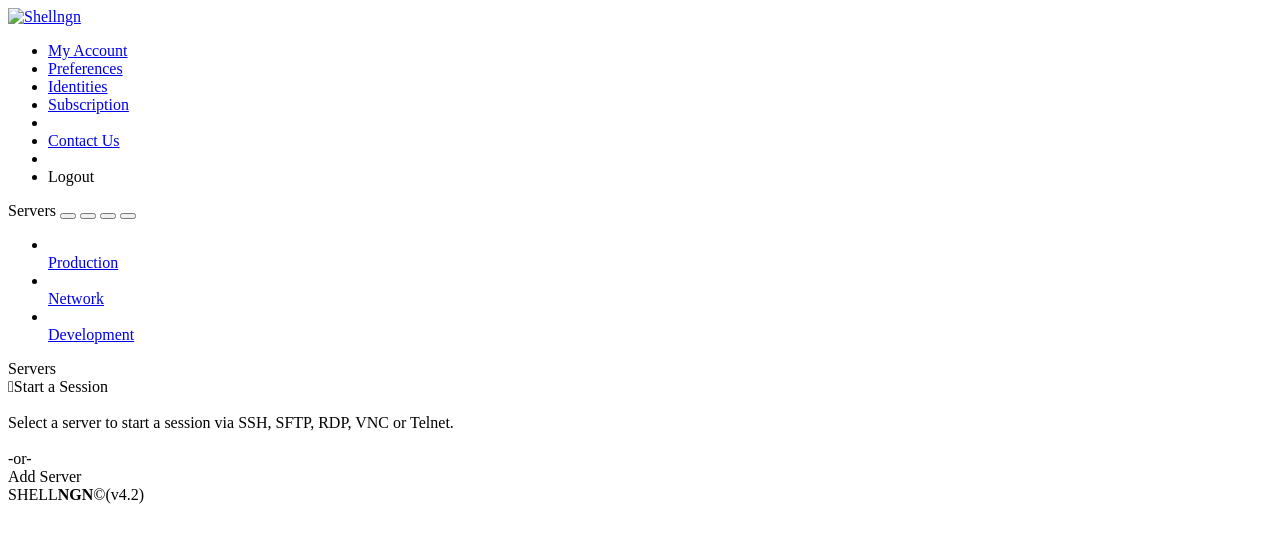 click on "Add Server" at bounding box center (640, 477) 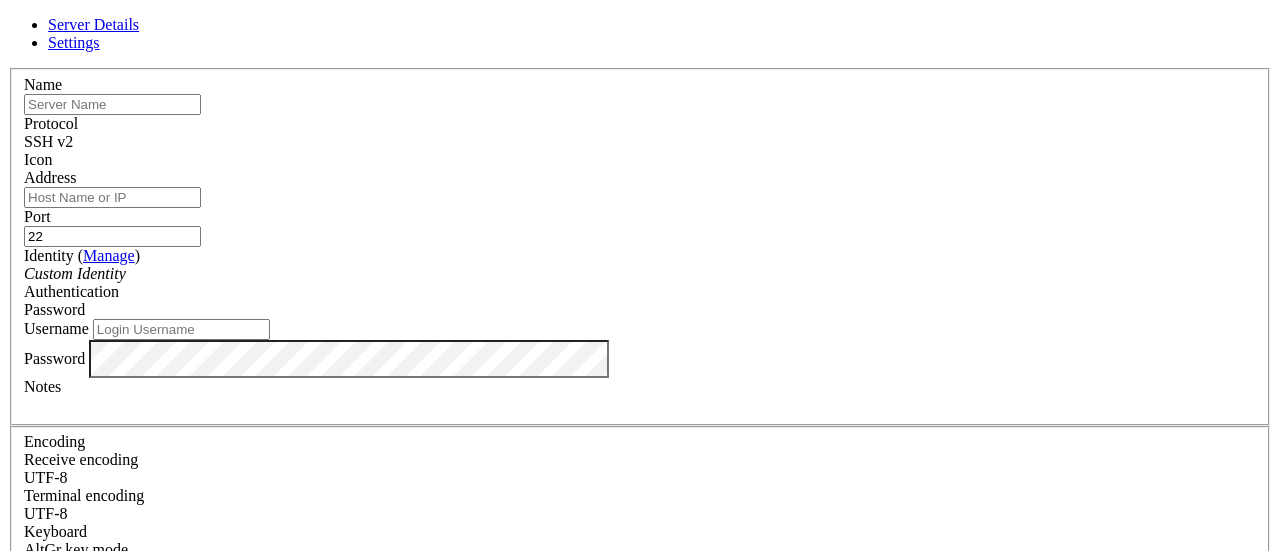 type on "sarabiaserver" 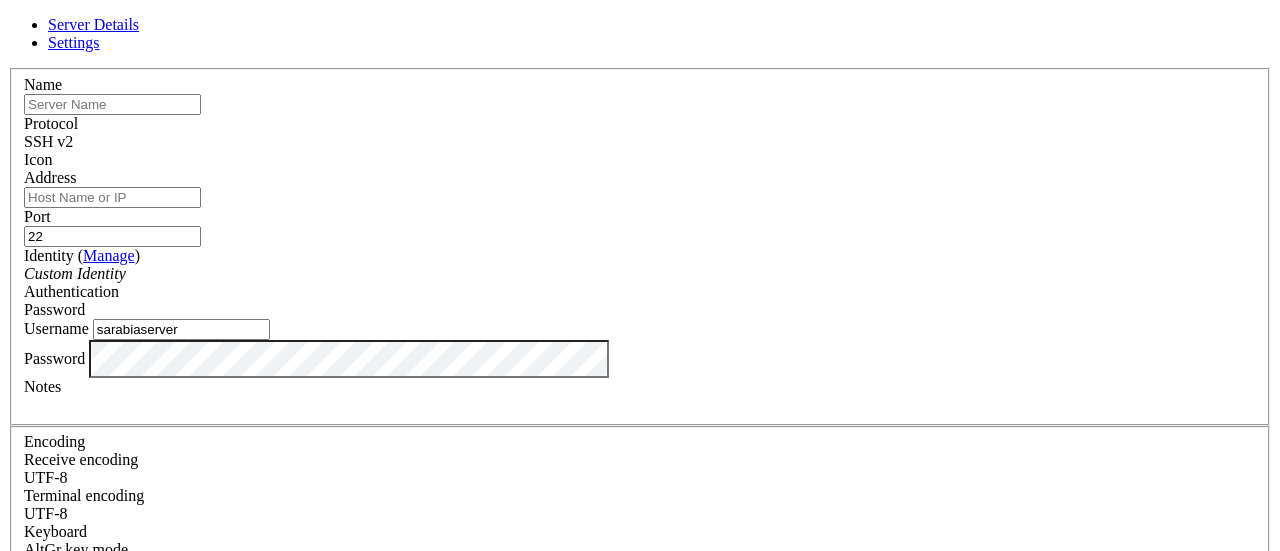 click on "Settings" at bounding box center (74, 42) 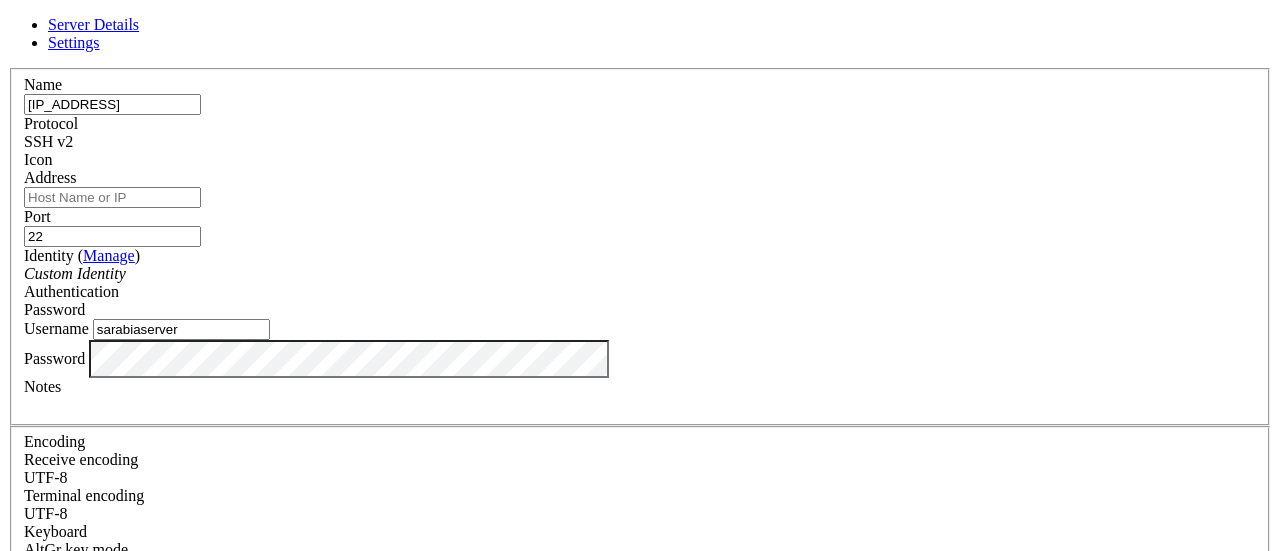 type on "[IP_ADDRESS]" 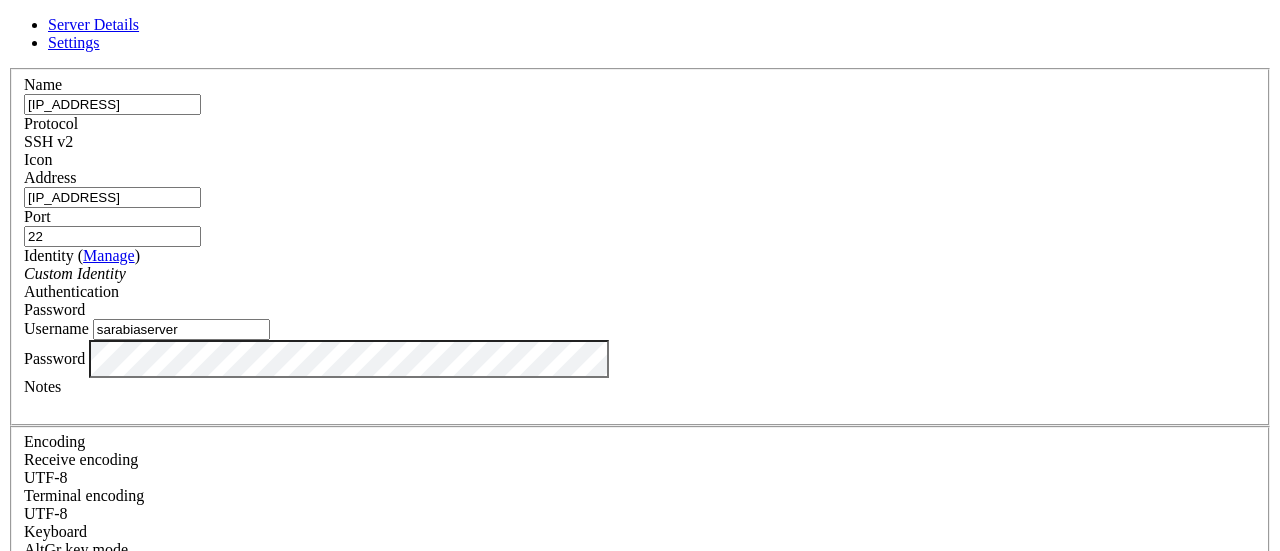 type on "[IP_ADDRESS]" 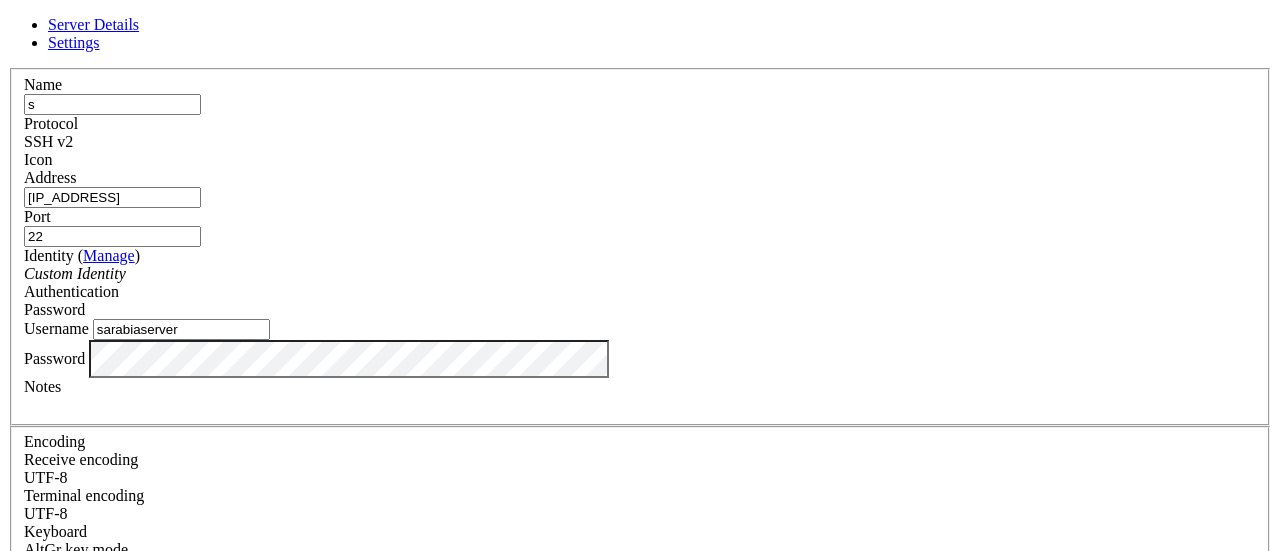 type on "server_shellngn" 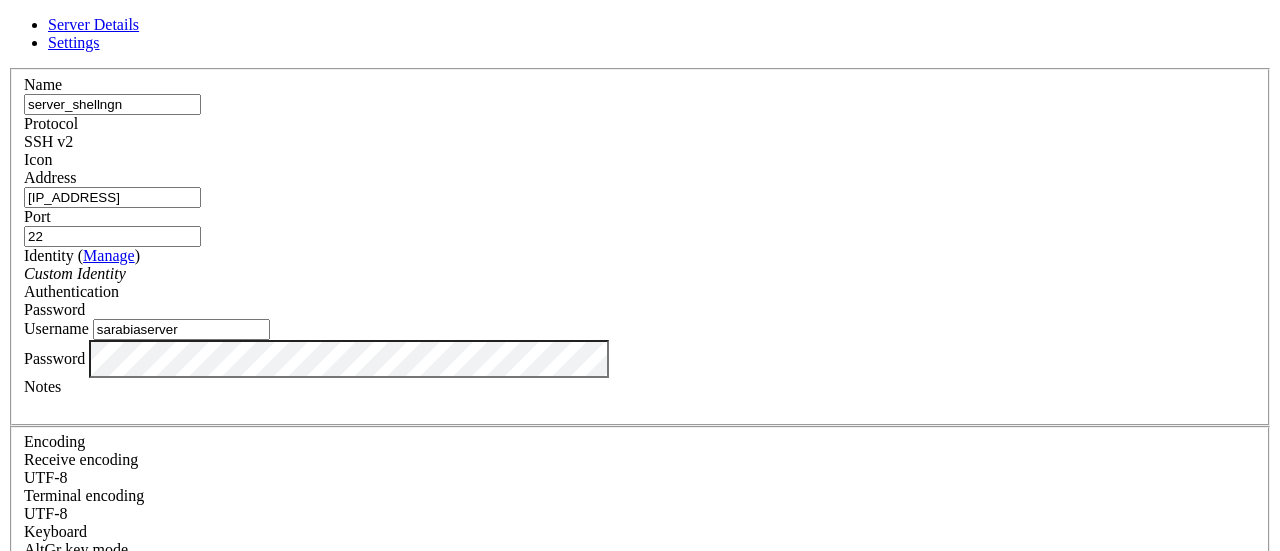 click on "Password" at bounding box center [54, 309] 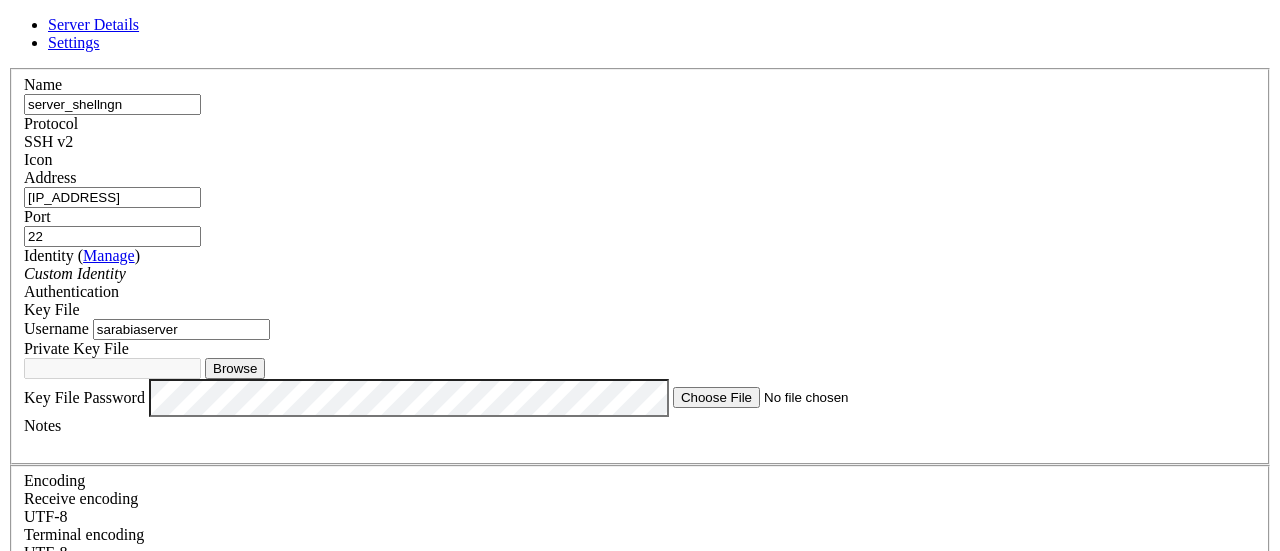 drag, startPoint x: 727, startPoint y: 373, endPoint x: 285, endPoint y: 363, distance: 442.1131 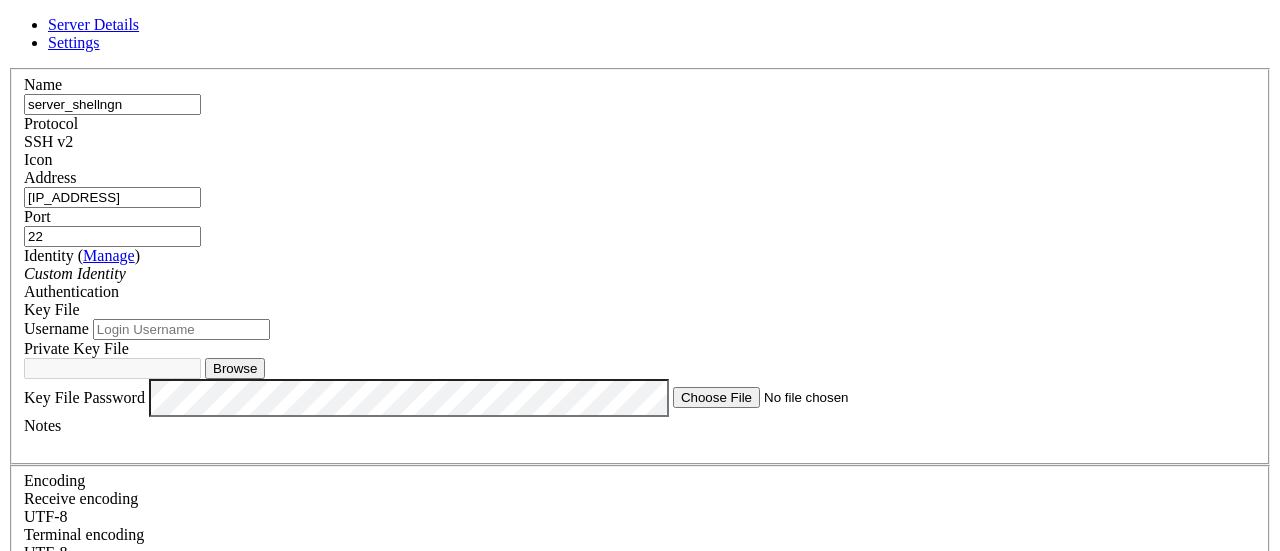 scroll, scrollTop: 94, scrollLeft: 0, axis: vertical 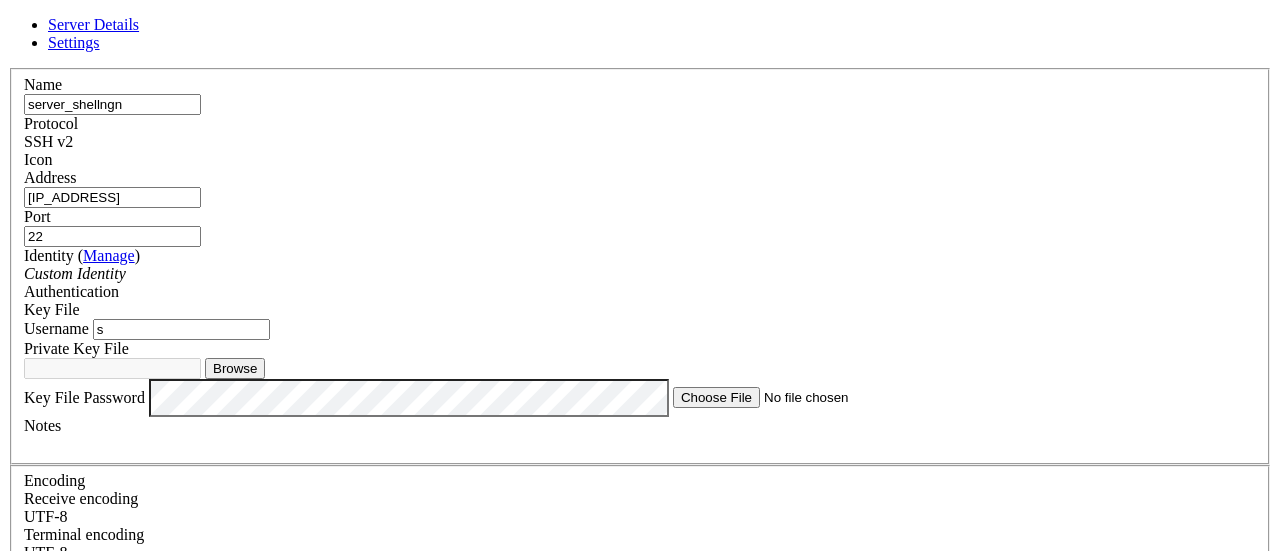 type on "s" 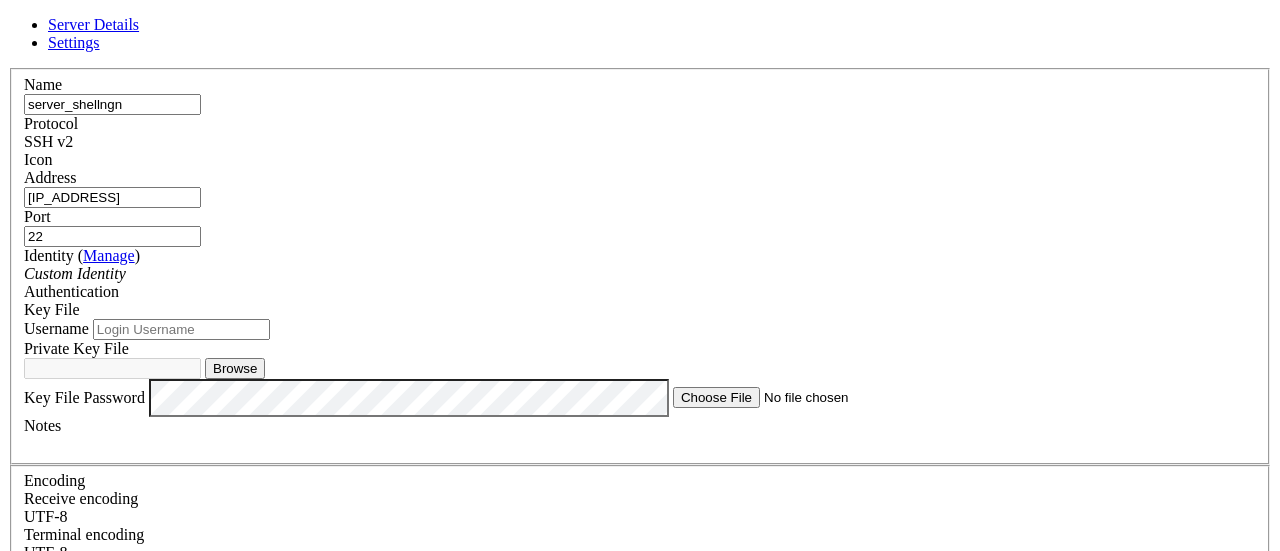 type 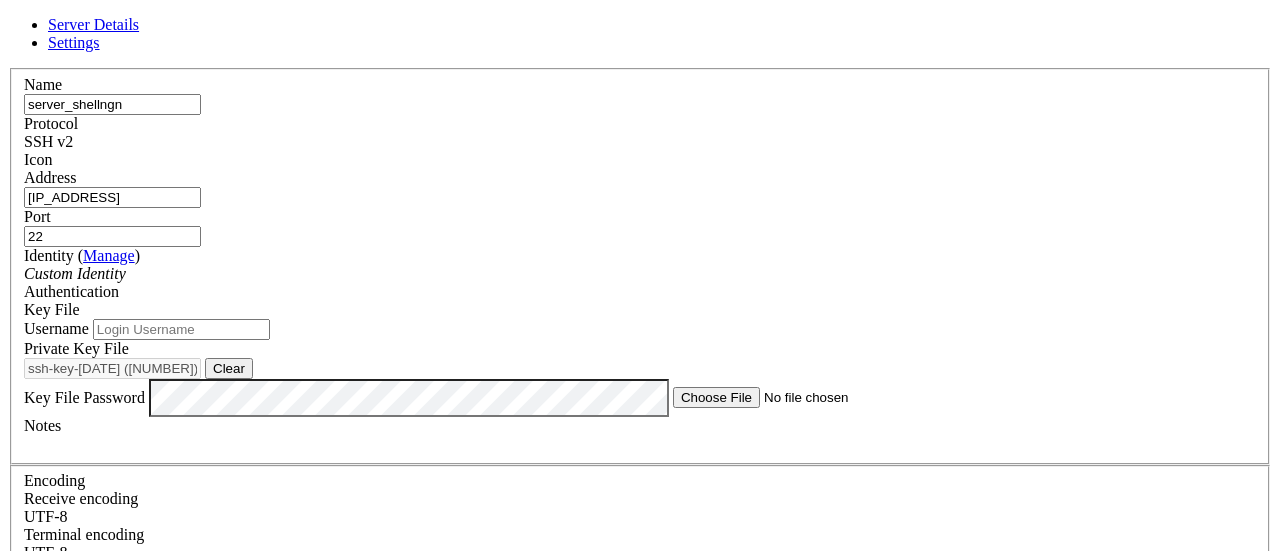 scroll, scrollTop: 0, scrollLeft: 0, axis: both 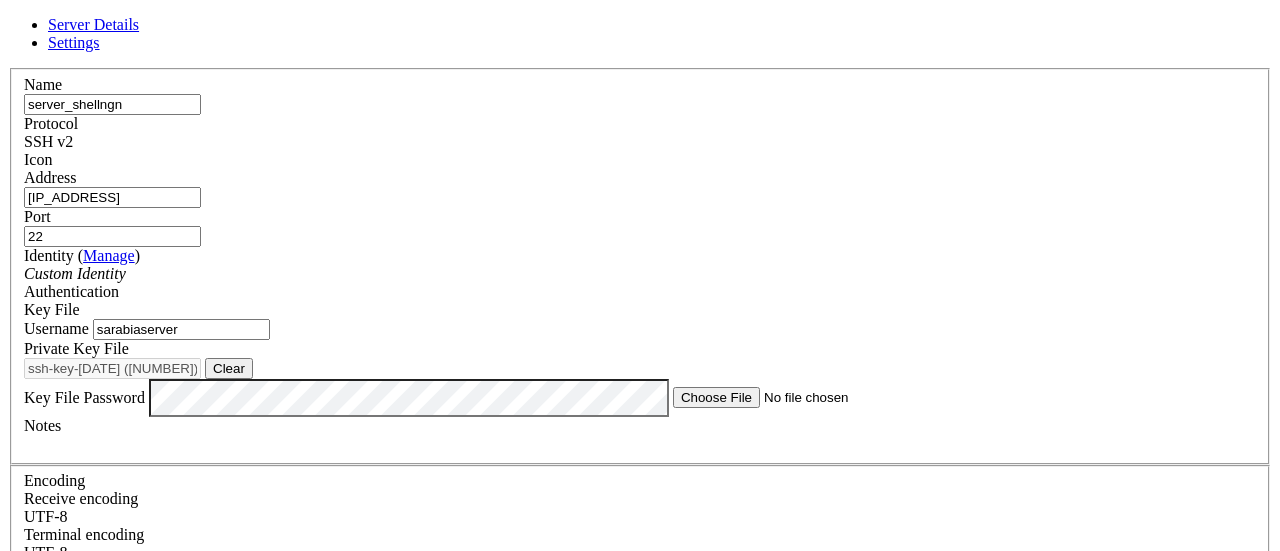 click on "Save" at bounding box center (31, 870) 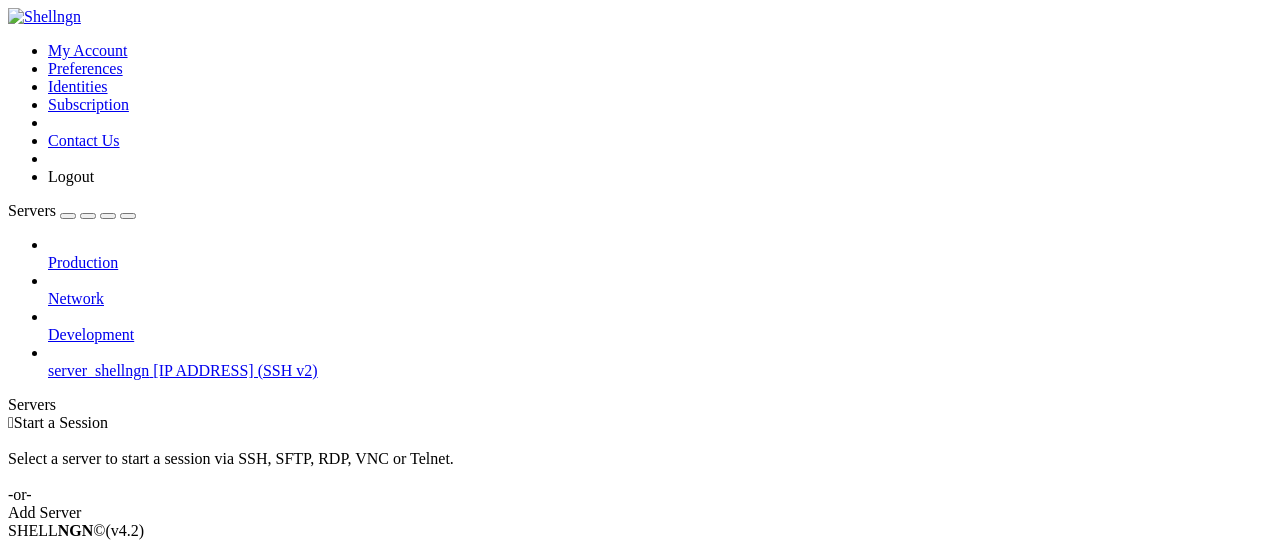 click on "[IP_ADDRESS] (SSH v2)" at bounding box center (235, 370) 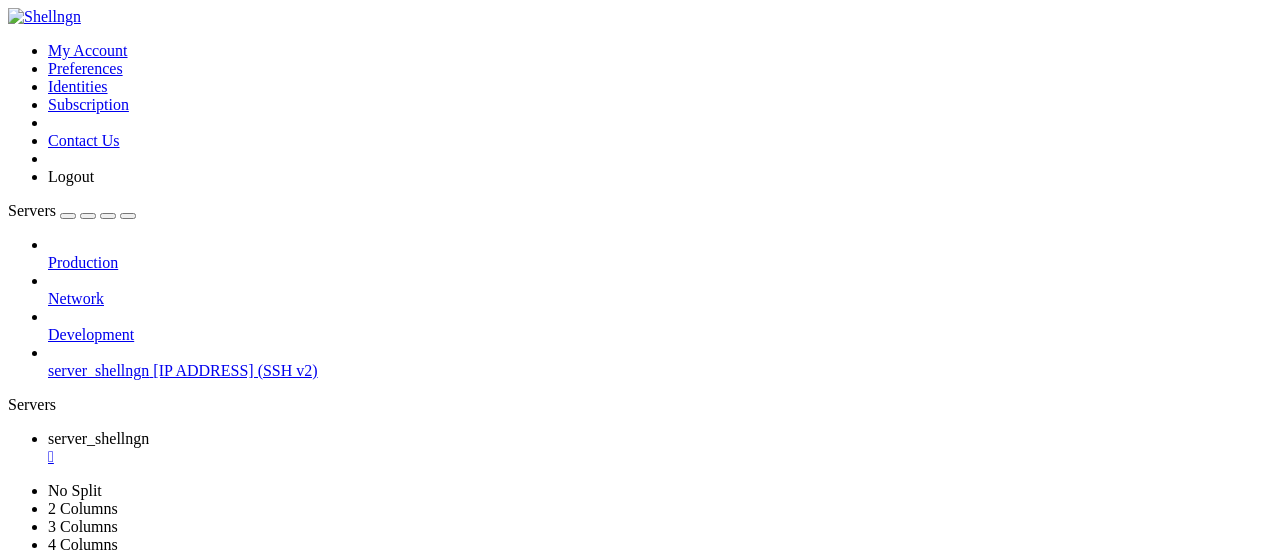 scroll, scrollTop: 0, scrollLeft: 0, axis: both 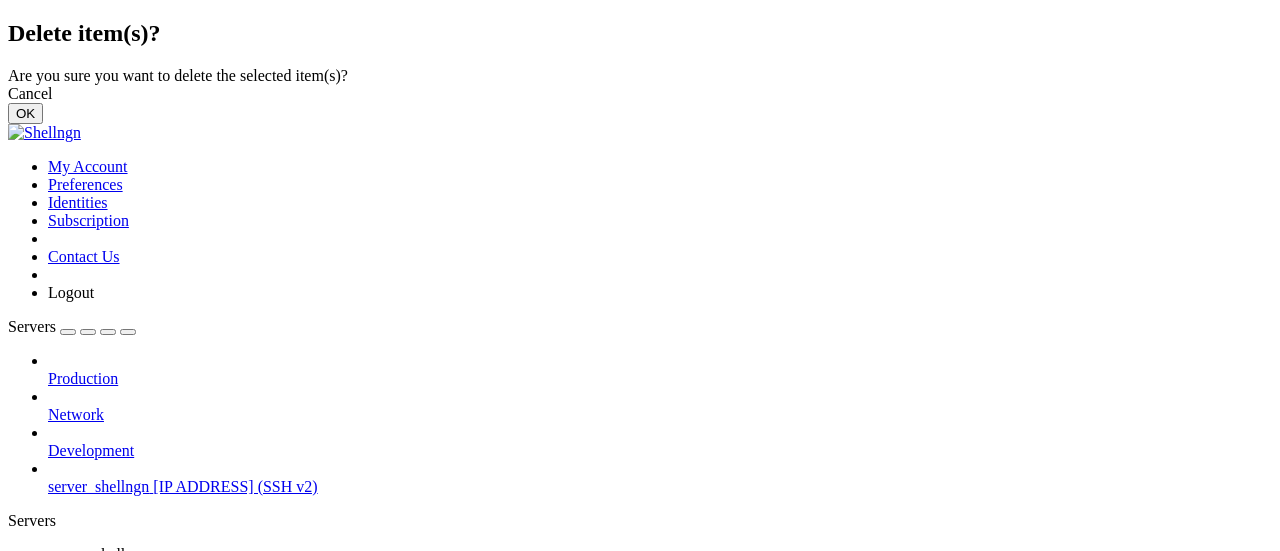 click on "OK" at bounding box center (25, 113) 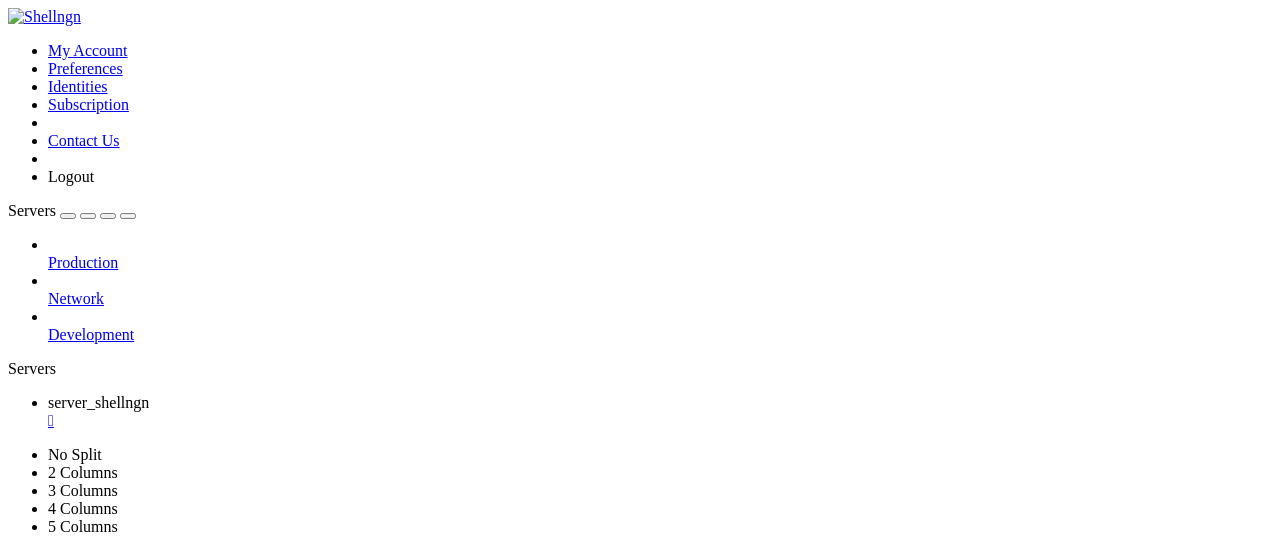 drag, startPoint x: 408, startPoint y: 28, endPoint x: 346, endPoint y: 39, distance: 62.968246 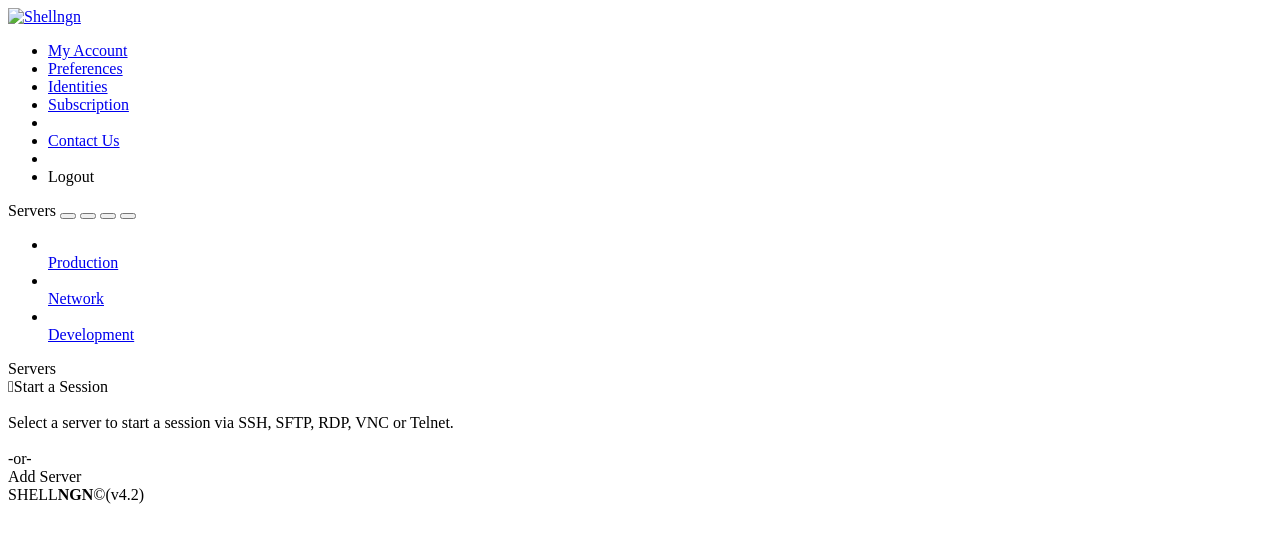 click at bounding box center (68, 216) 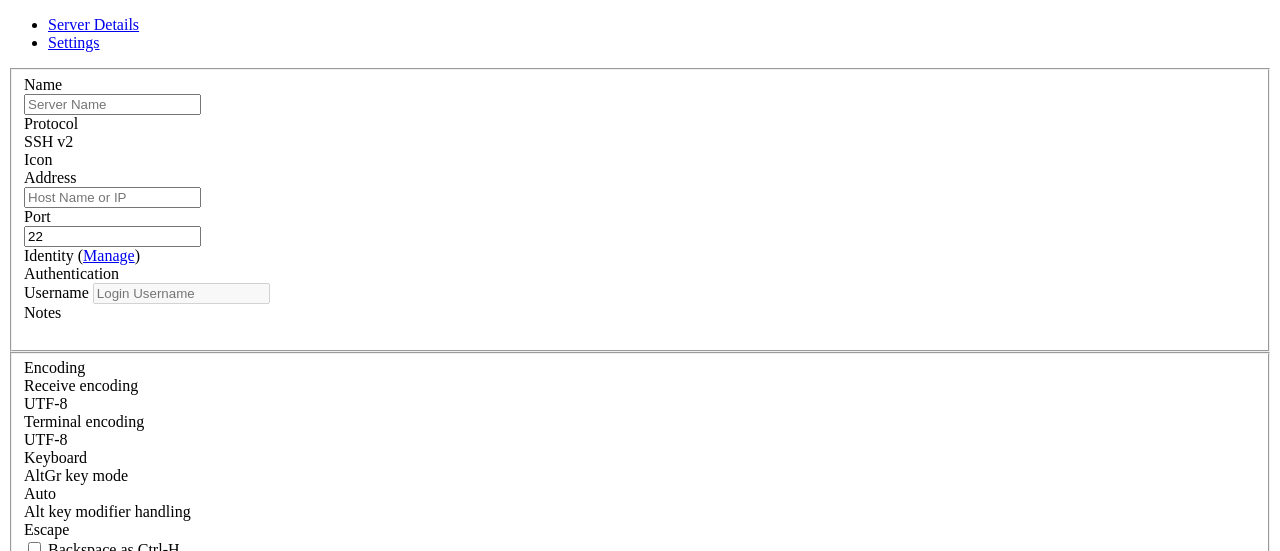type 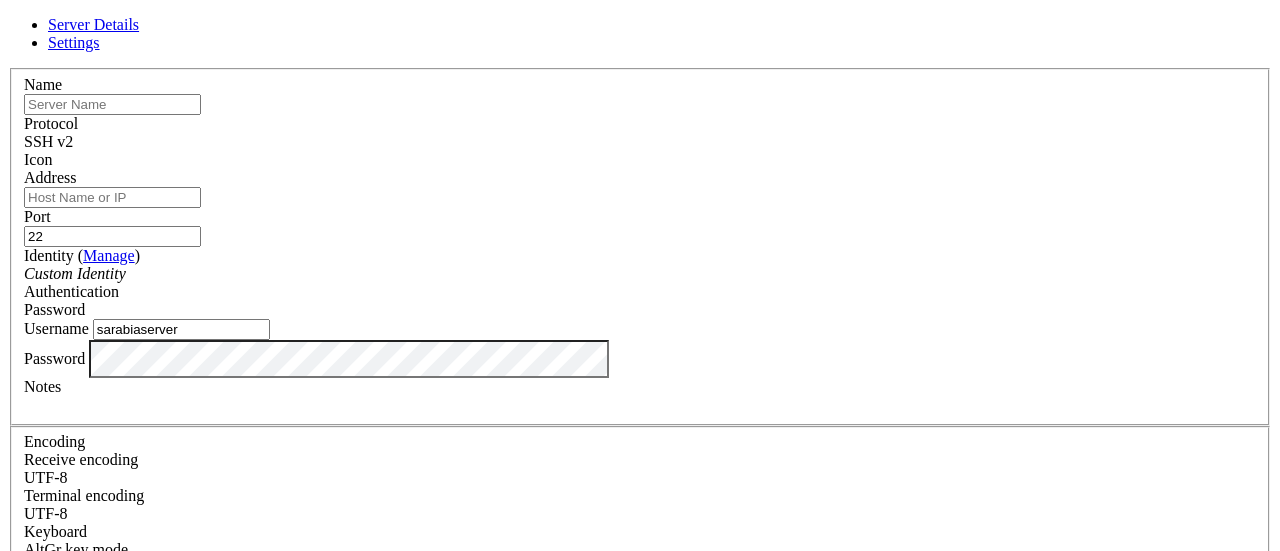 drag, startPoint x: 542, startPoint y: 357, endPoint x: 272, endPoint y: 386, distance: 271.55295 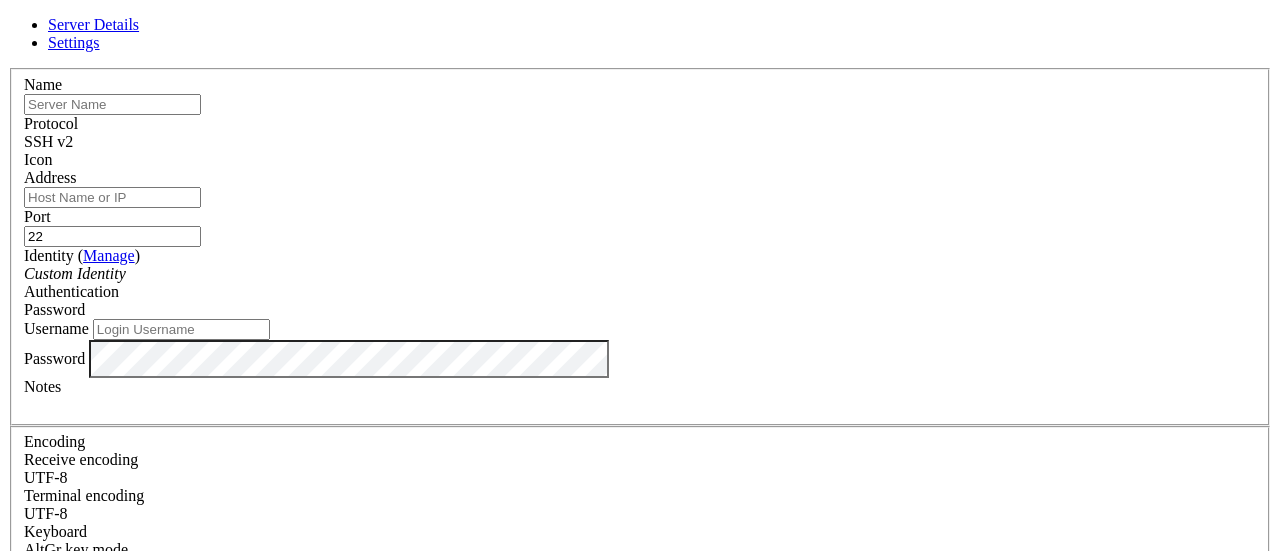 scroll, scrollTop: 30, scrollLeft: 0, axis: vertical 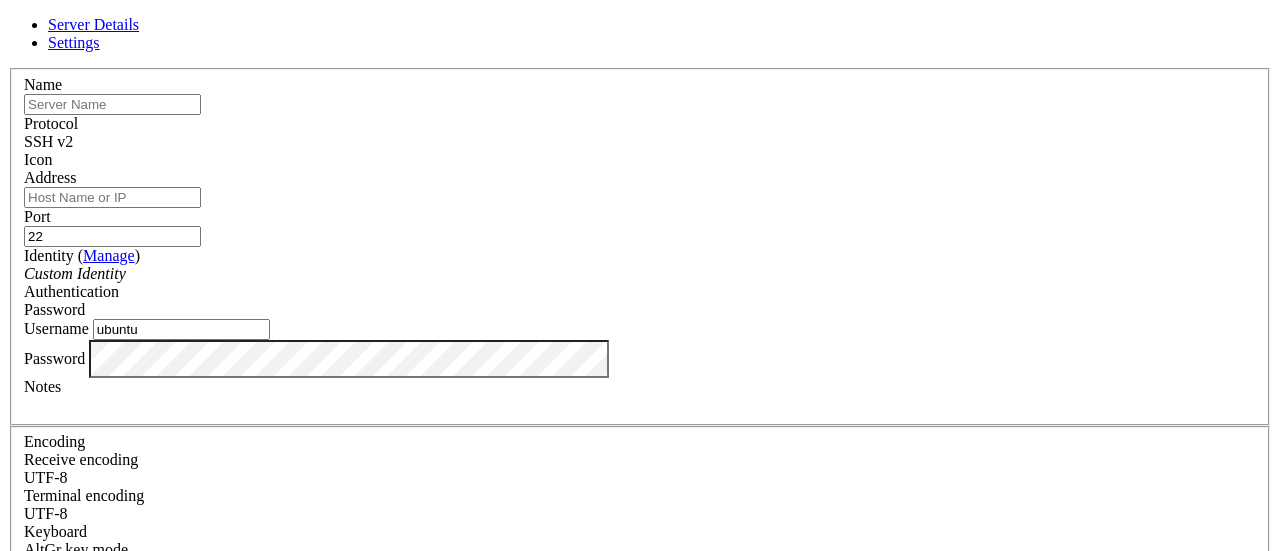 type on "ubuntu" 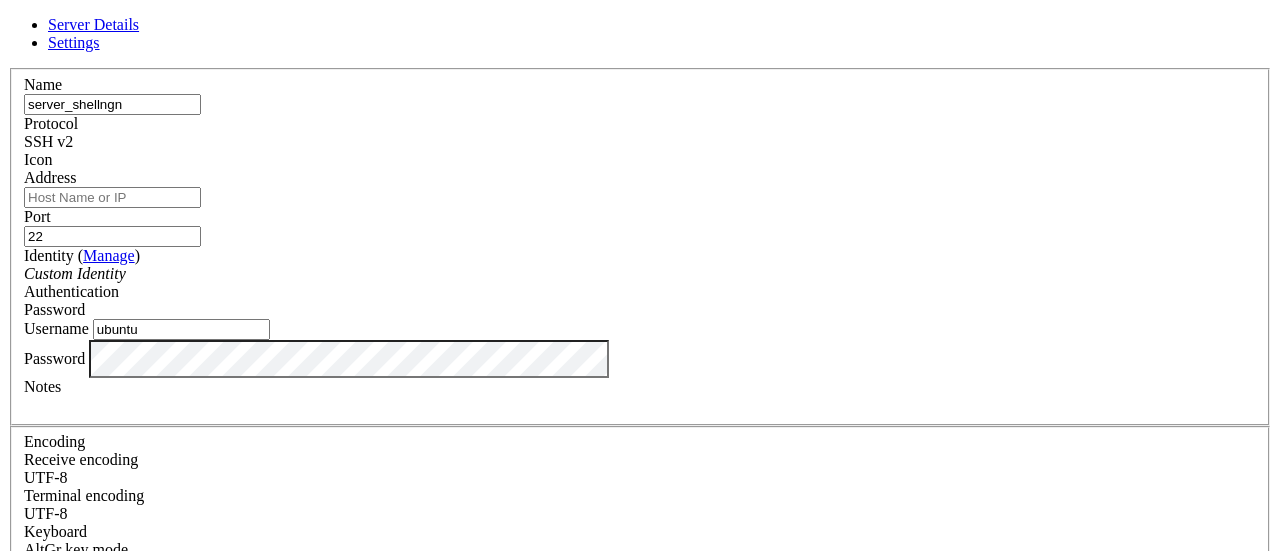 click on "Address" at bounding box center [640, 188] 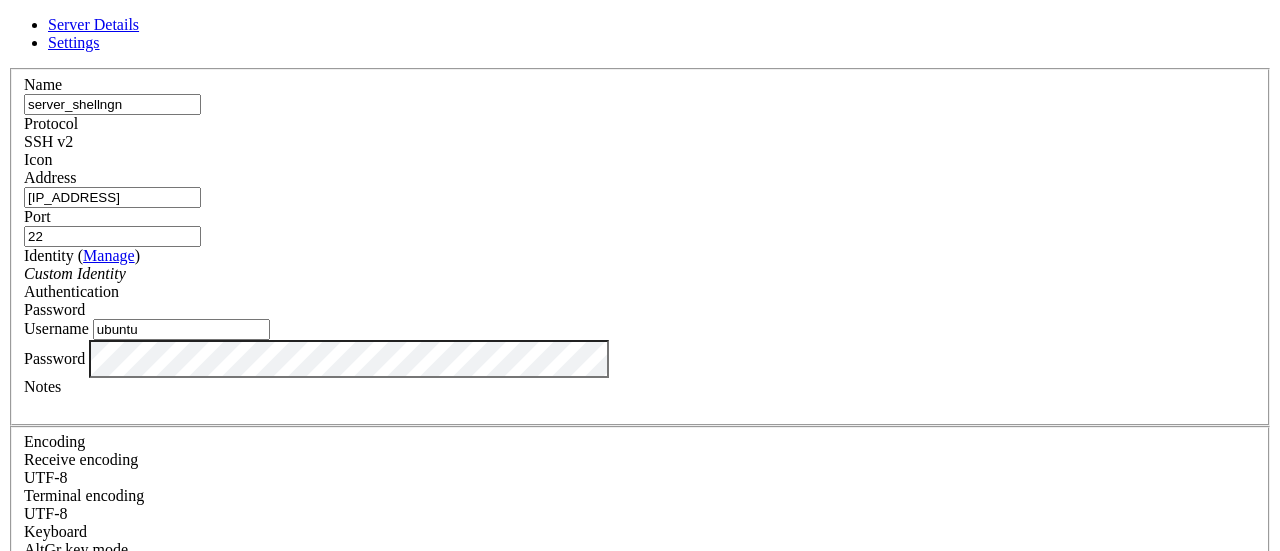 click on "Password" at bounding box center (640, 310) 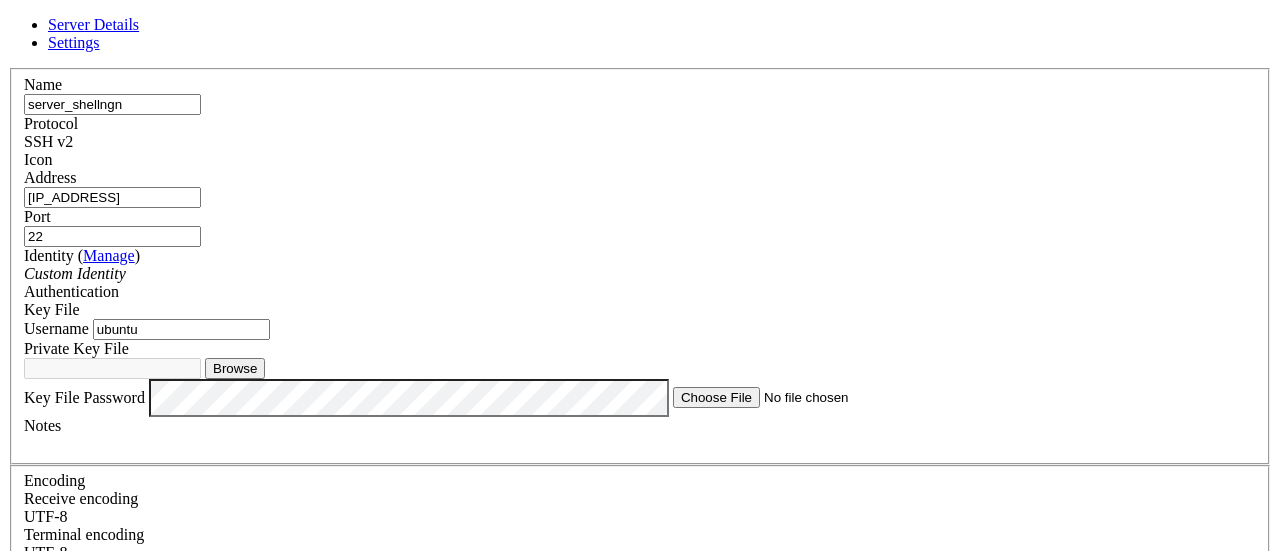 click on "Browse" at bounding box center (235, 368) 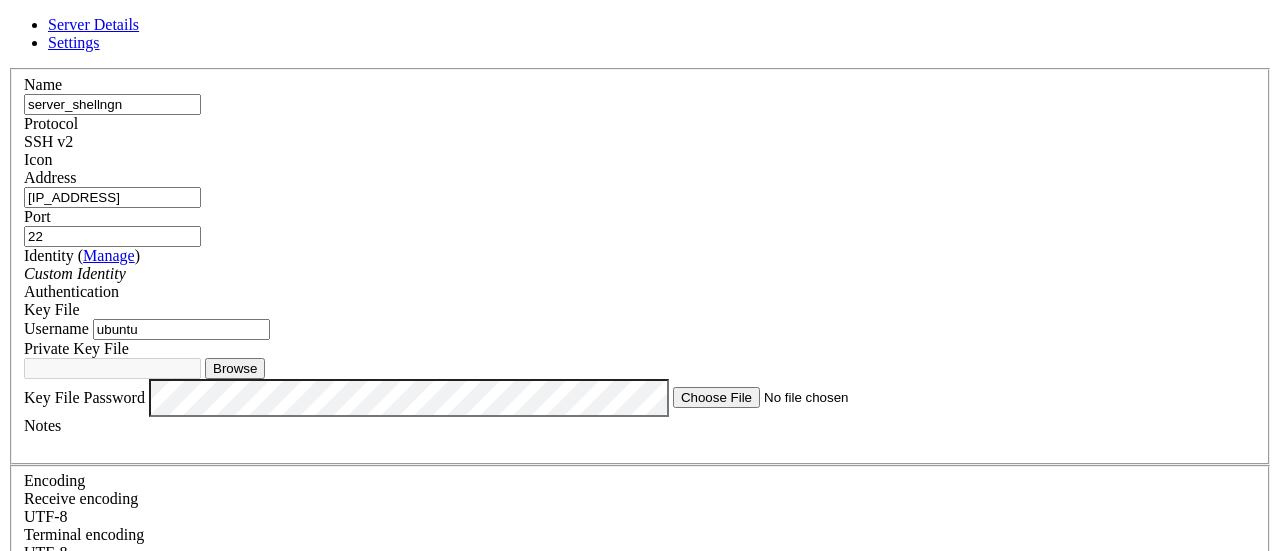 type on "ssh-key-2025-08-07 (1).key" 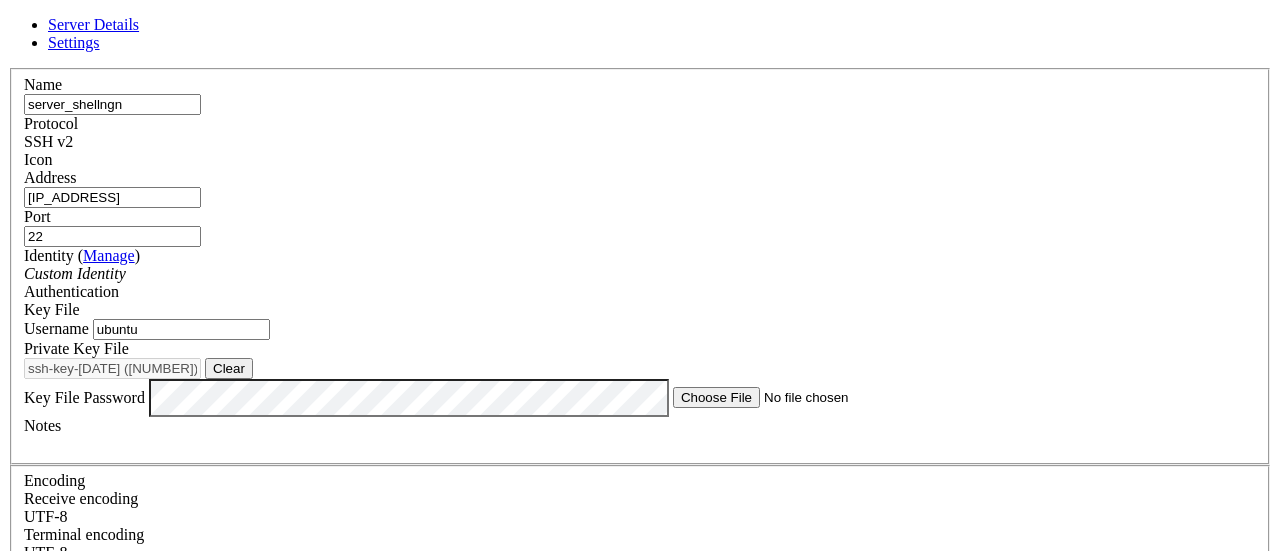 scroll, scrollTop: 168, scrollLeft: 0, axis: vertical 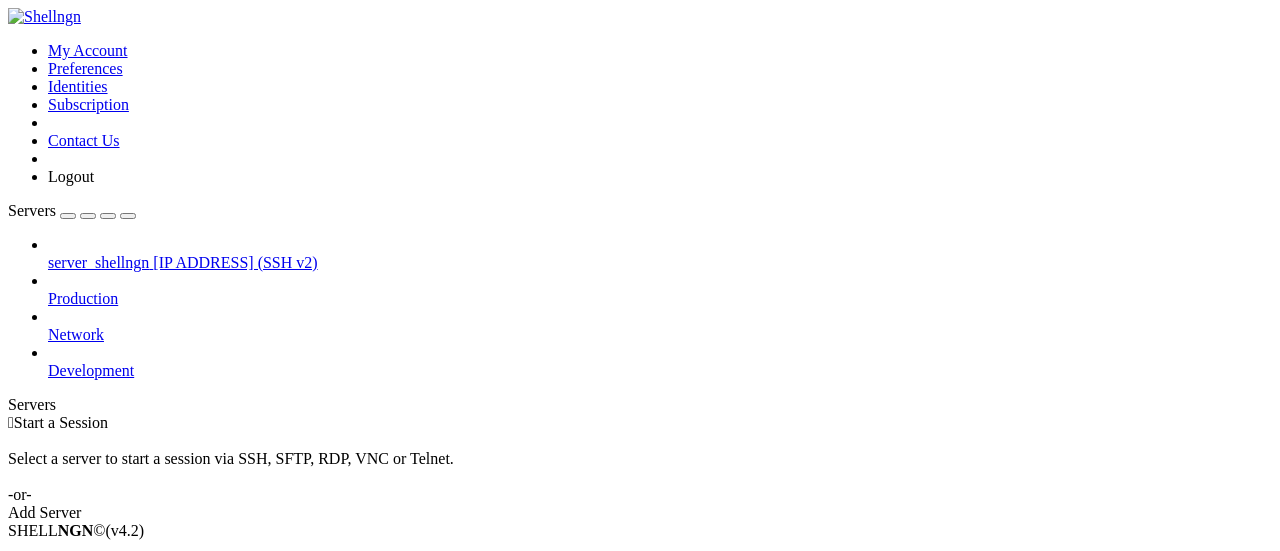 click on "server_shellngn" at bounding box center [98, 262] 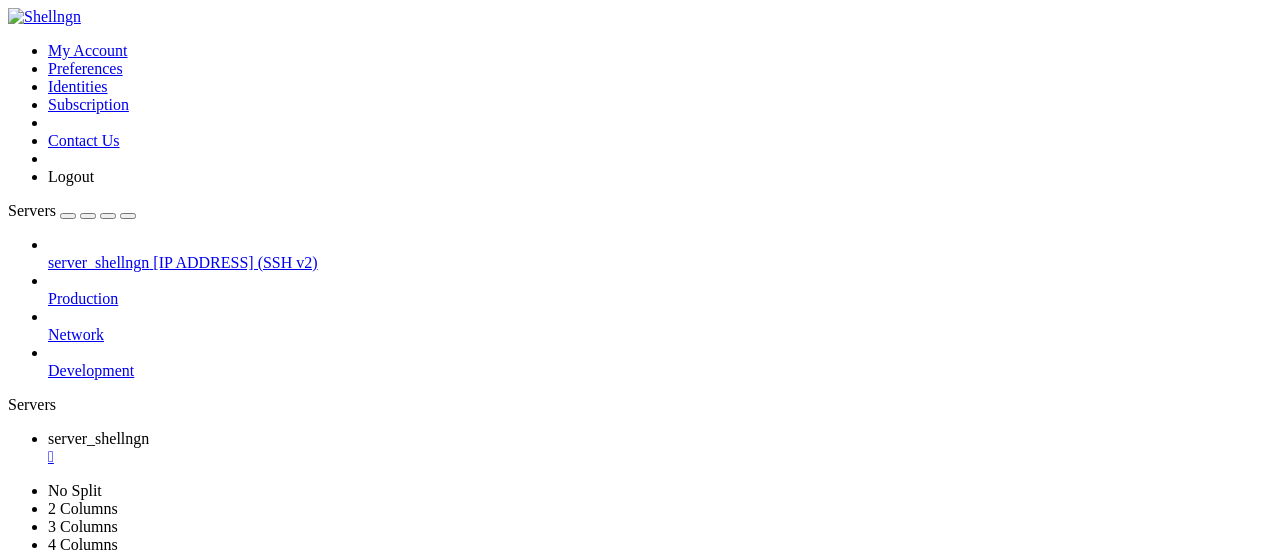 scroll, scrollTop: 0, scrollLeft: 0, axis: both 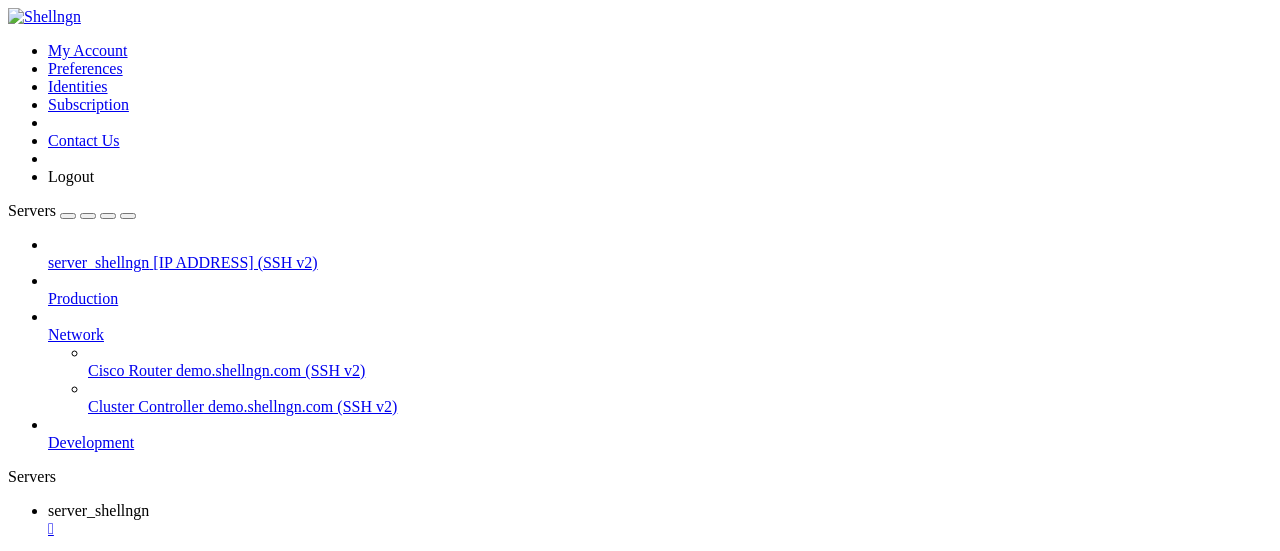 click at bounding box center (660, 317) 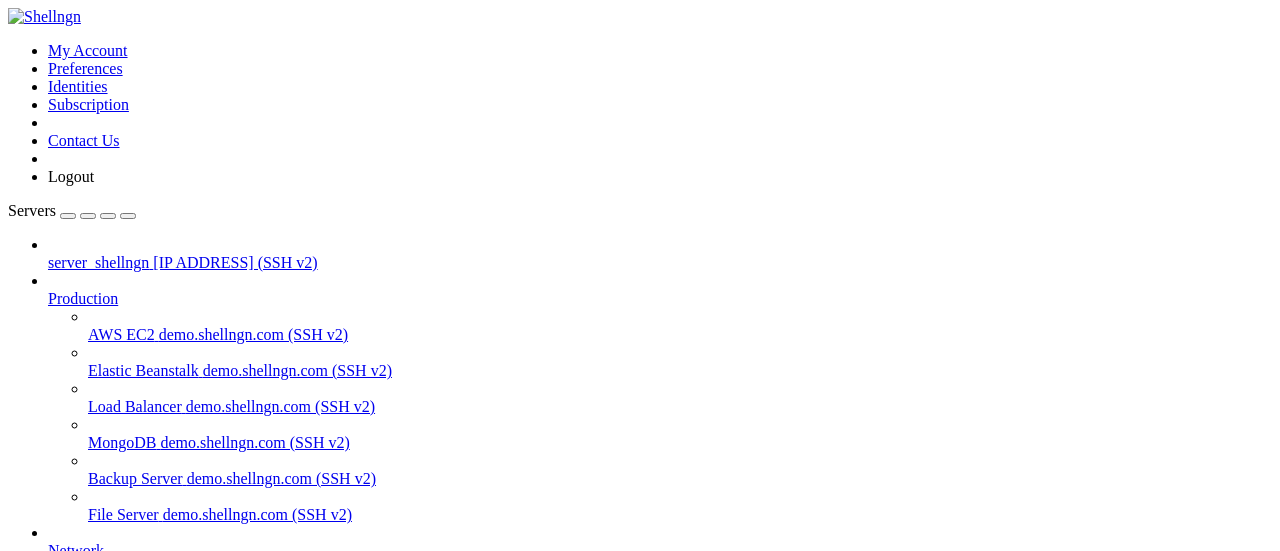 click at bounding box center (48, 290) 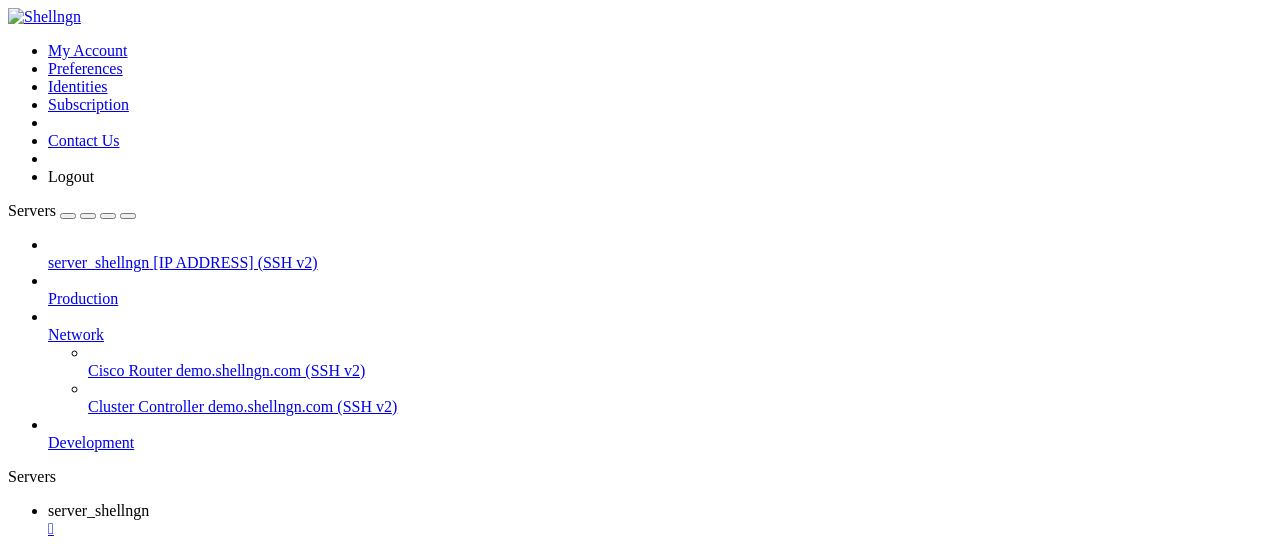 drag, startPoint x: 219, startPoint y: 275, endPoint x: 216, endPoint y: 256, distance: 19.235384 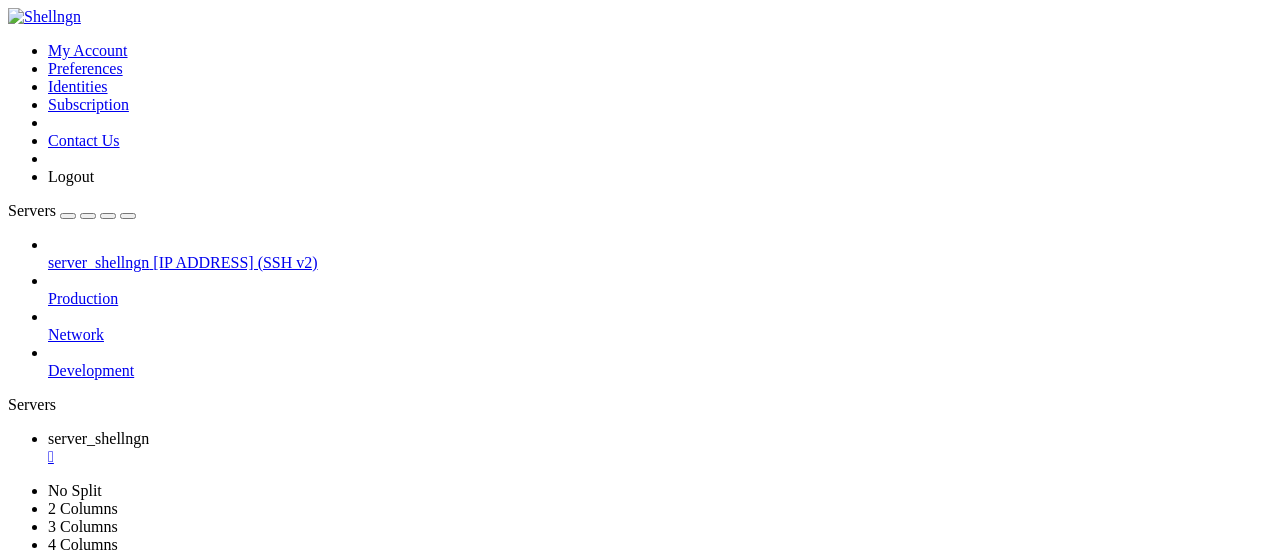 click at bounding box center (660, 353) 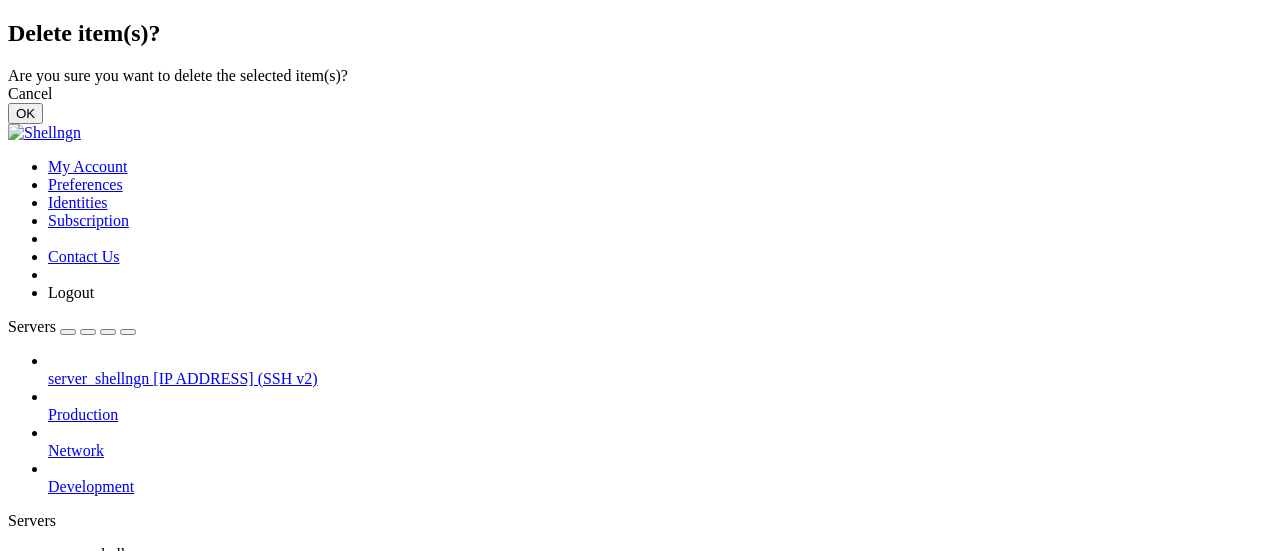 click on "OK" at bounding box center (25, 113) 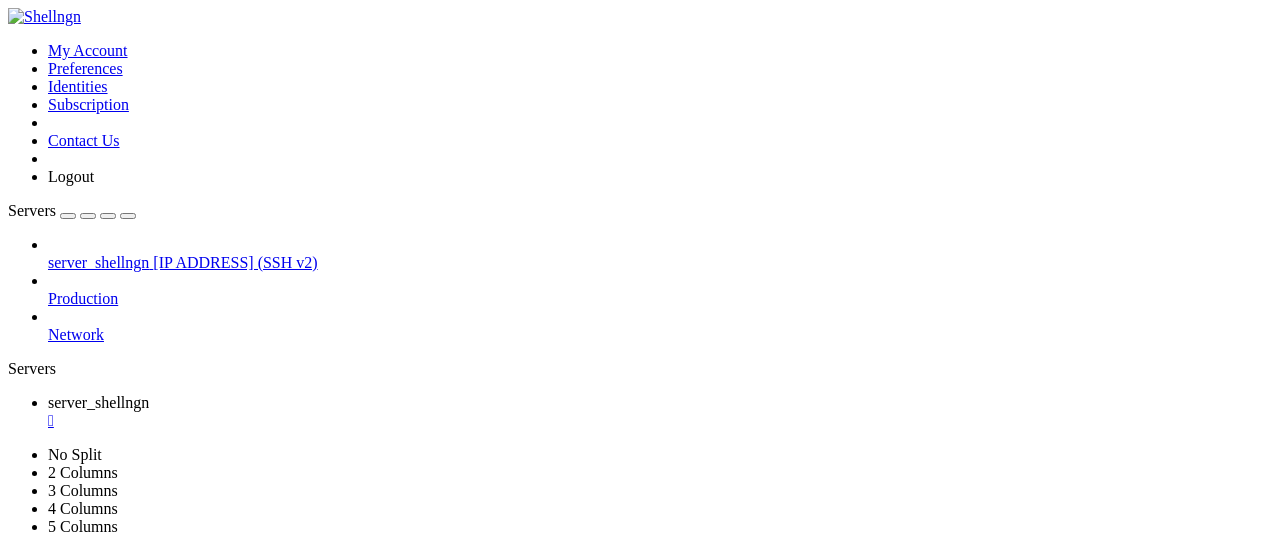click on "Delete" at bounding box center [139, 971] 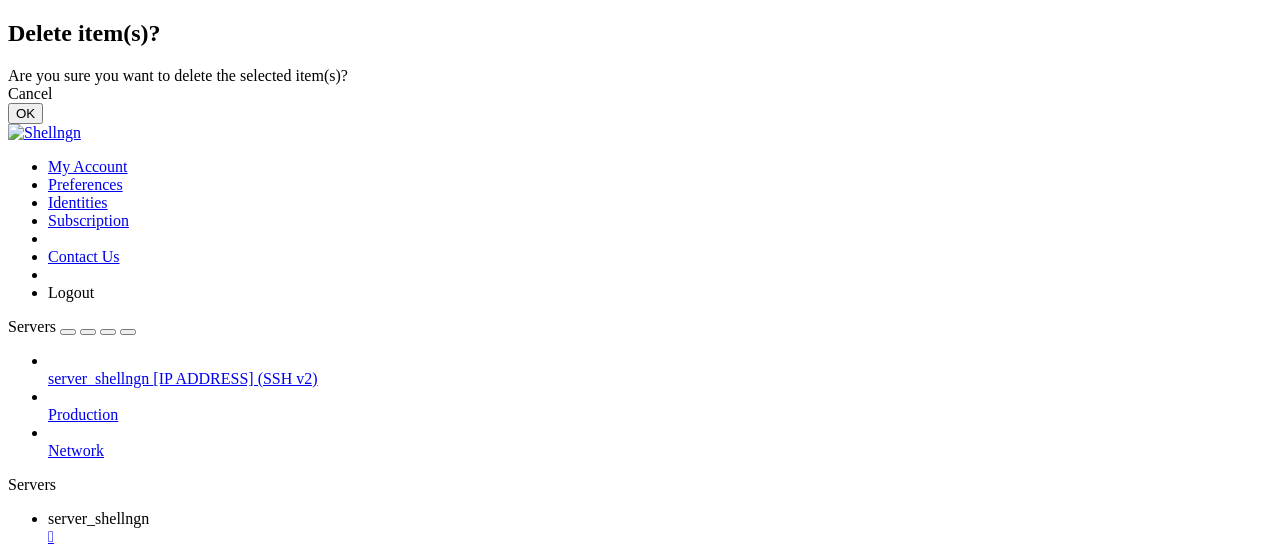 click on "OK" at bounding box center [25, 113] 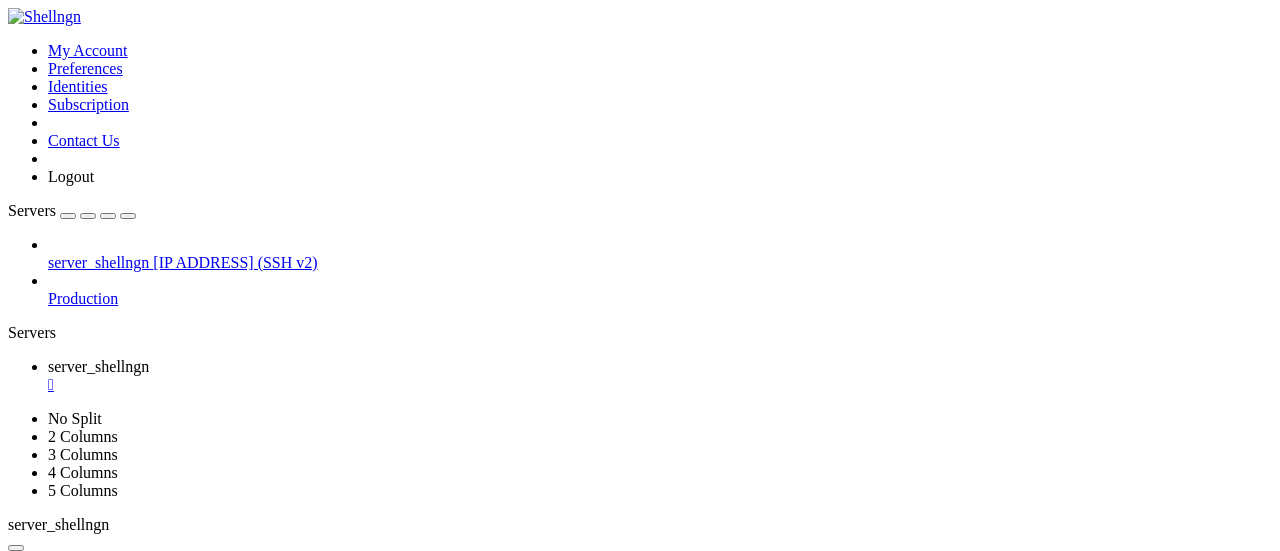 click on "Delete" at bounding box center (139, 935) 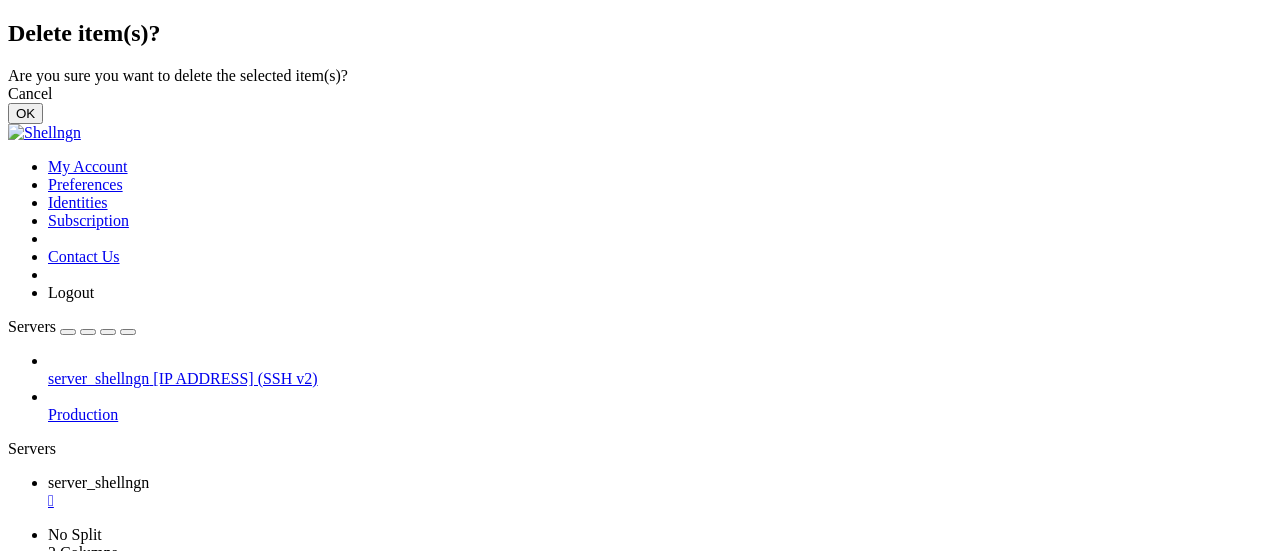 click on "OK" at bounding box center (25, 113) 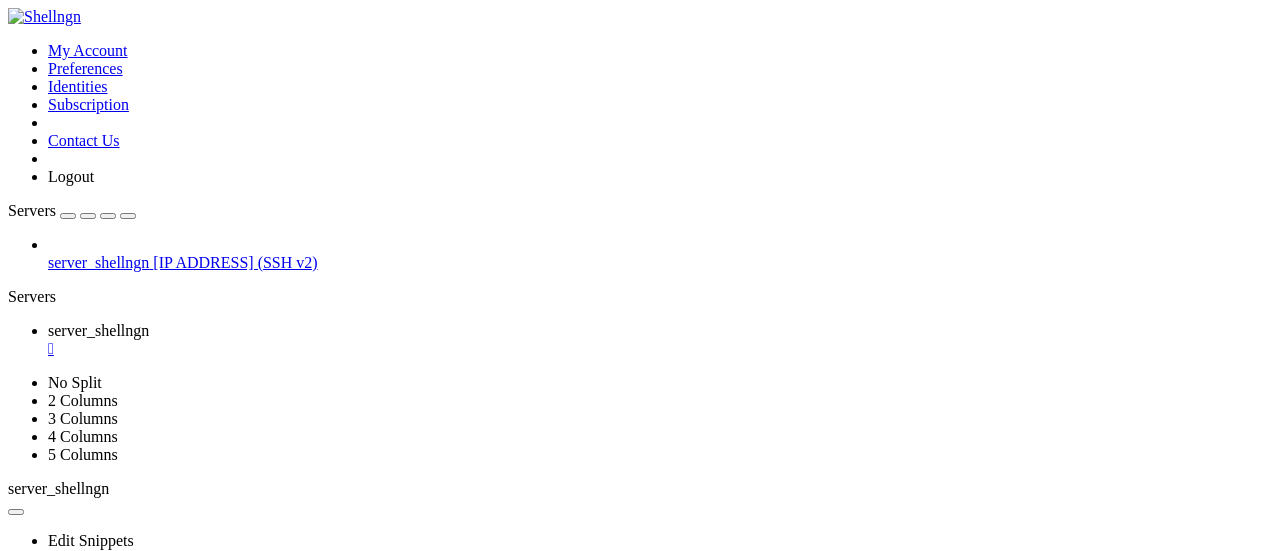 scroll, scrollTop: 187, scrollLeft: 0, axis: vertical 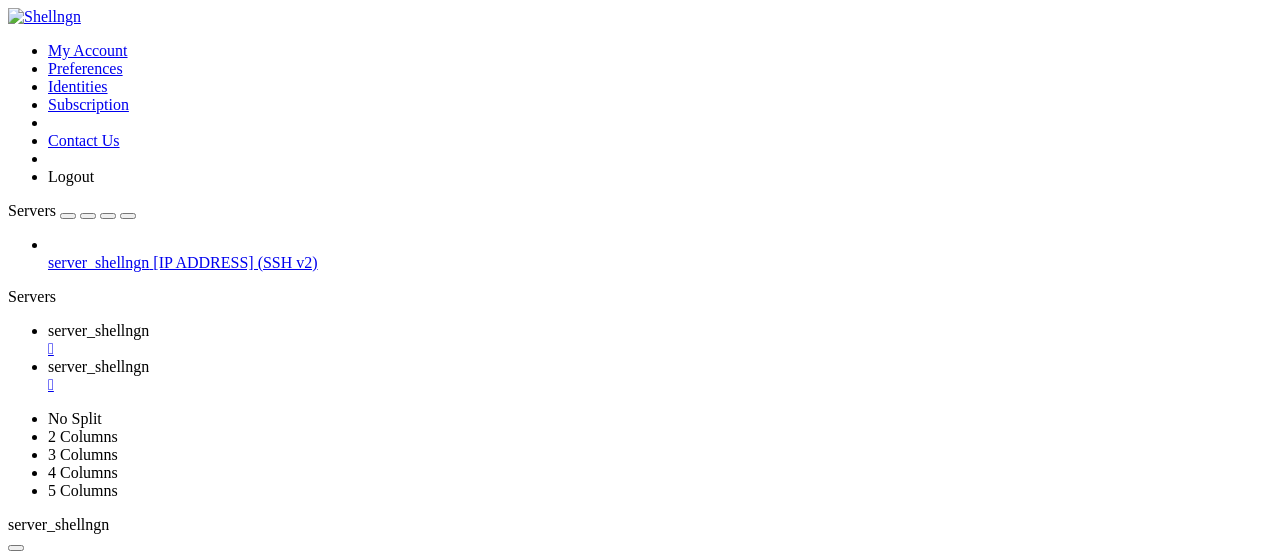 click on "/
Name Size Modified Perm. Name Size Modified Perm.
No data available in table

Drop files and folder here to upload, or  click here
to browse files from your computer." at bounding box center [640, 1014] 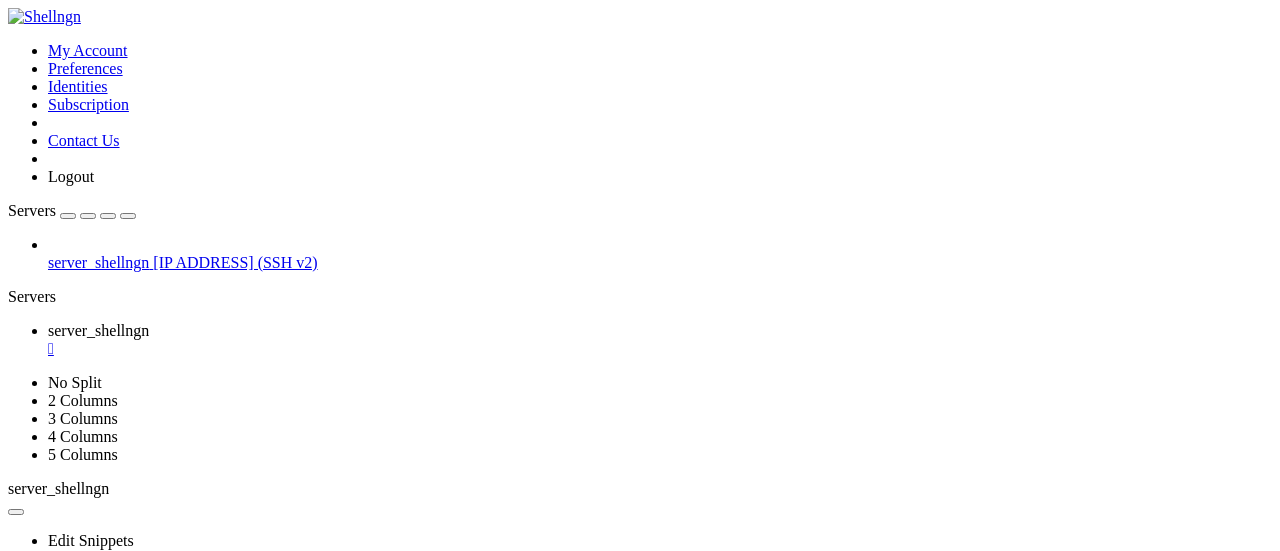 click at bounding box center (16, 671) 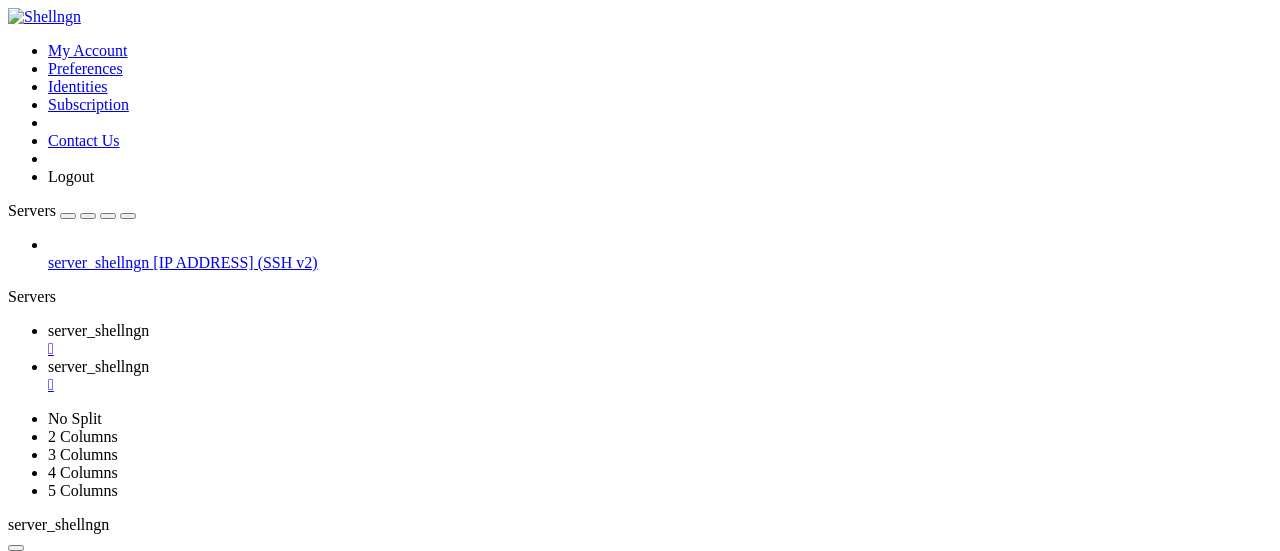 type on "/home/ubuntu" 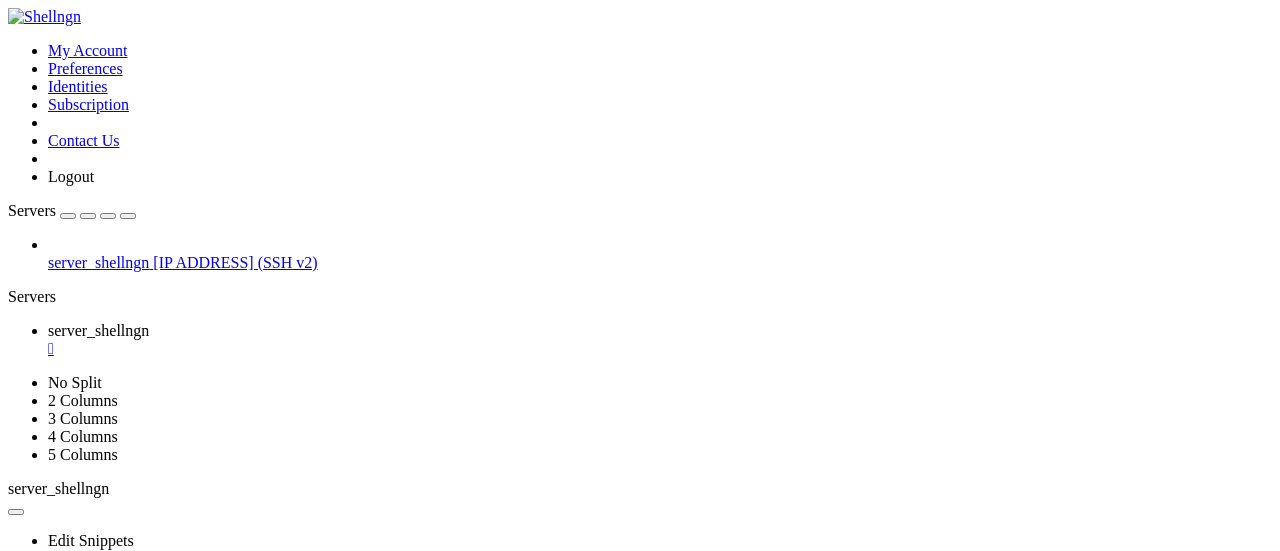 click at bounding box center (16, 512) 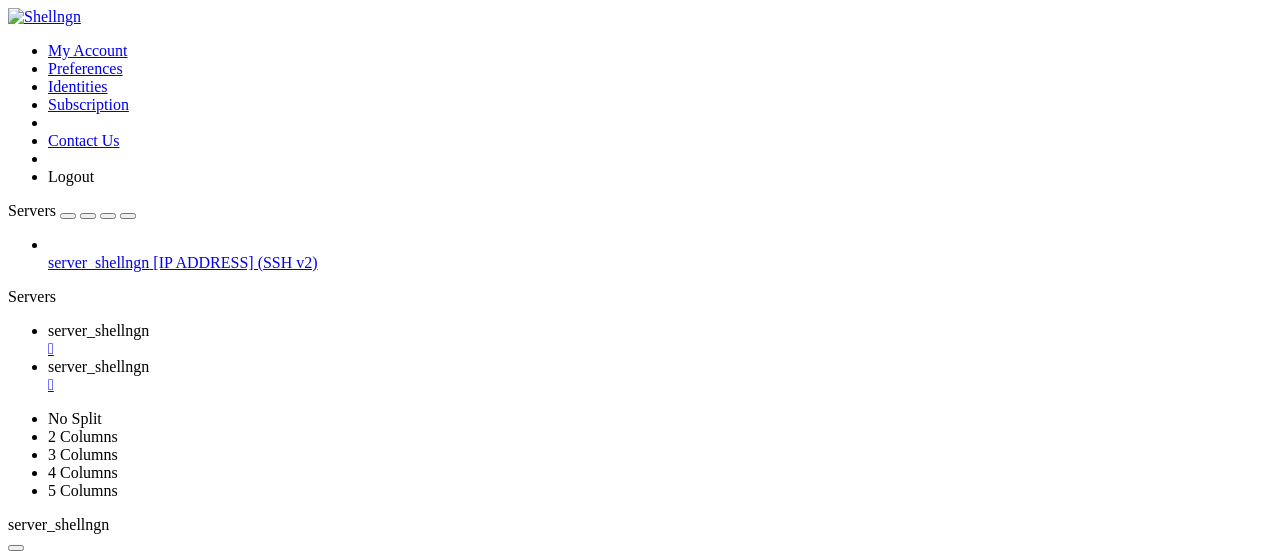 click at bounding box center [8, 42] 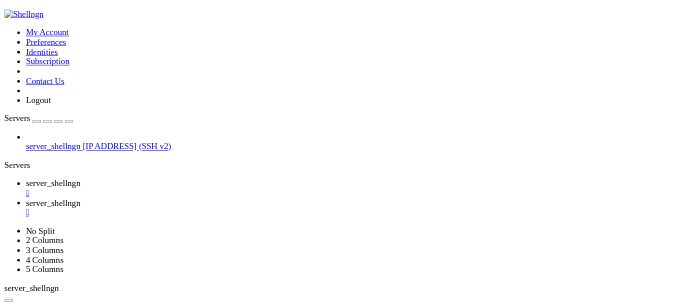 scroll, scrollTop: 0, scrollLeft: 0, axis: both 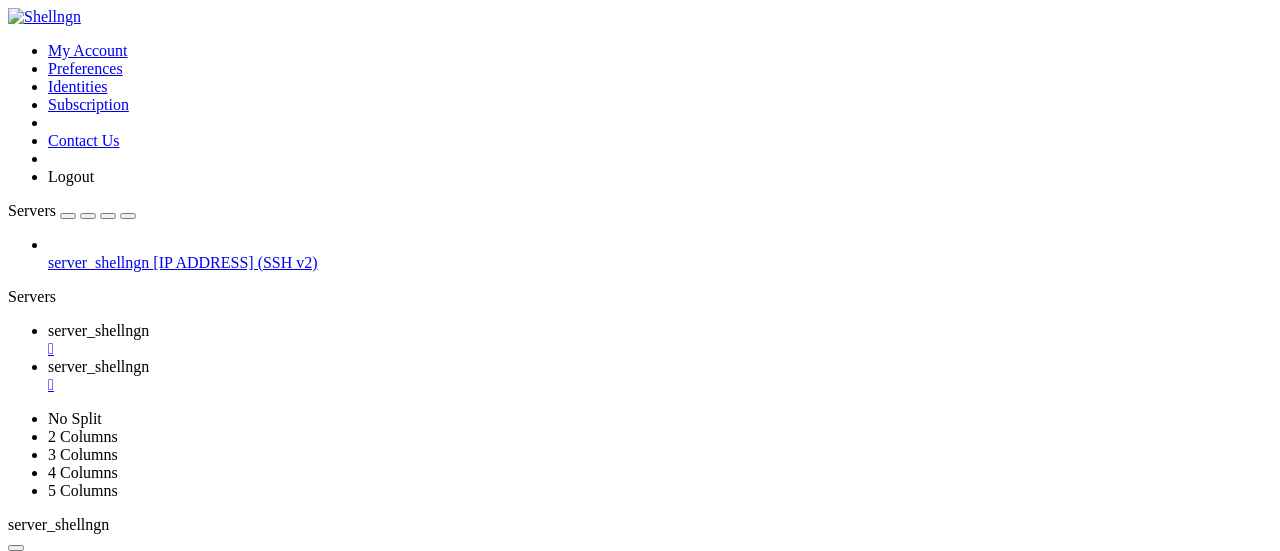 click on "  bin" at bounding box center [24, 806] 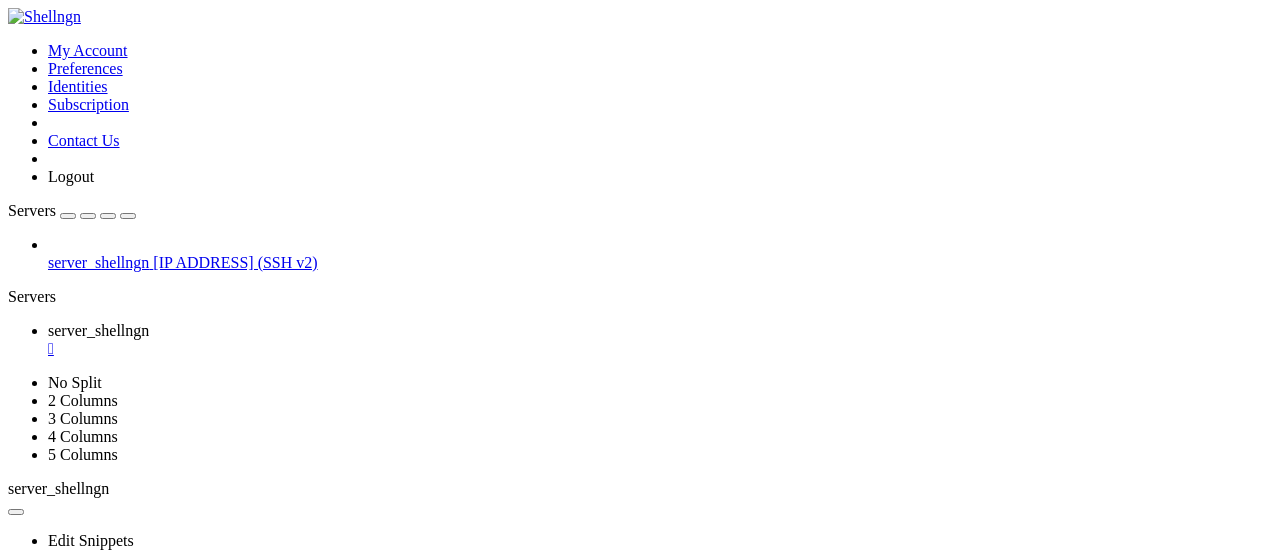 click at bounding box center [16, 671] 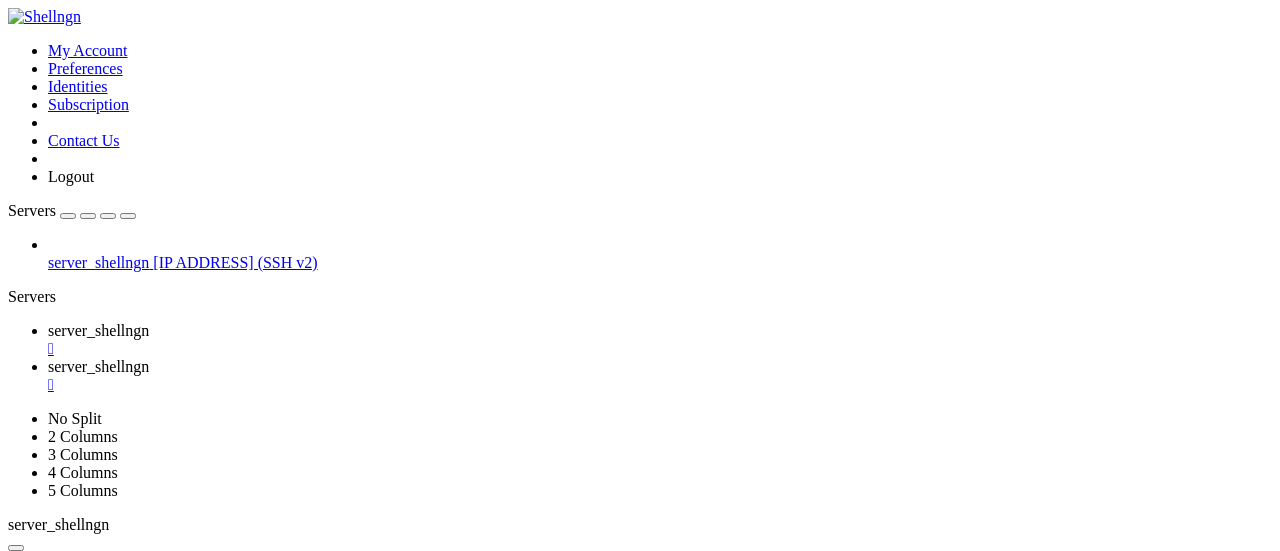 type on "/home/ubuntu" 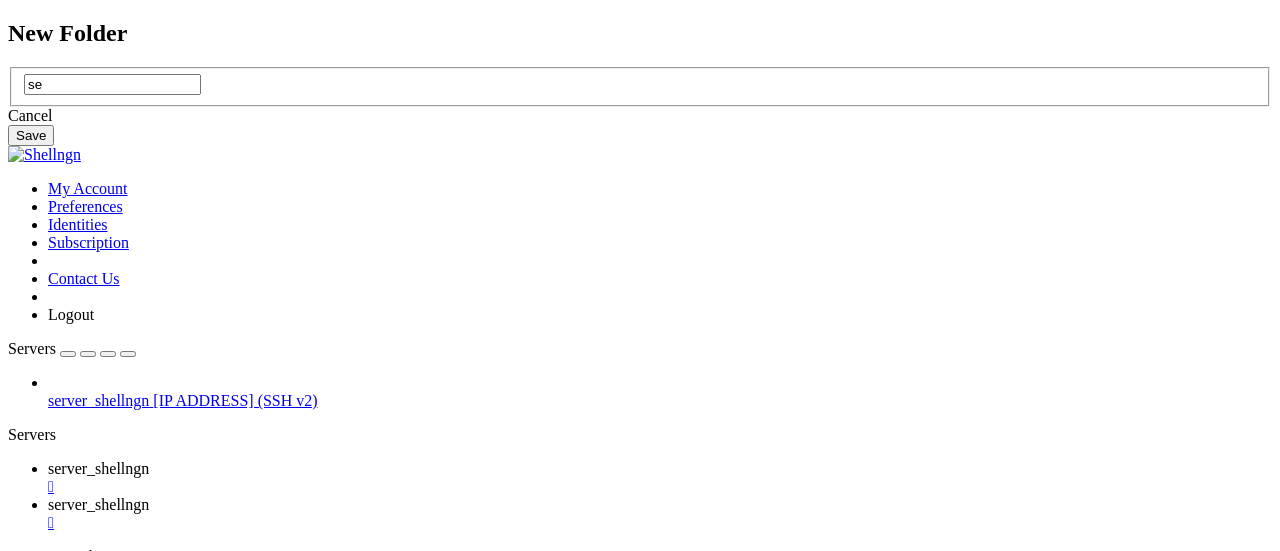 type on "s" 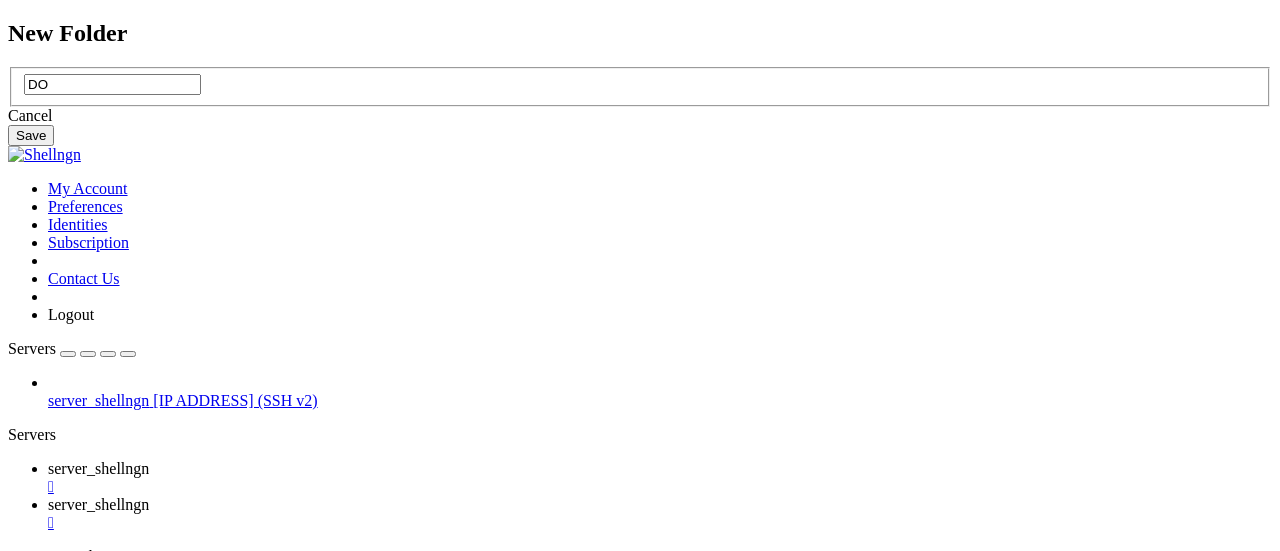 type on "D" 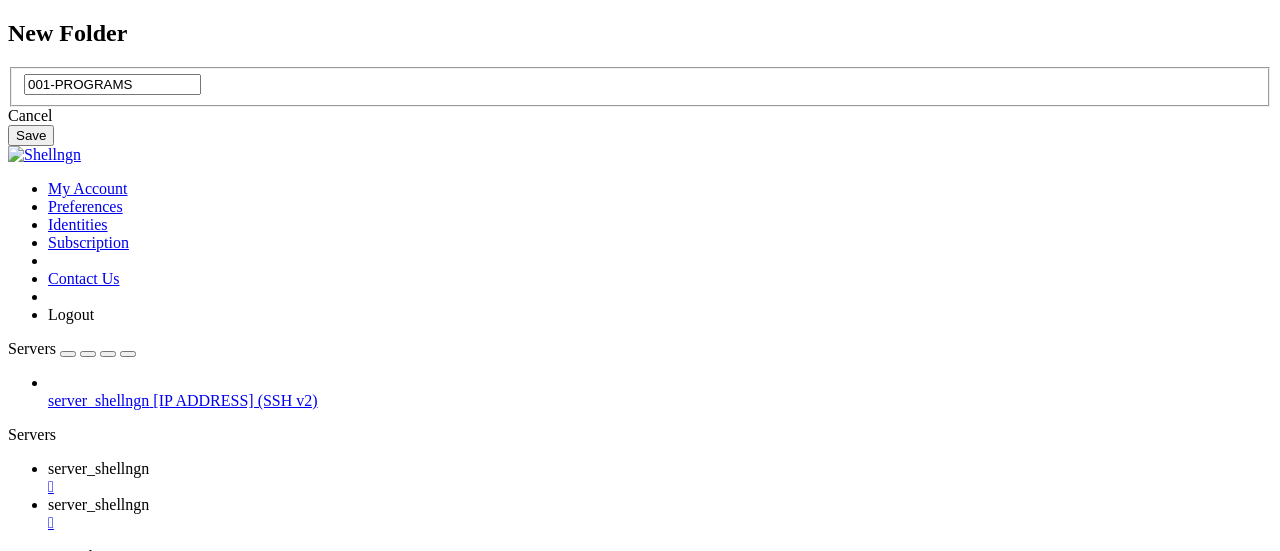 type on "001-PROGRAMS" 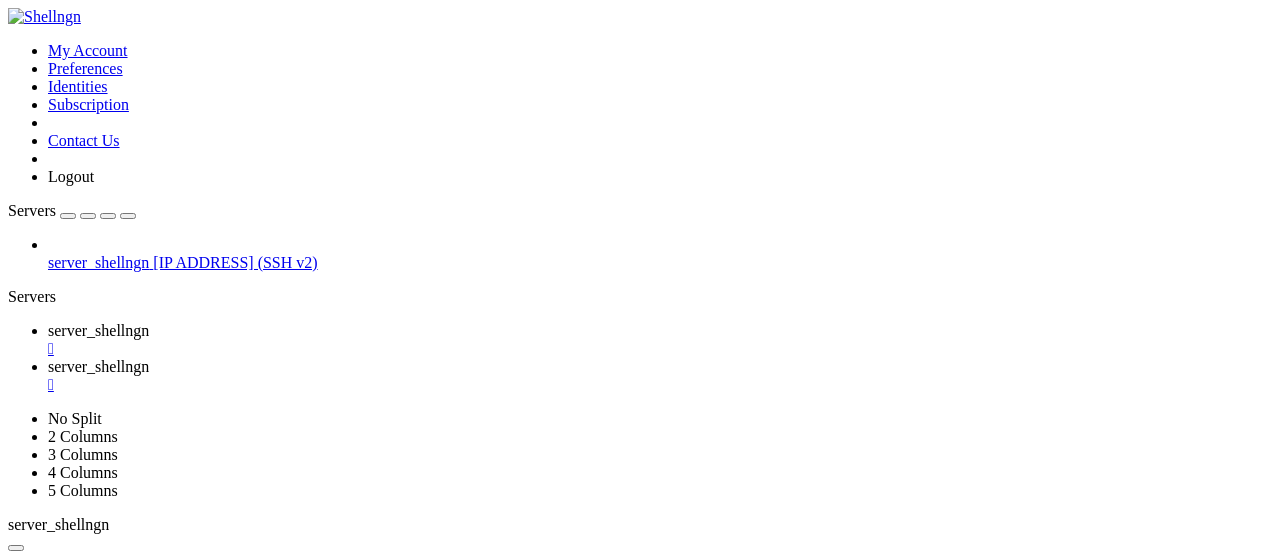click on "  001-PROGRAMS" at bounding box center [72, 872] 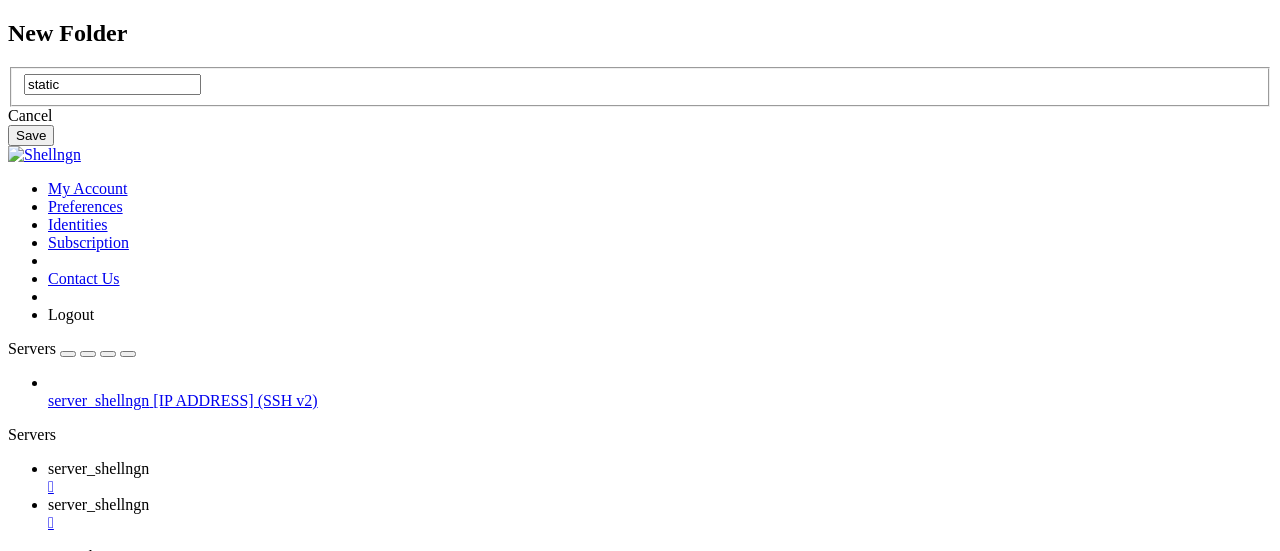 type on "static" 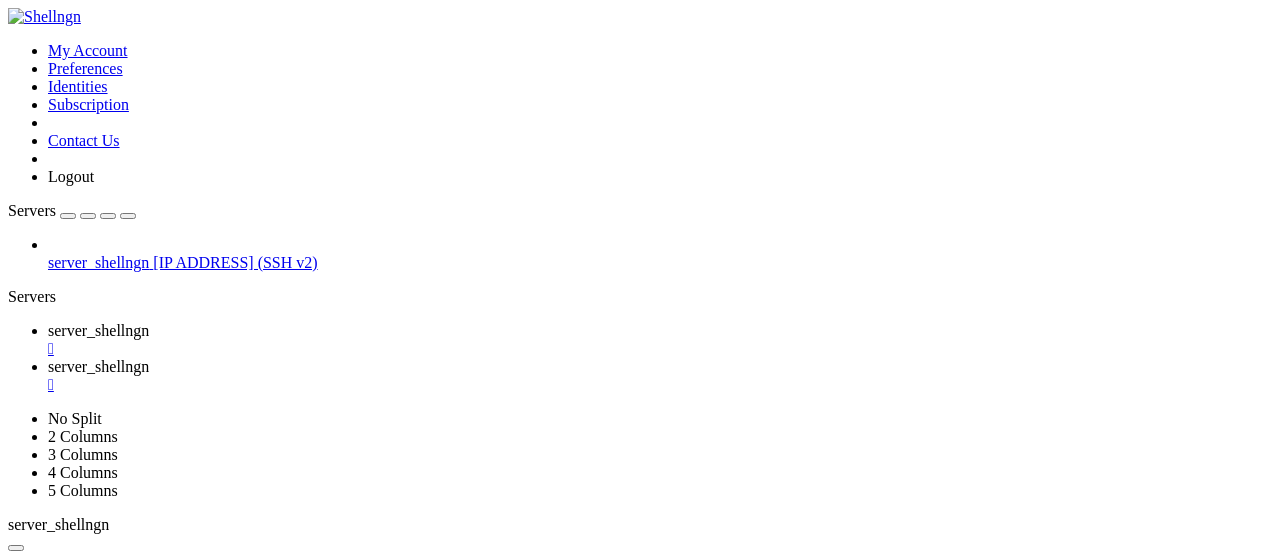 click on "New Folder" at bounding box center (86, 1461) 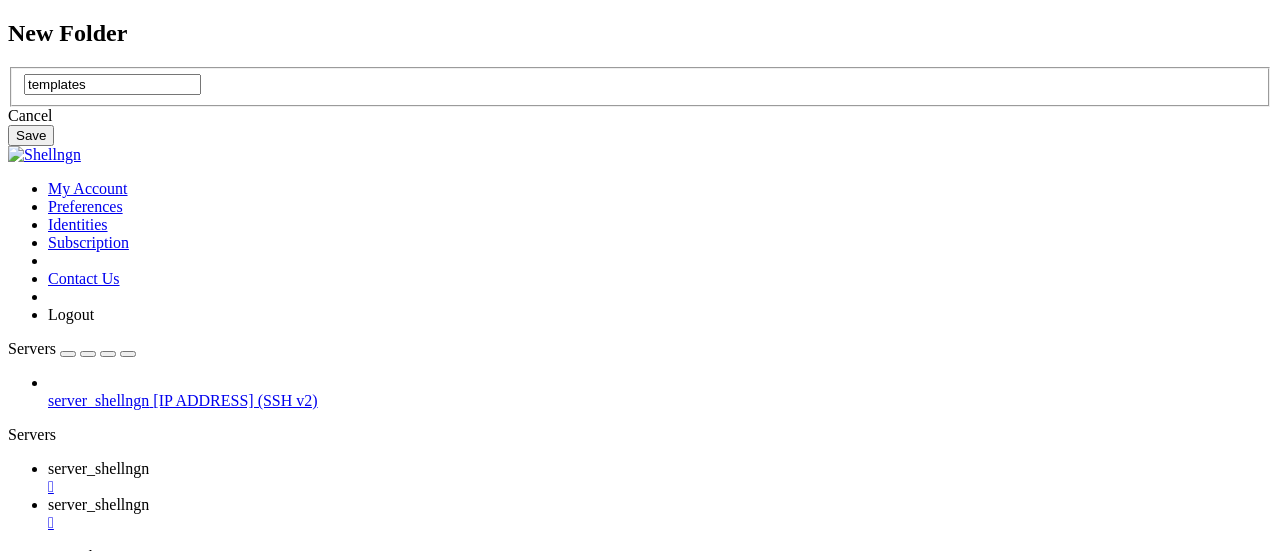 type on "templates" 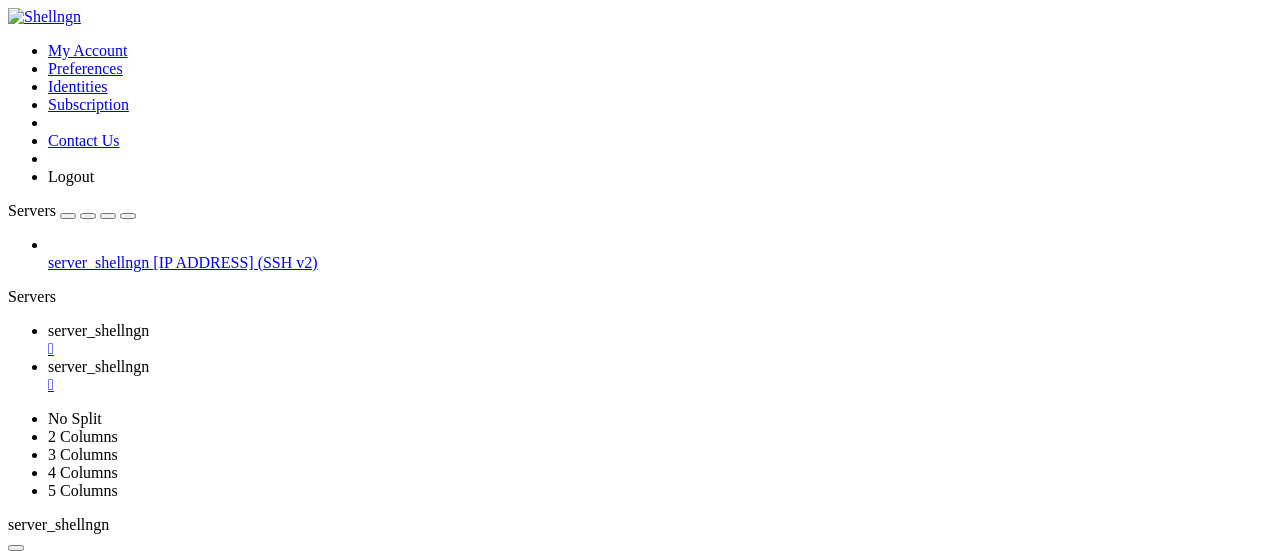 click on "  .." at bounding box center [18, 806] 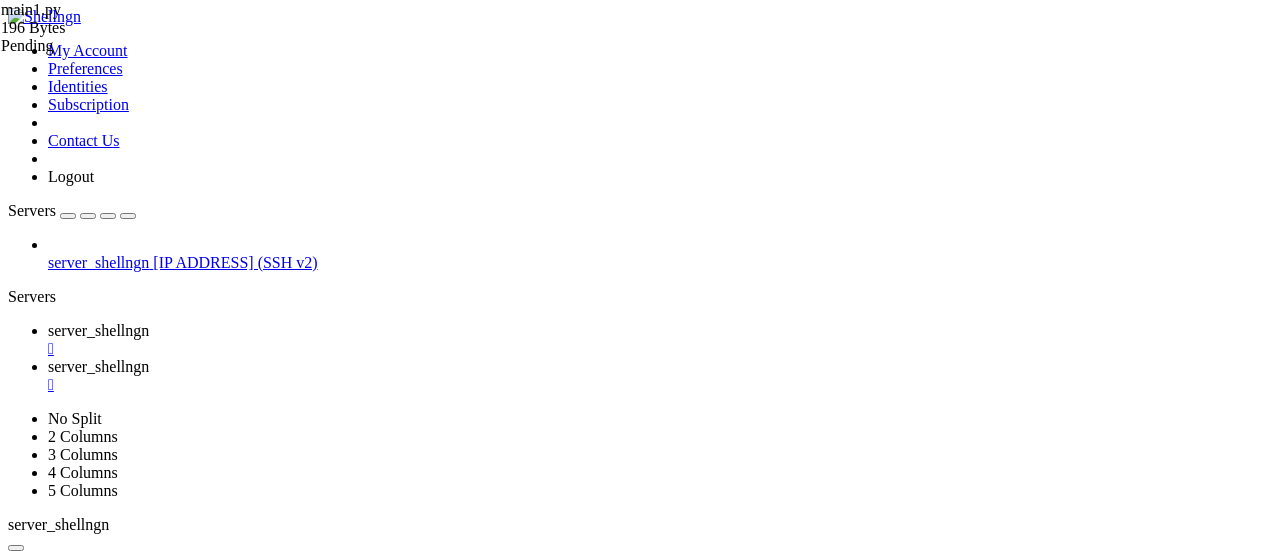 click on "Reconnect" at bounding box center (48, 1258) 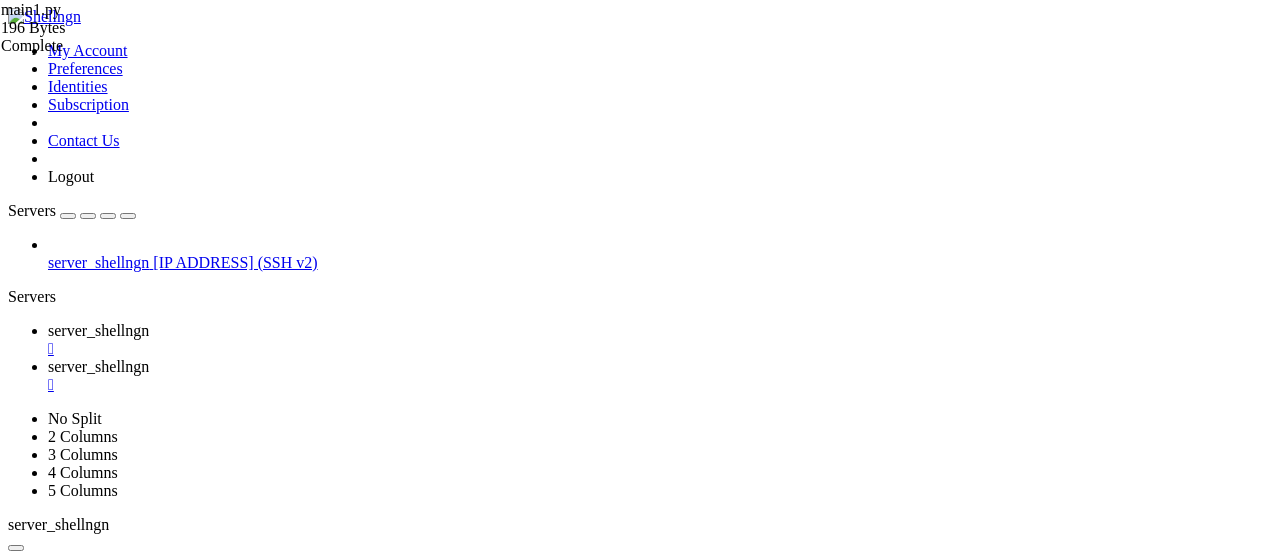 click on "  static" at bounding box center (187, 829) 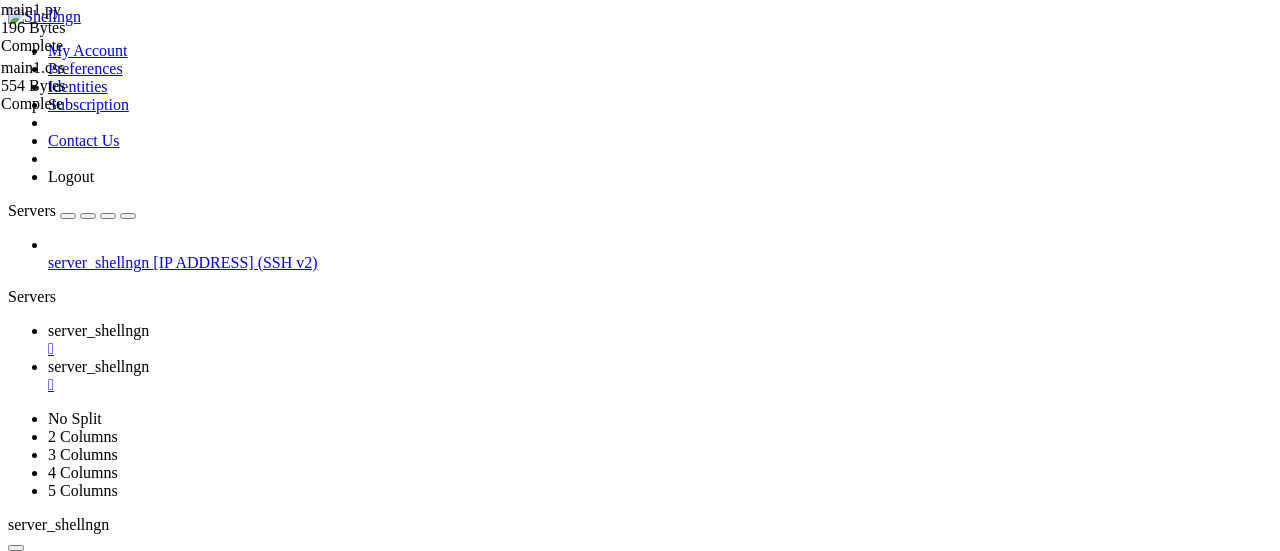 click on "  .." at bounding box center [18, 806] 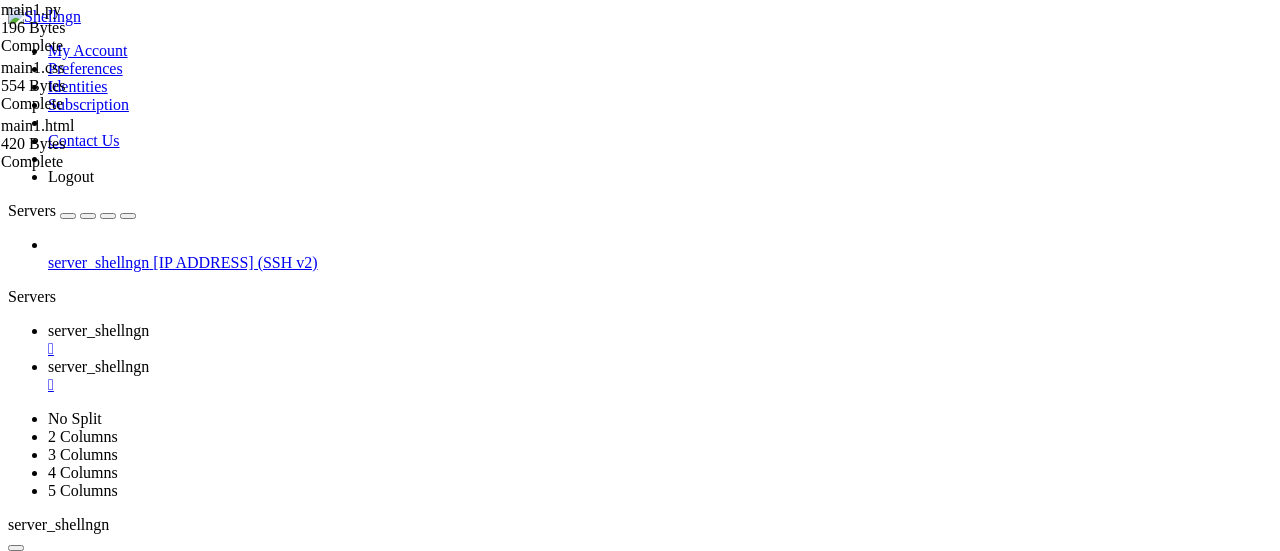 click on "server_shellngn" at bounding box center [98, 330] 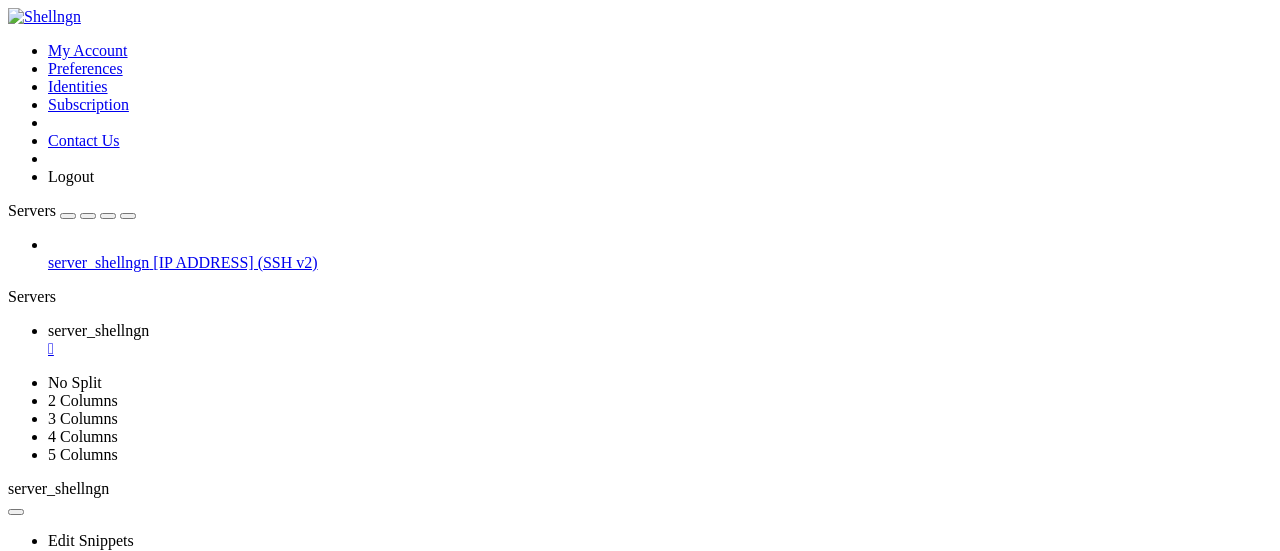 click at bounding box center [16, 671] 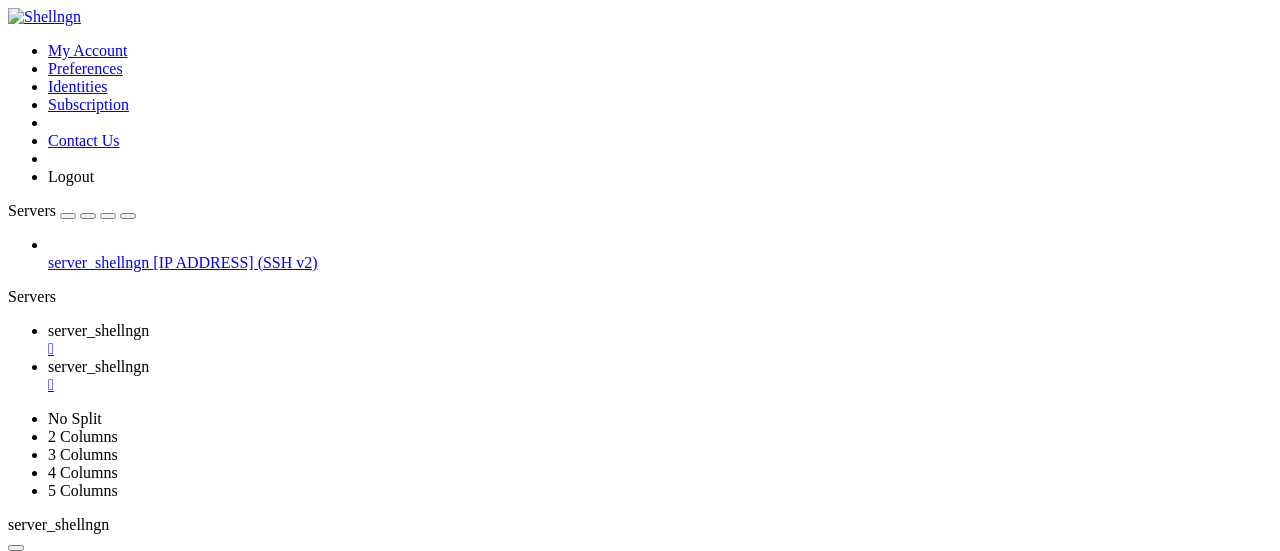 click on "  001-PROGRAMS" at bounding box center [72, 872] 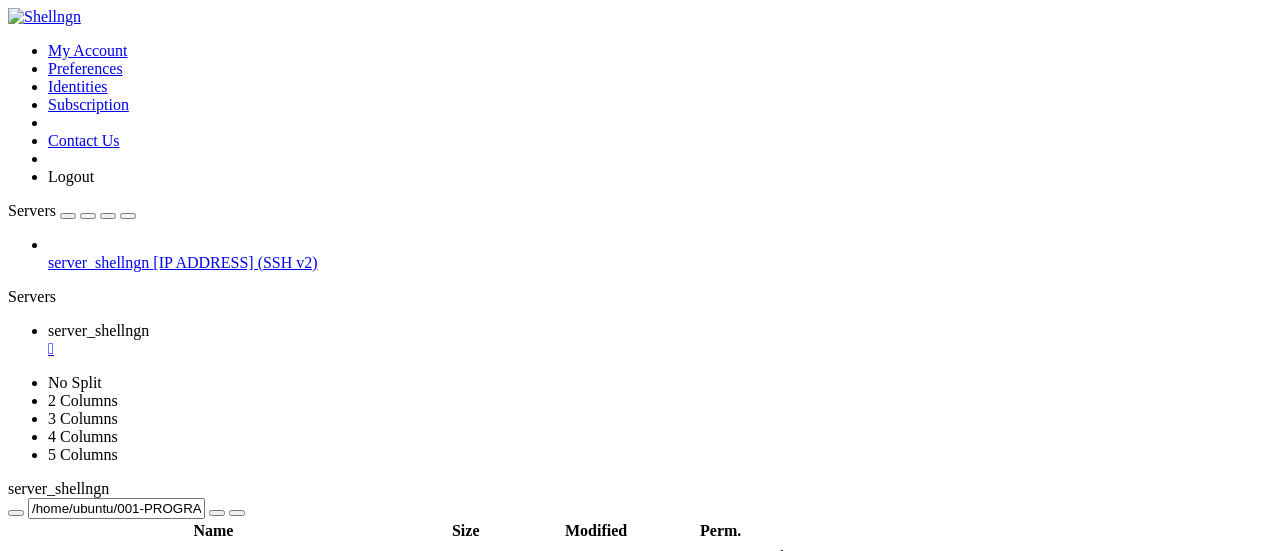 click on "" at bounding box center (660, 349) 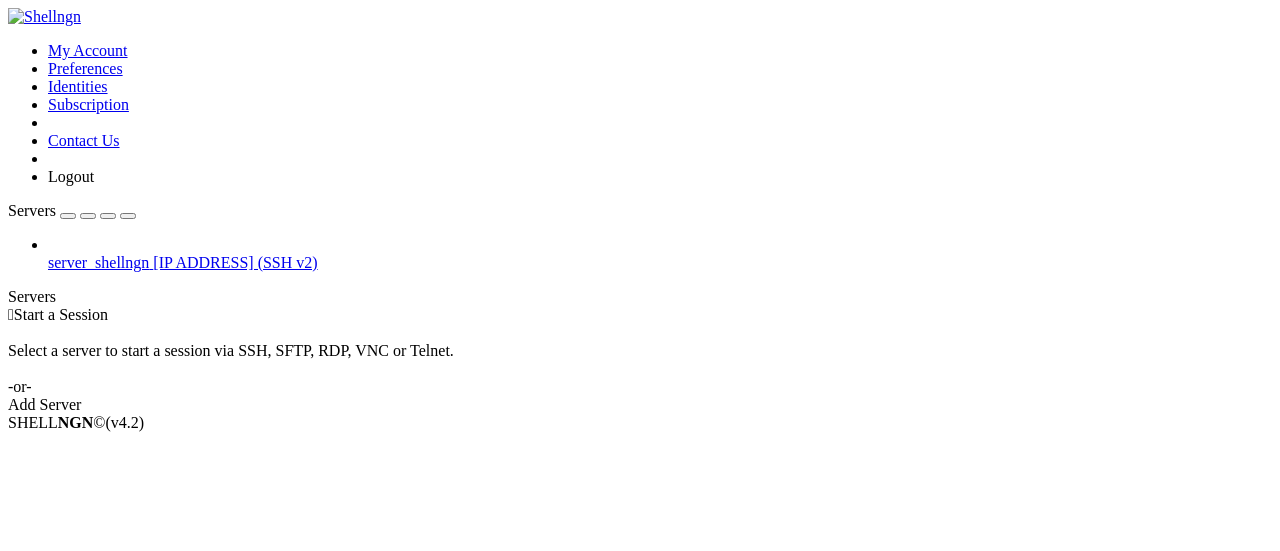 click on "server_shellngn
[IP_ADDRESS] (SSH v2)" at bounding box center (660, 263) 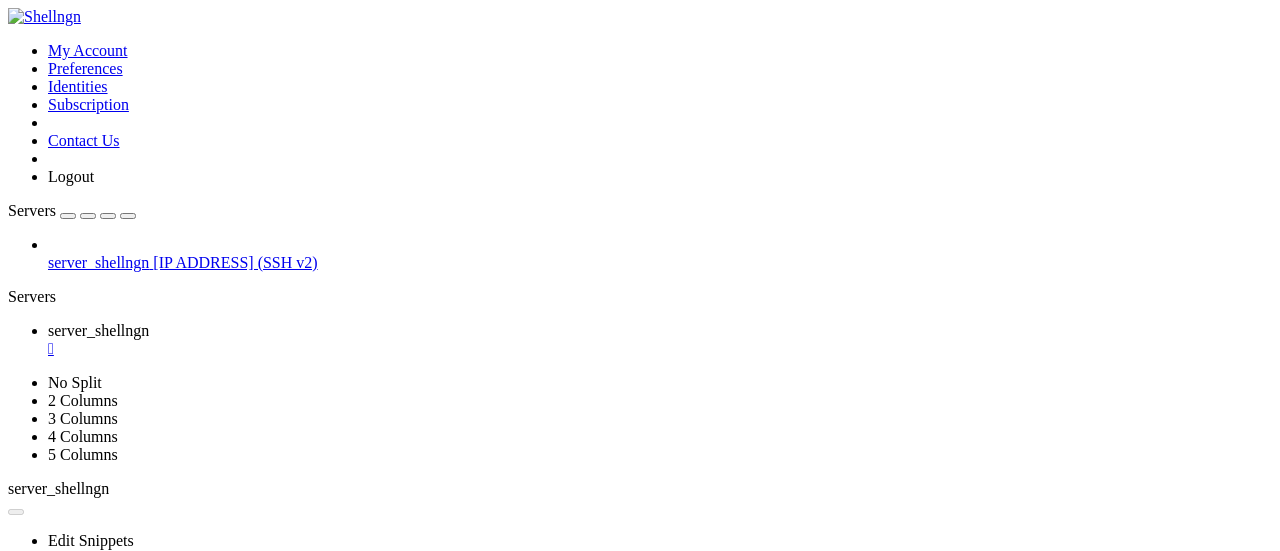 scroll, scrollTop: 0, scrollLeft: 0, axis: both 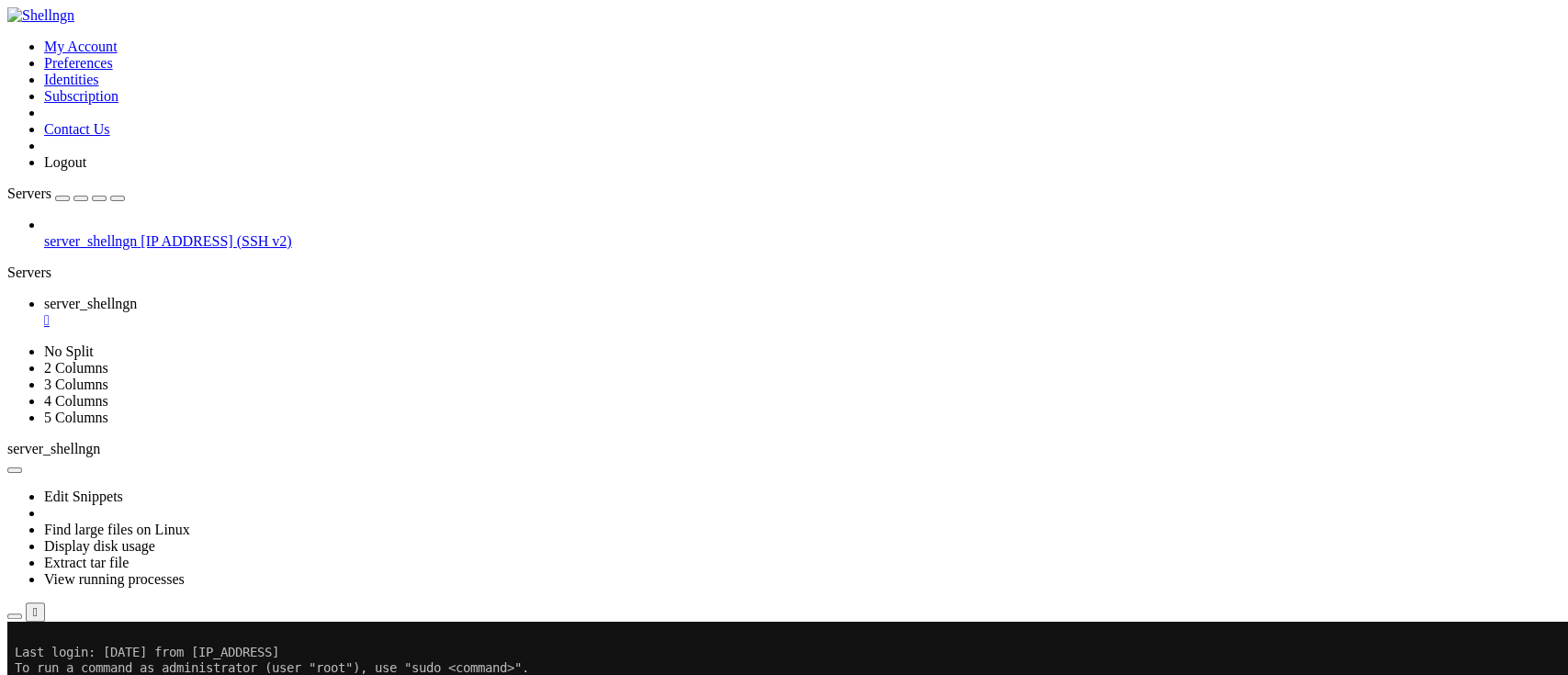 drag, startPoint x: 1100, startPoint y: 622, endPoint x: 280, endPoint y: 922, distance: 873.1552 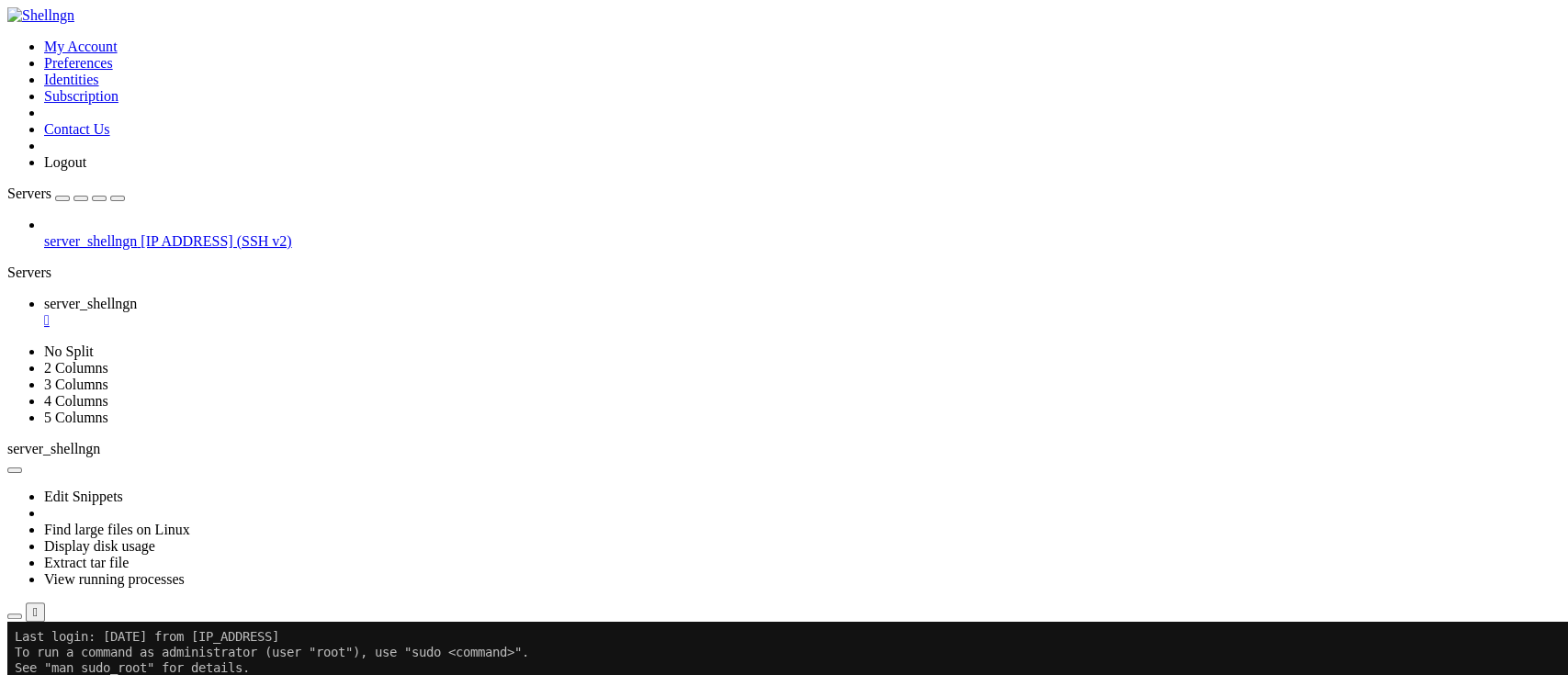 scroll, scrollTop: 375, scrollLeft: 0, axis: vertical 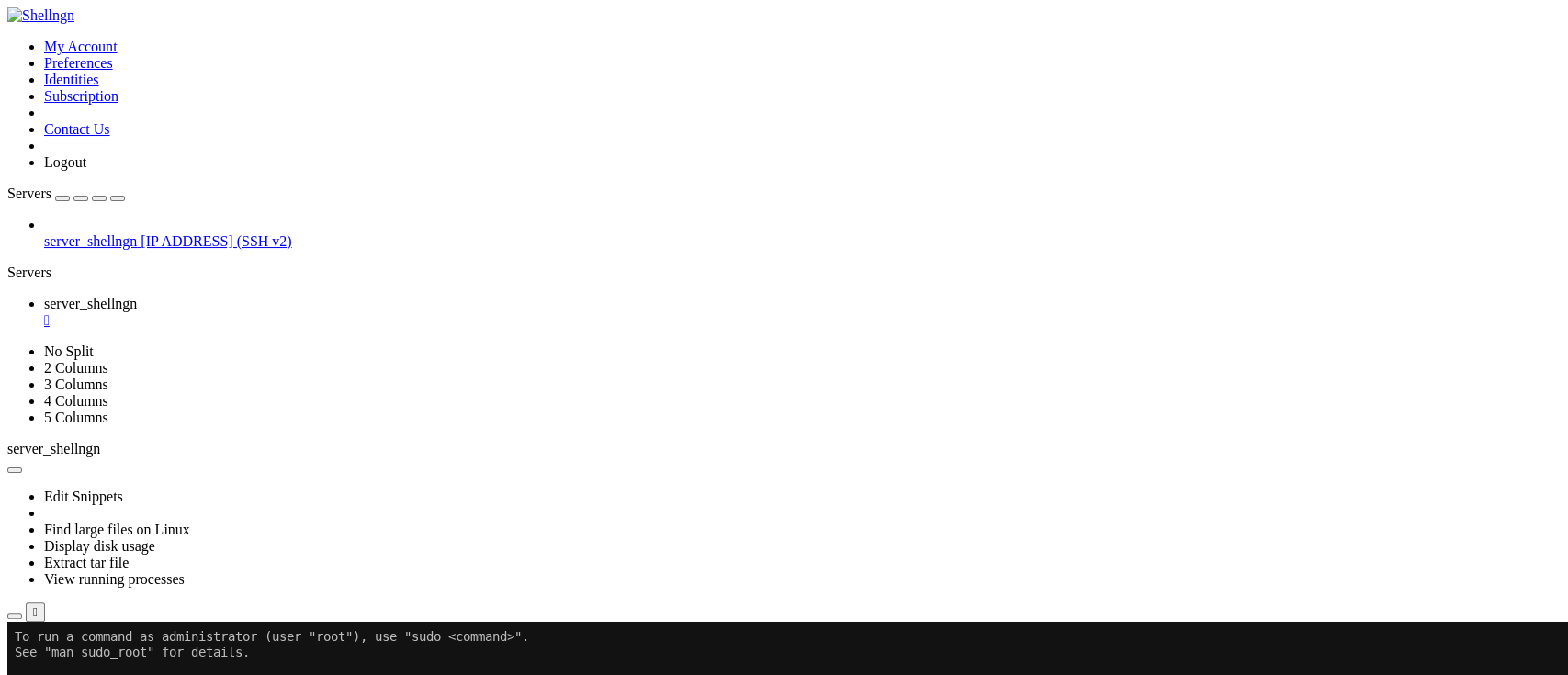 click on "ubuntu@servershellngn : ~ $ ^C" 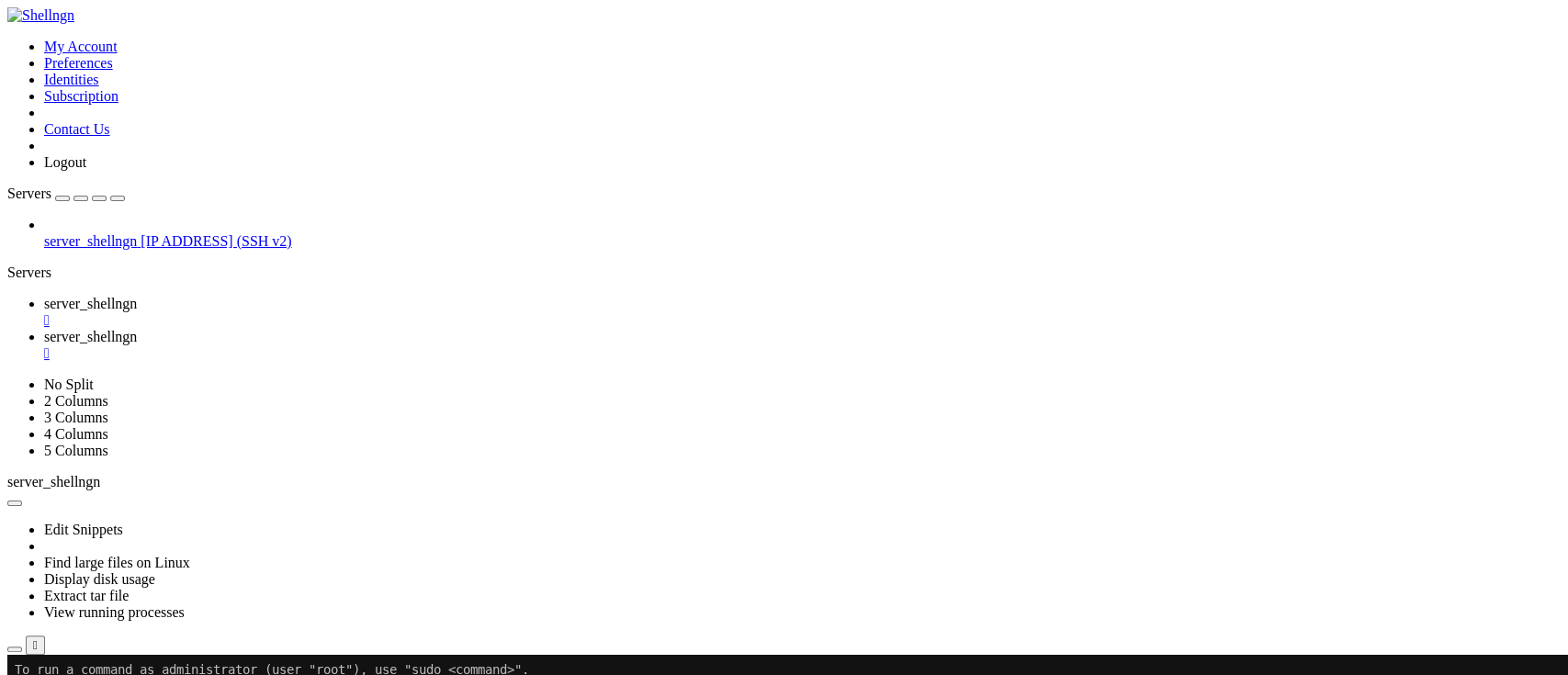click on "/home/ubuntu" at bounding box center (107, 696) 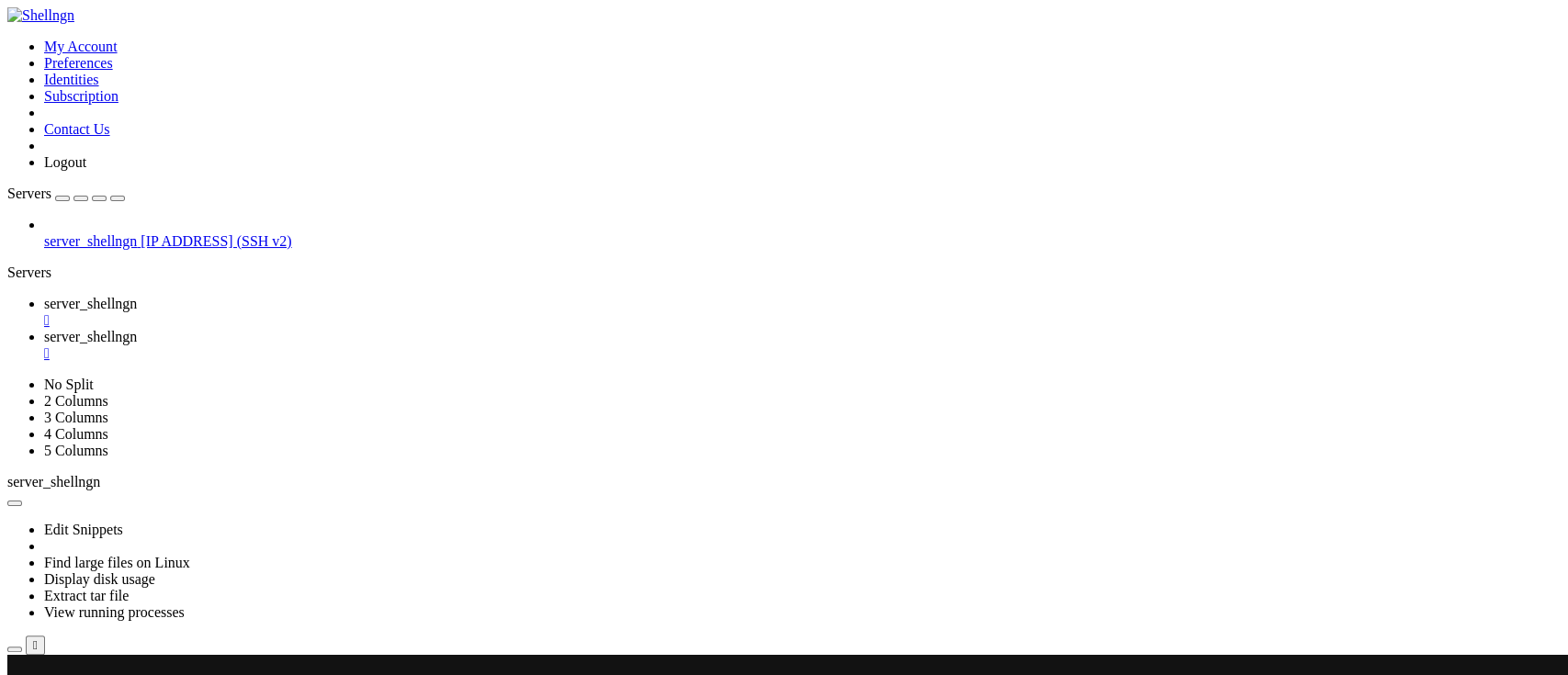 scroll, scrollTop: 453, scrollLeft: 0, axis: vertical 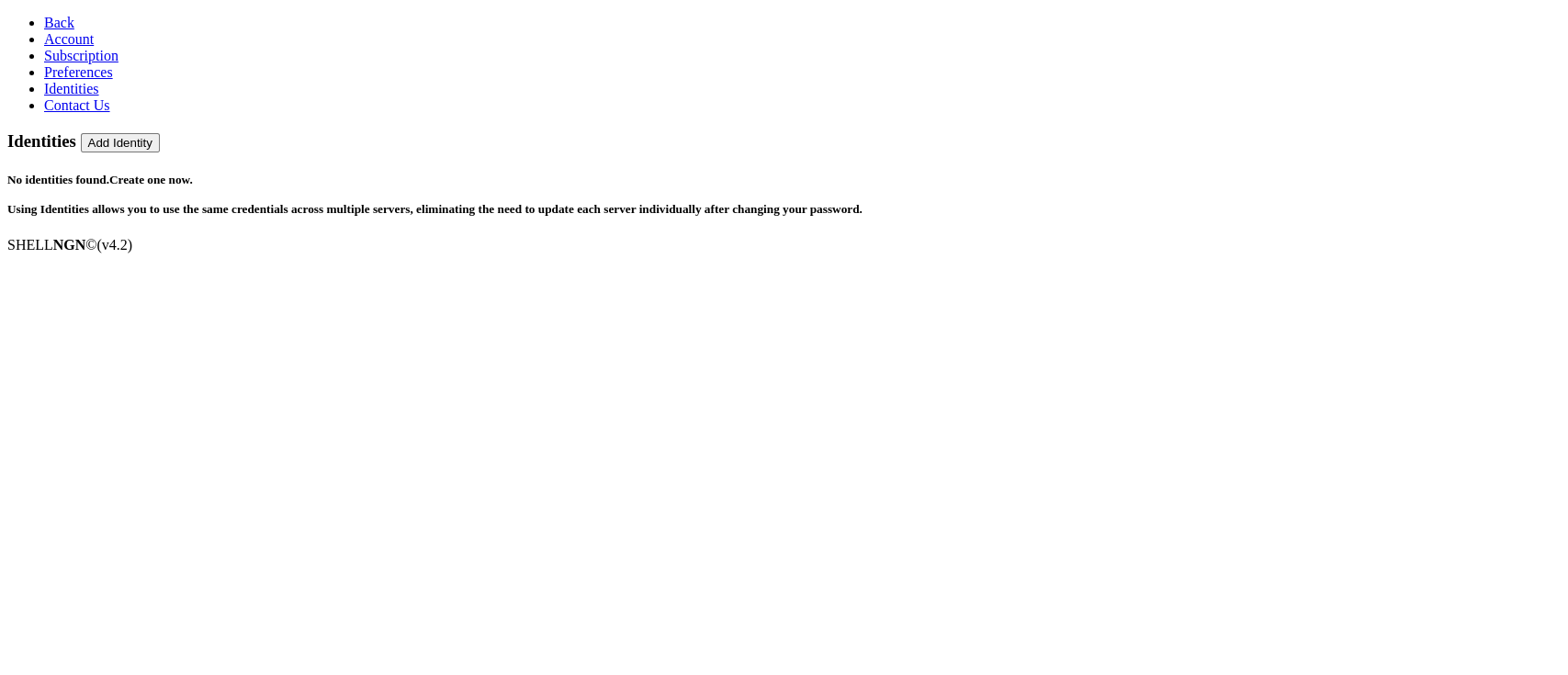 click on "Account" at bounding box center [69, 39] 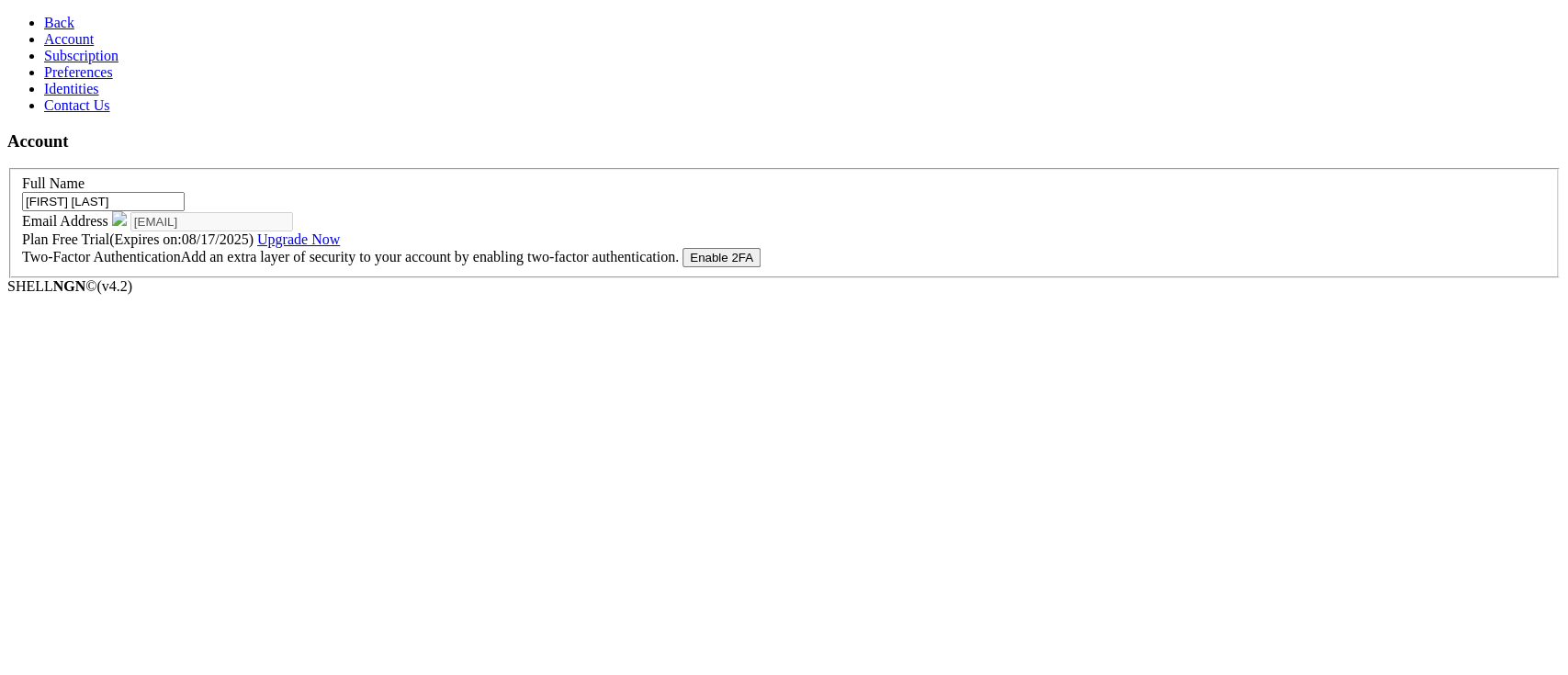 click on "Back" at bounding box center [59, 22] 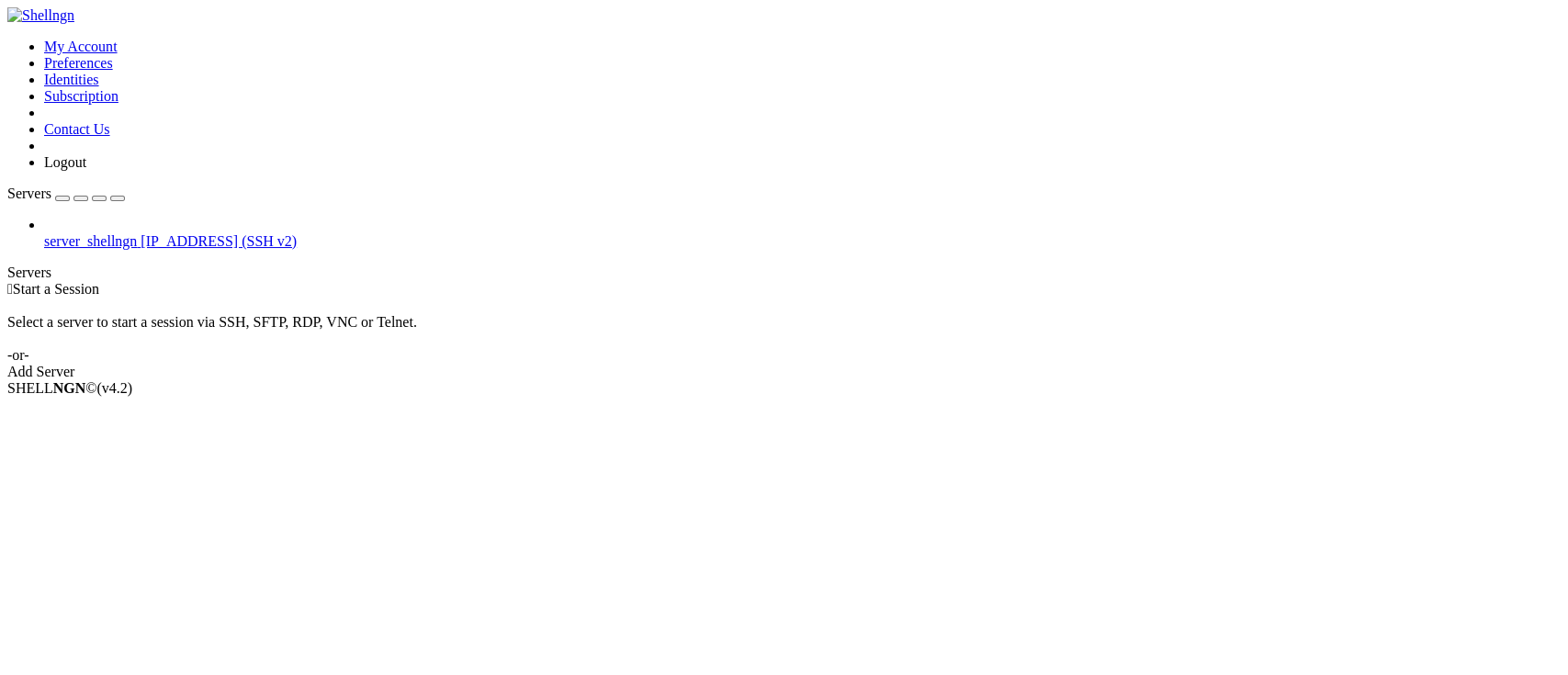 click on "server_shellngn" at bounding box center [90, 241] 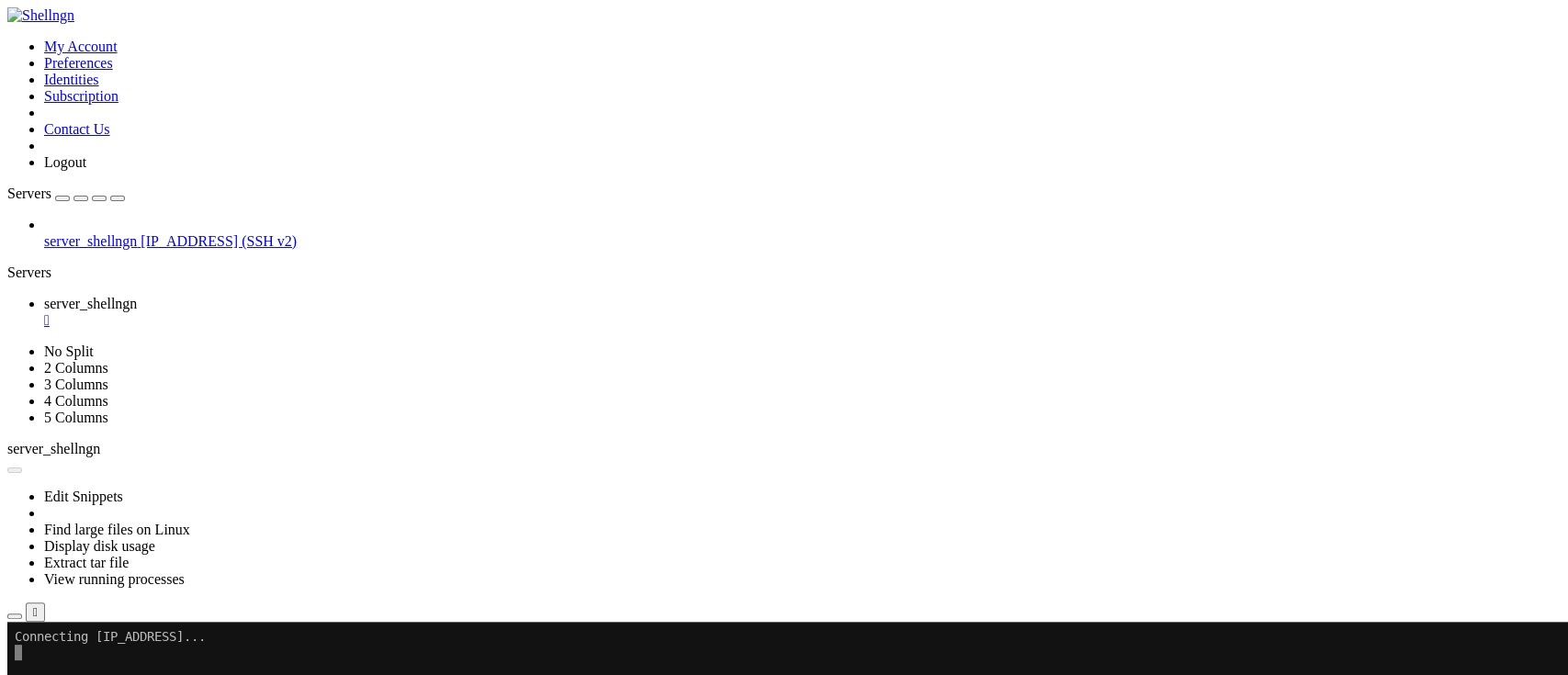 scroll, scrollTop: 0, scrollLeft: 0, axis: both 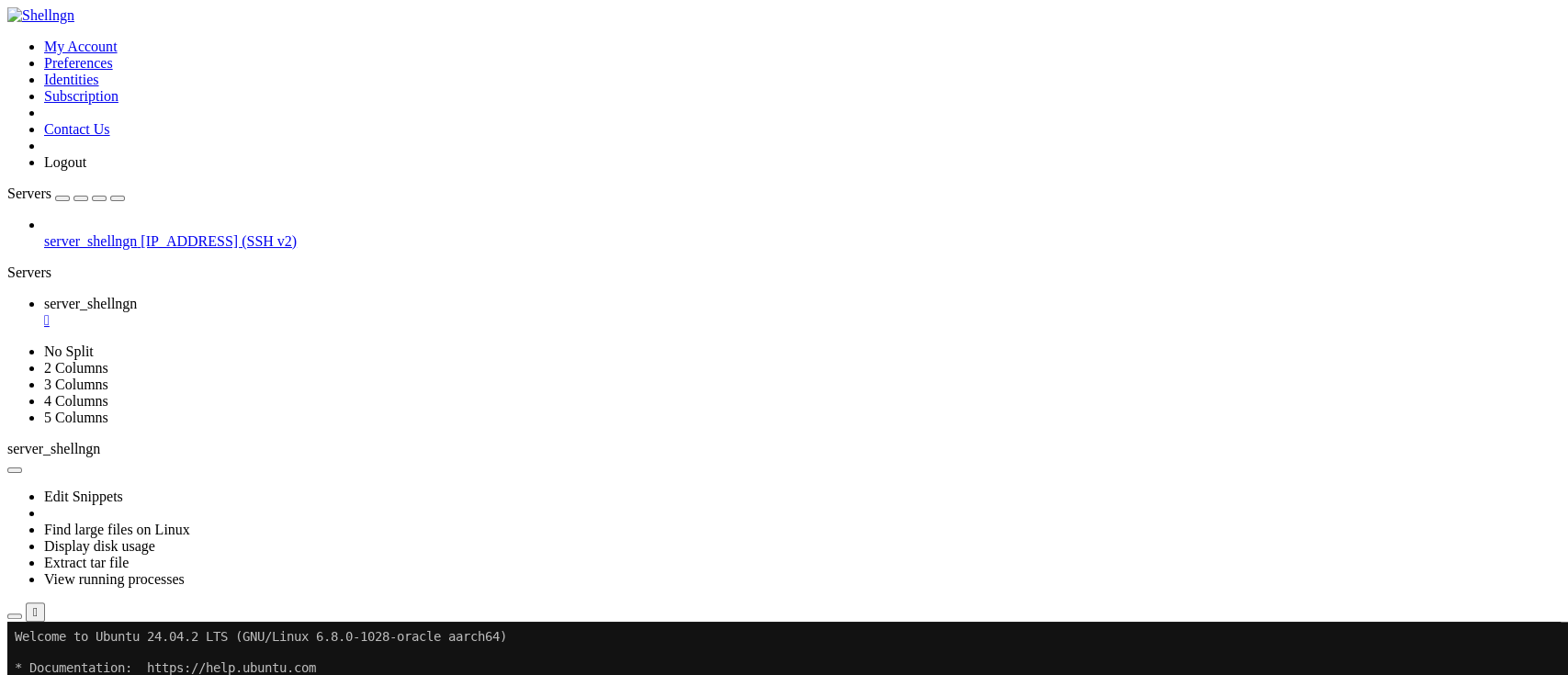 click at bounding box center (15, 616) 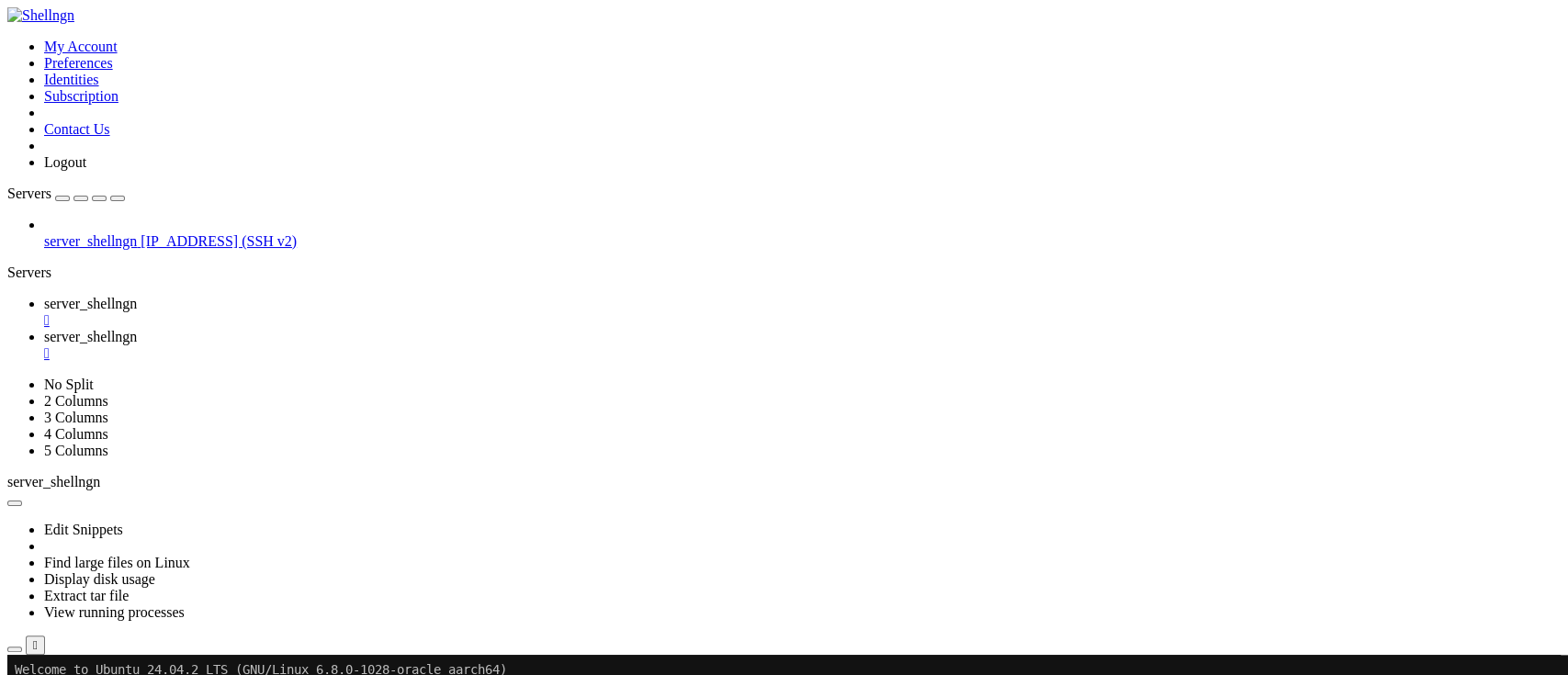 type on "/home/ubuntu" 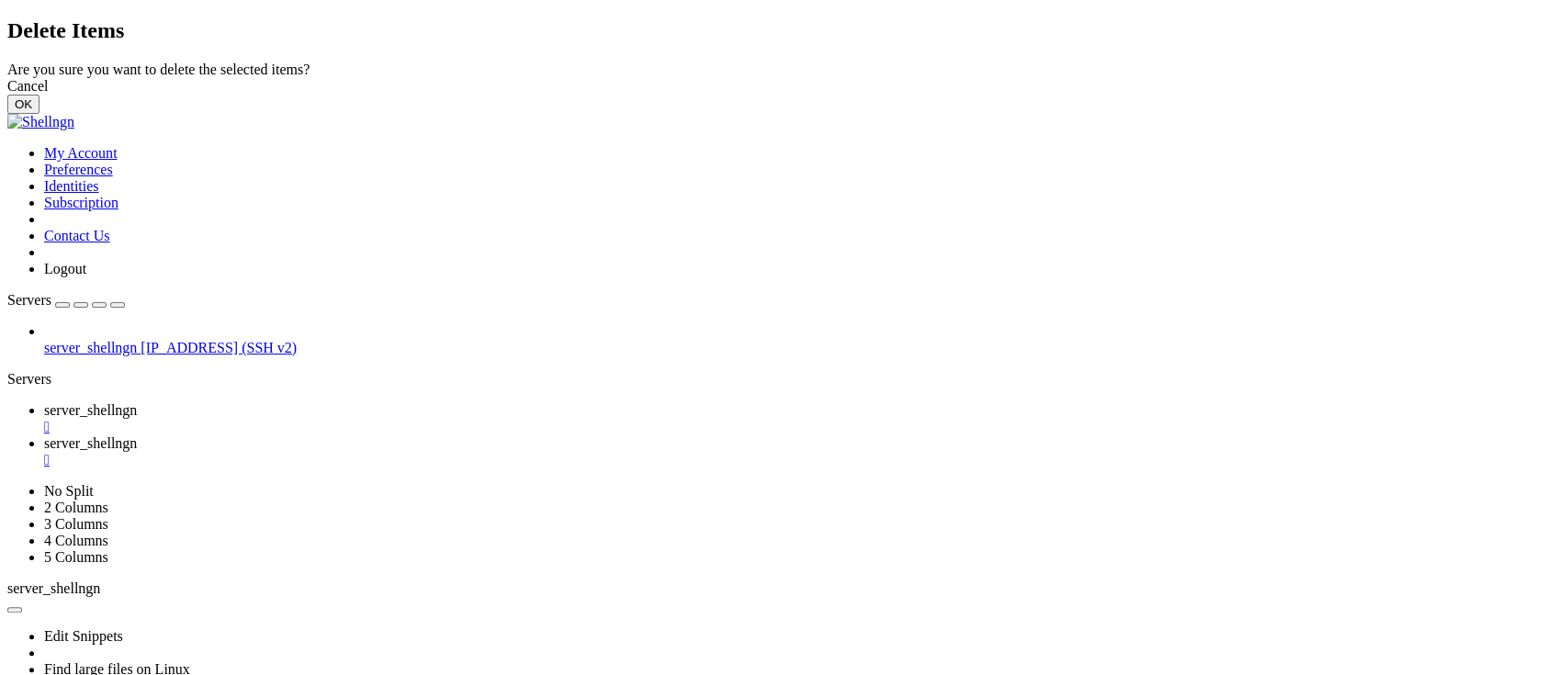 click on "OK" at bounding box center (23, 104) 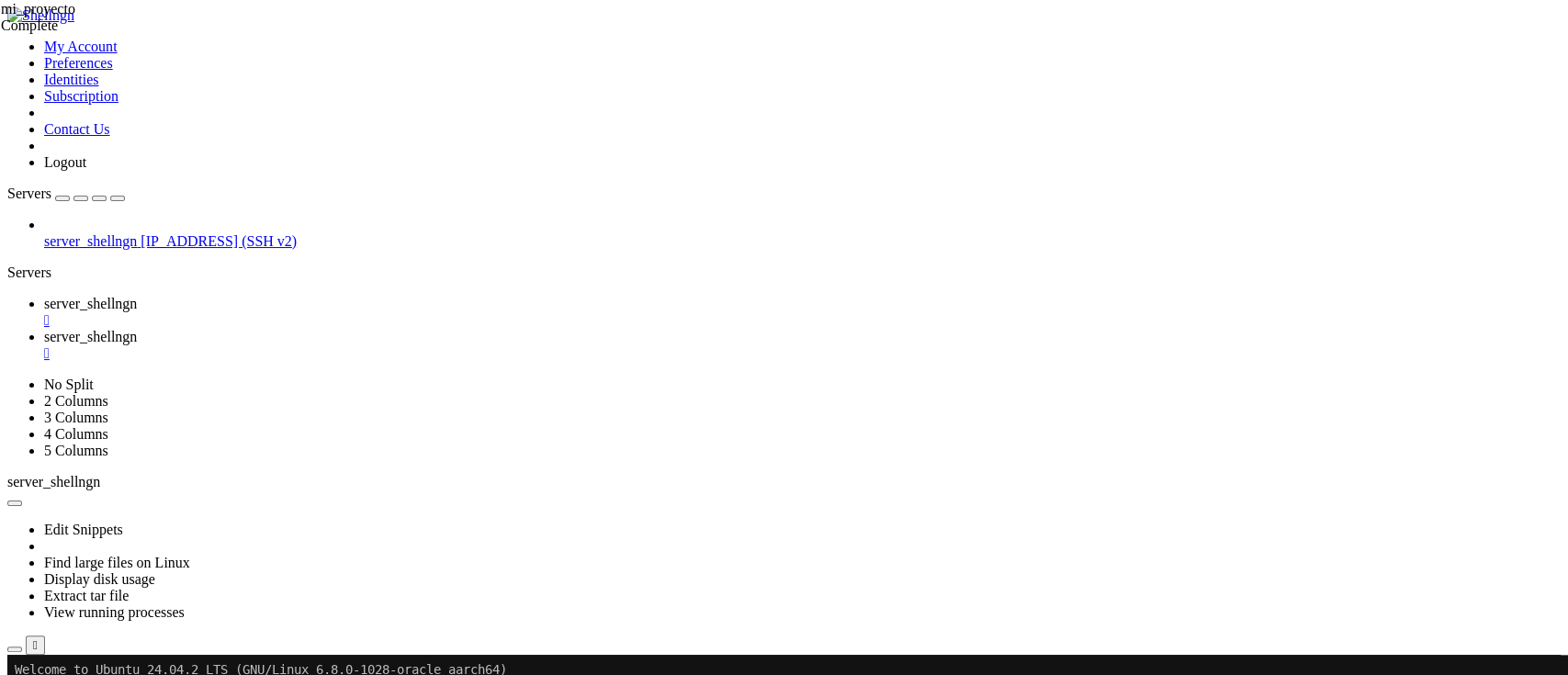 drag, startPoint x: 413, startPoint y: 63, endPoint x: 268, endPoint y: 84, distance: 146.5128 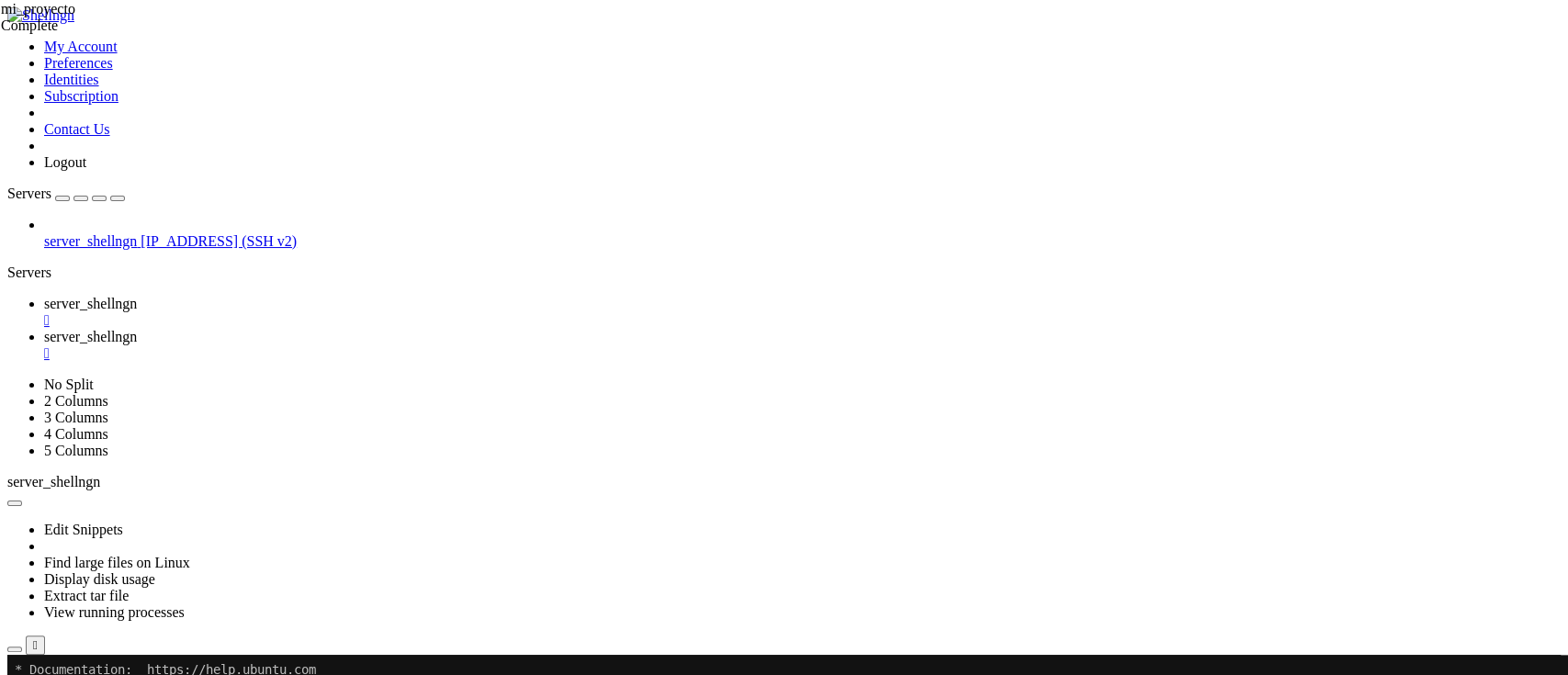 scroll, scrollTop: 203, scrollLeft: 0, axis: vertical 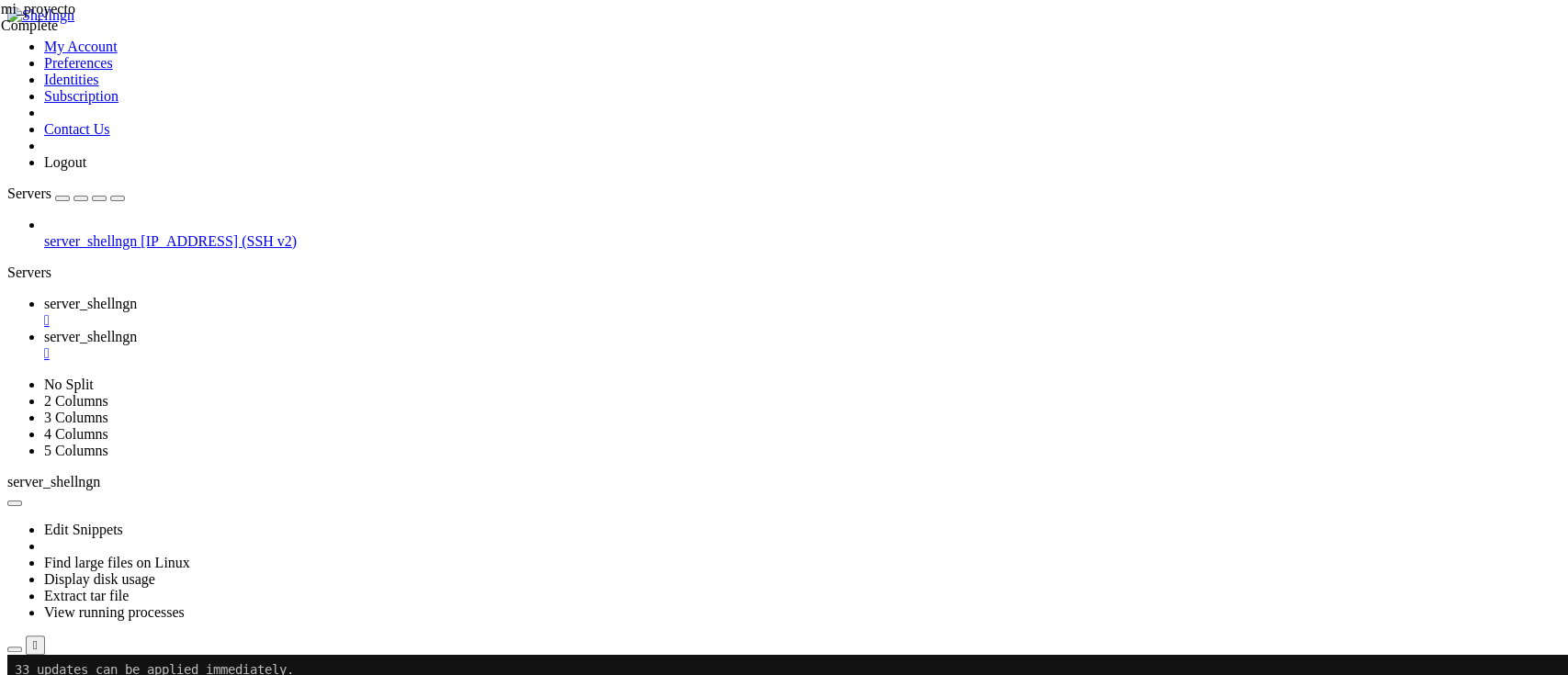 drag, startPoint x: 15, startPoint y: 858, endPoint x: 368, endPoint y: 1206, distance: 495.6945 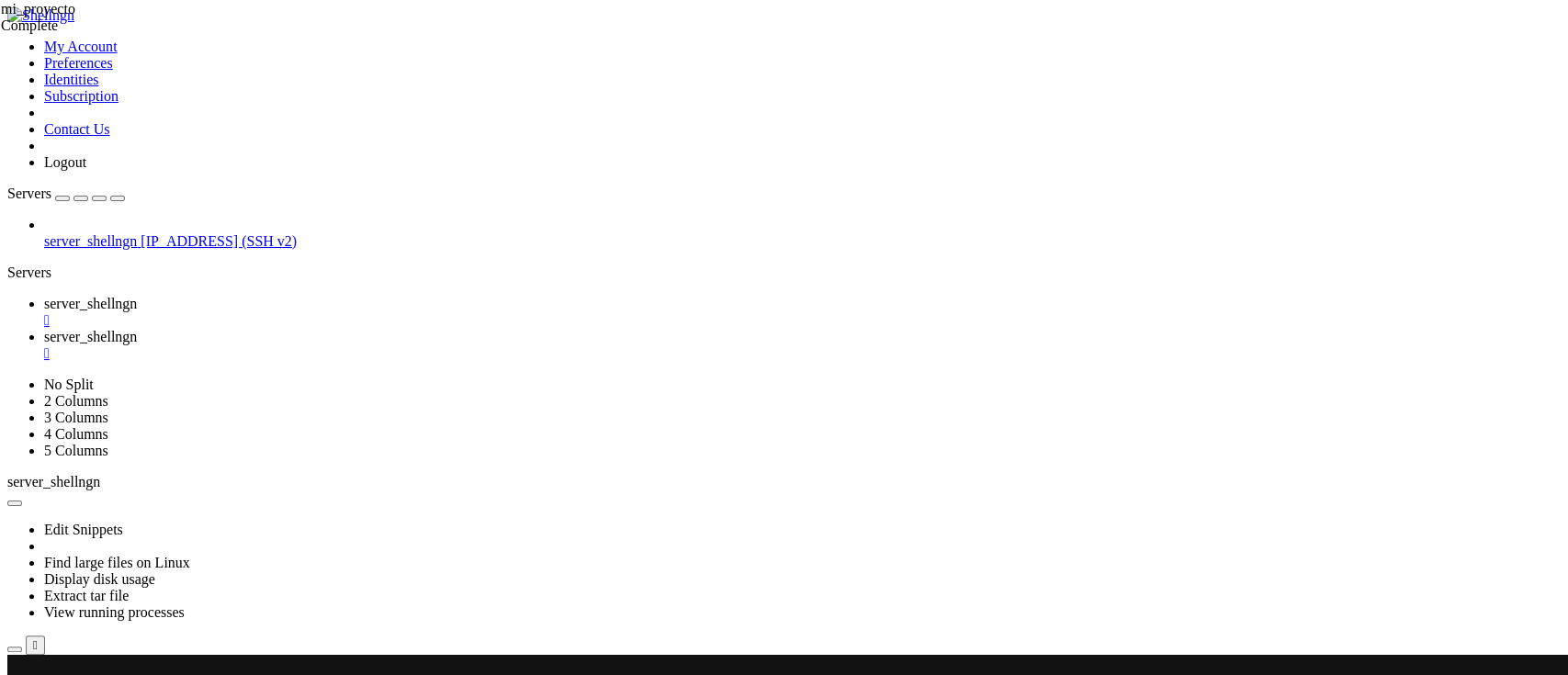 scroll, scrollTop: 296, scrollLeft: 0, axis: vertical 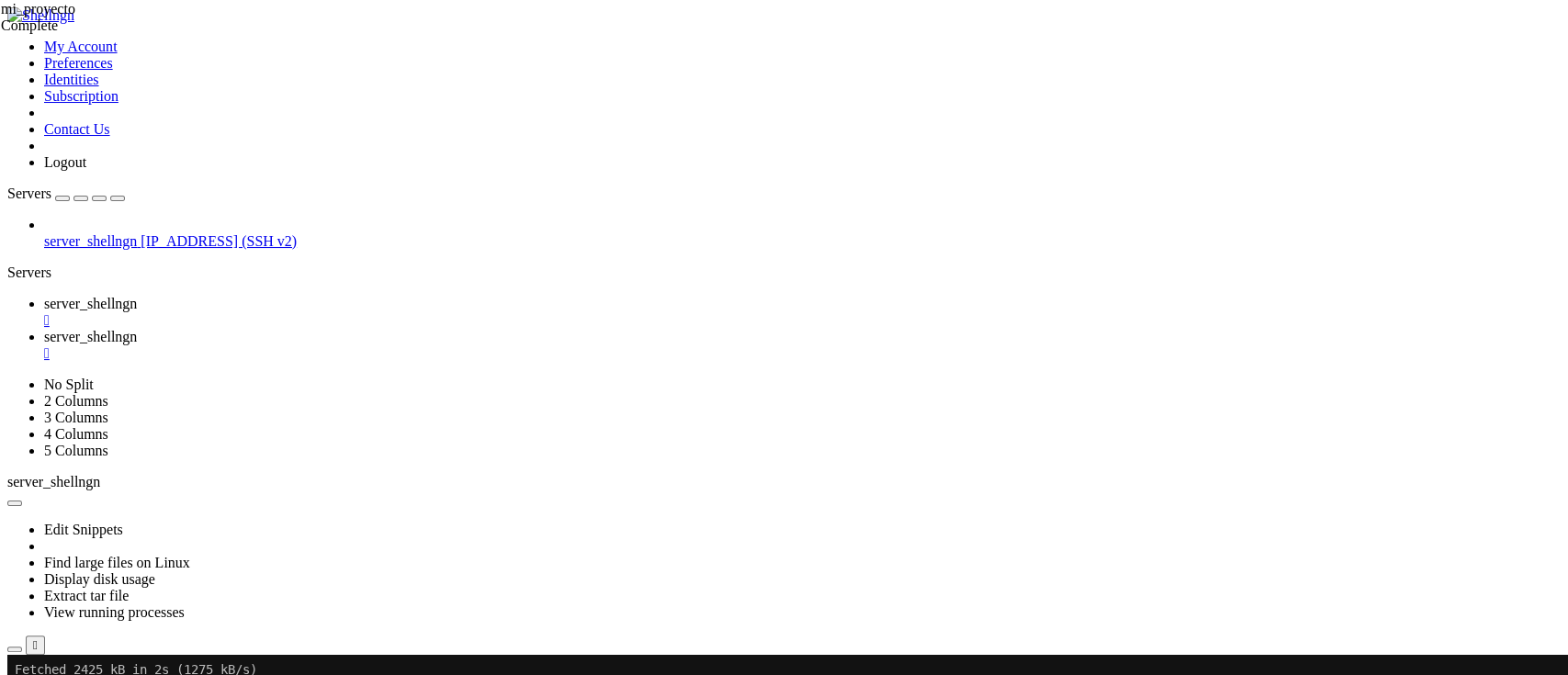 click on "server_shellngn
" at bounding box center [802, 345] 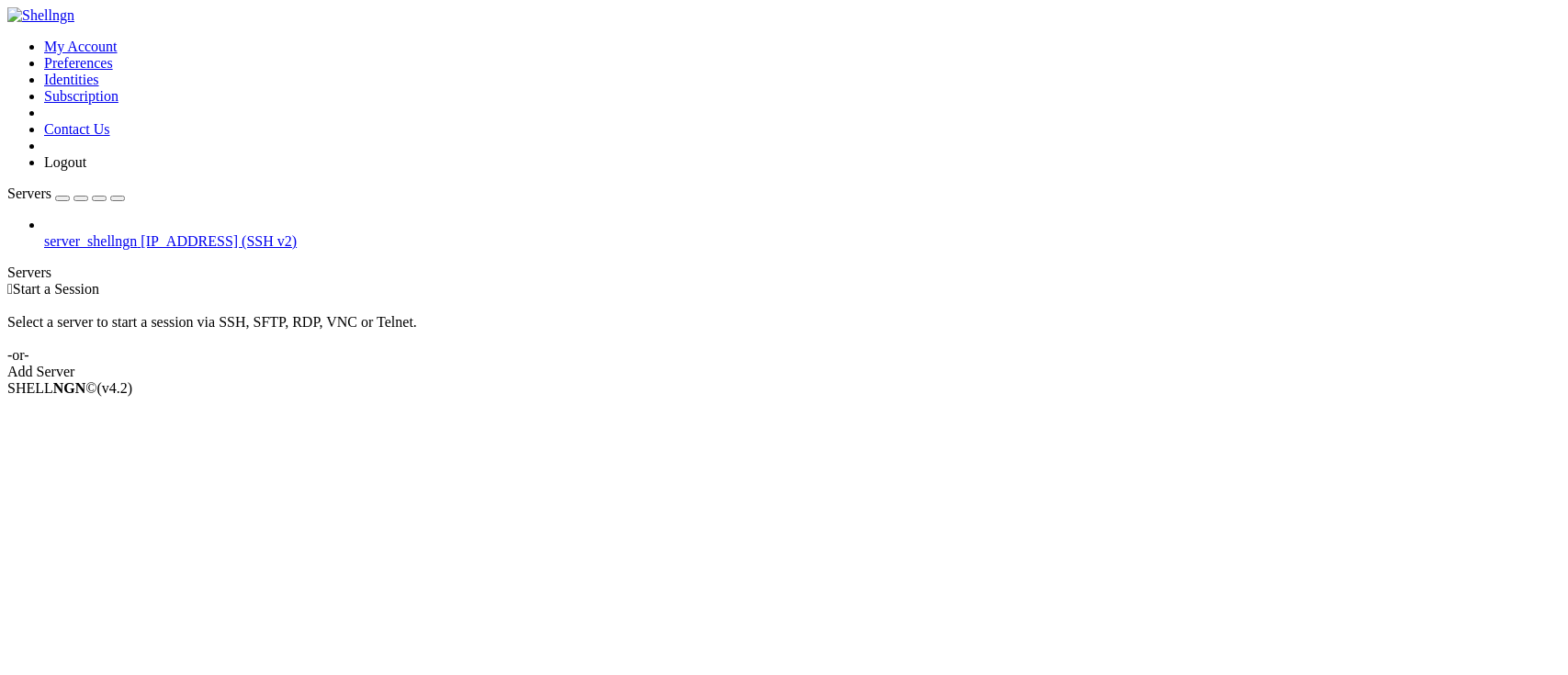 scroll, scrollTop: 0, scrollLeft: 0, axis: both 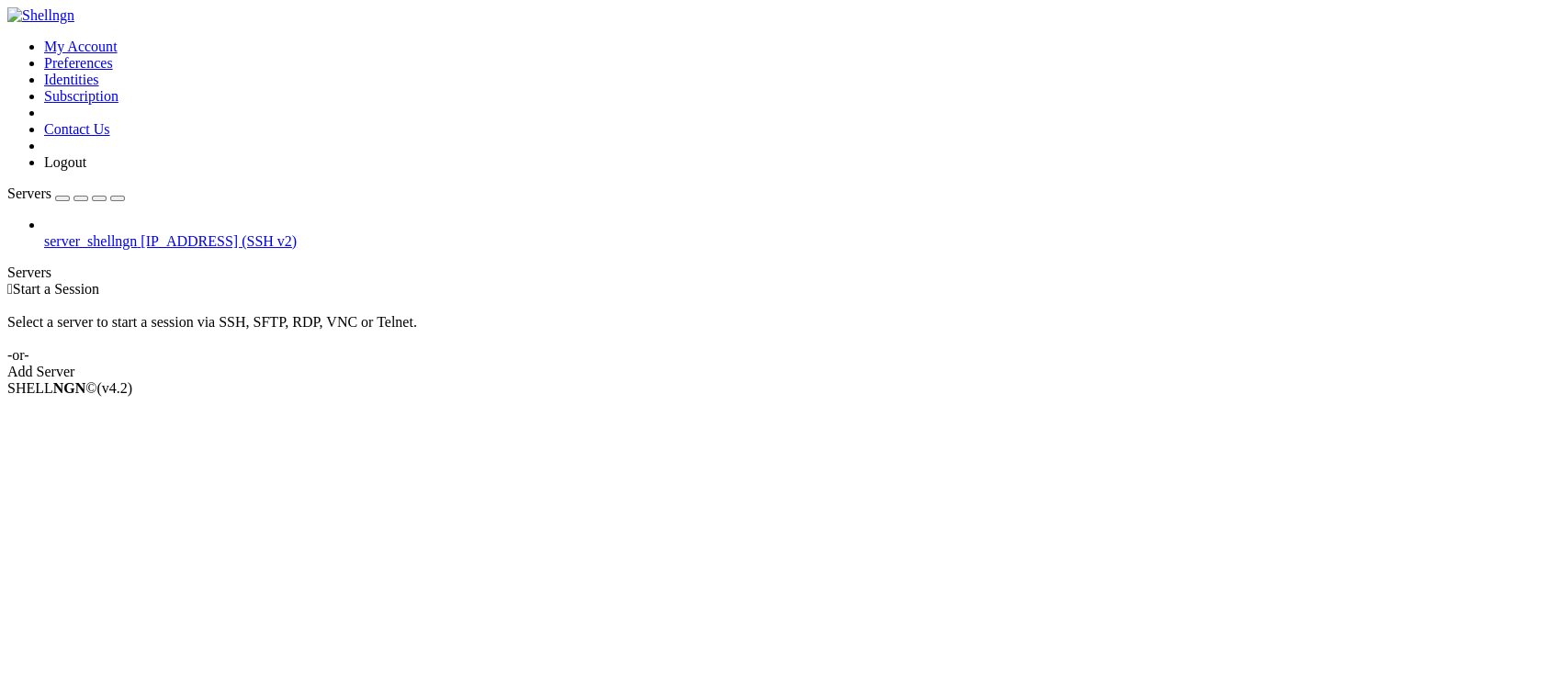 click on "[IP_ADDRESS] (SSH v2)" at bounding box center (219, 241) 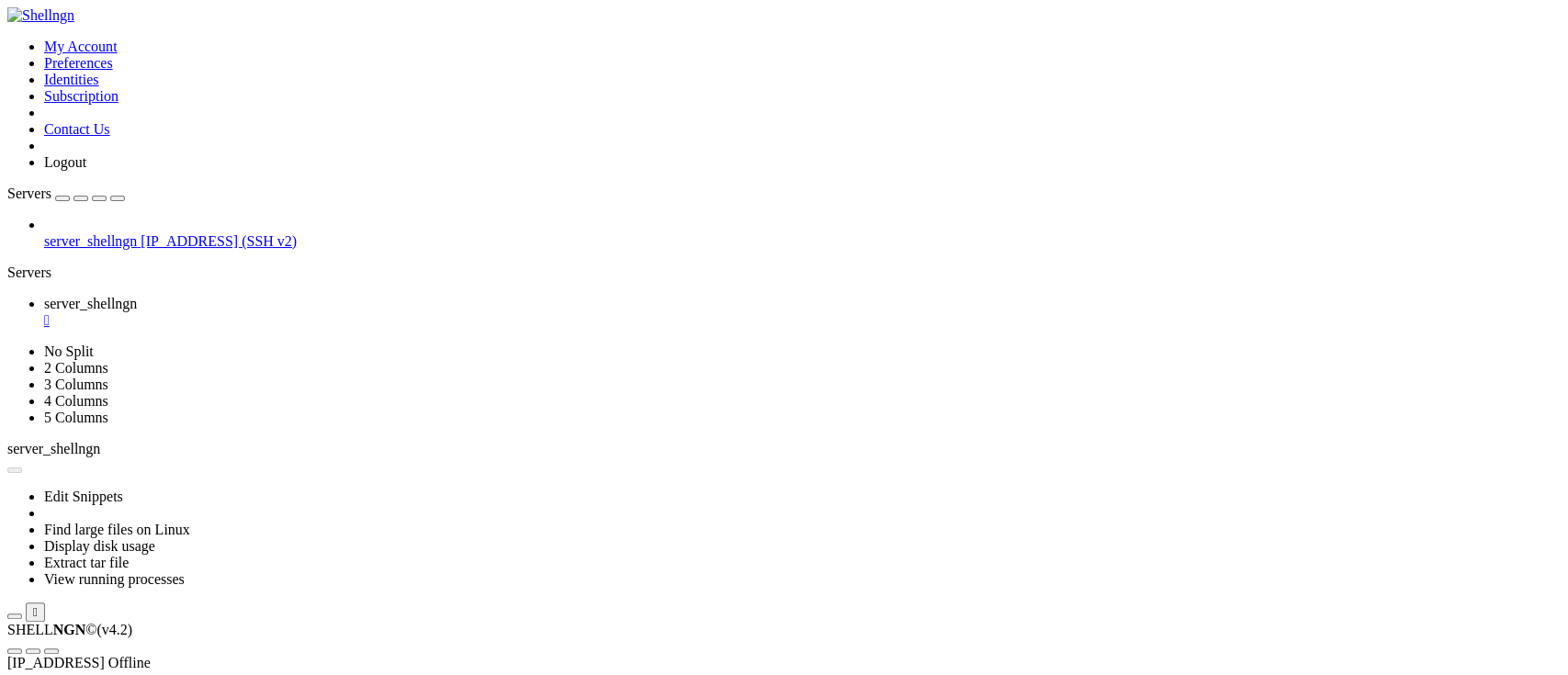 scroll, scrollTop: 0, scrollLeft: 0, axis: both 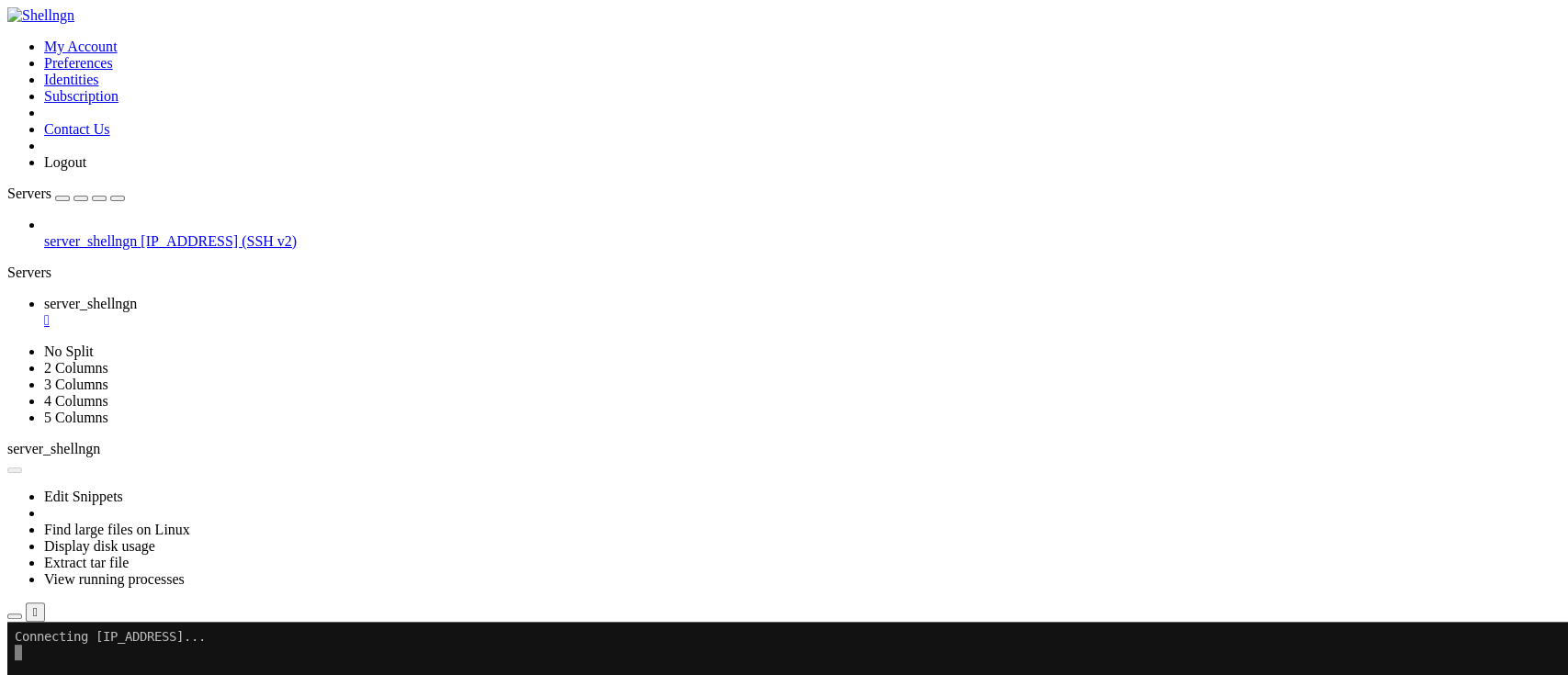 click at bounding box center [15, 616] 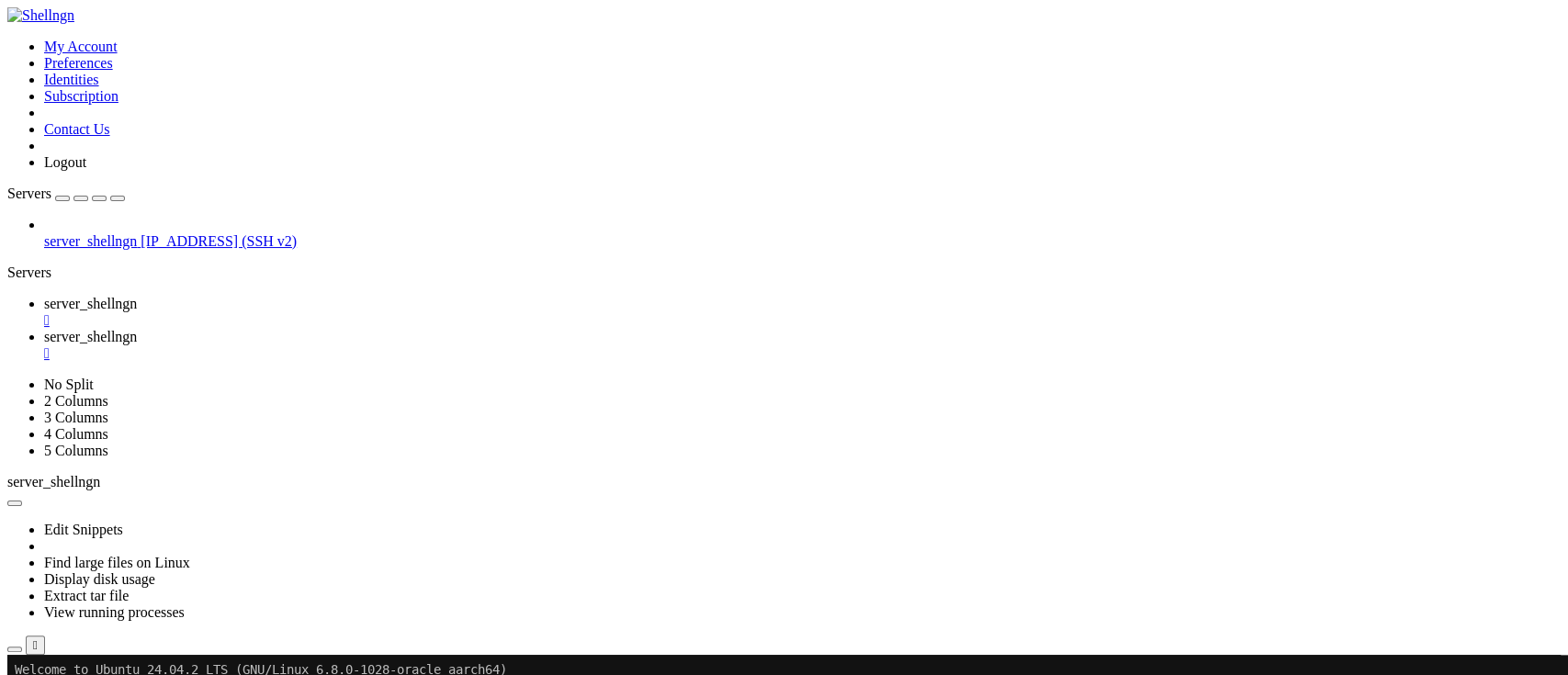 click on "  virtual" at bounding box center [32, 821] 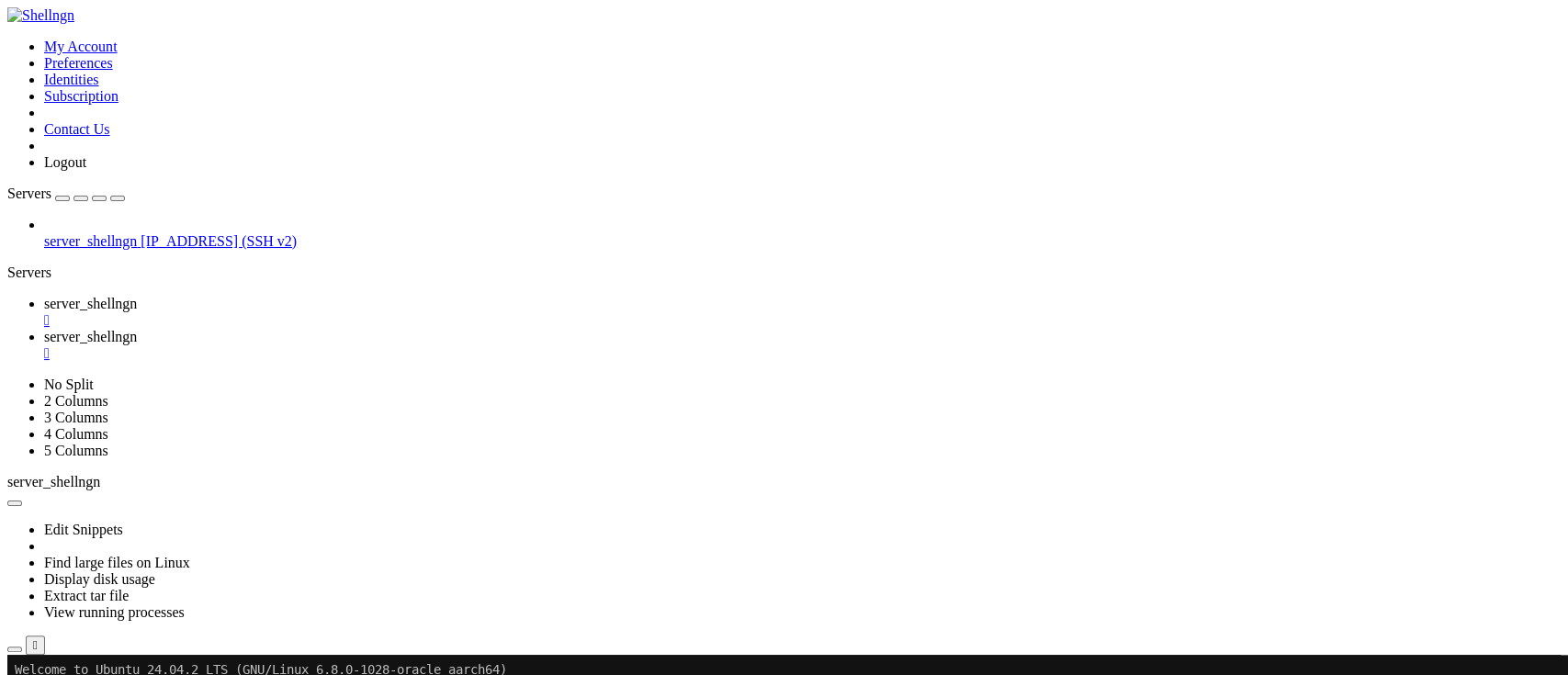 scroll, scrollTop: 0, scrollLeft: 0, axis: both 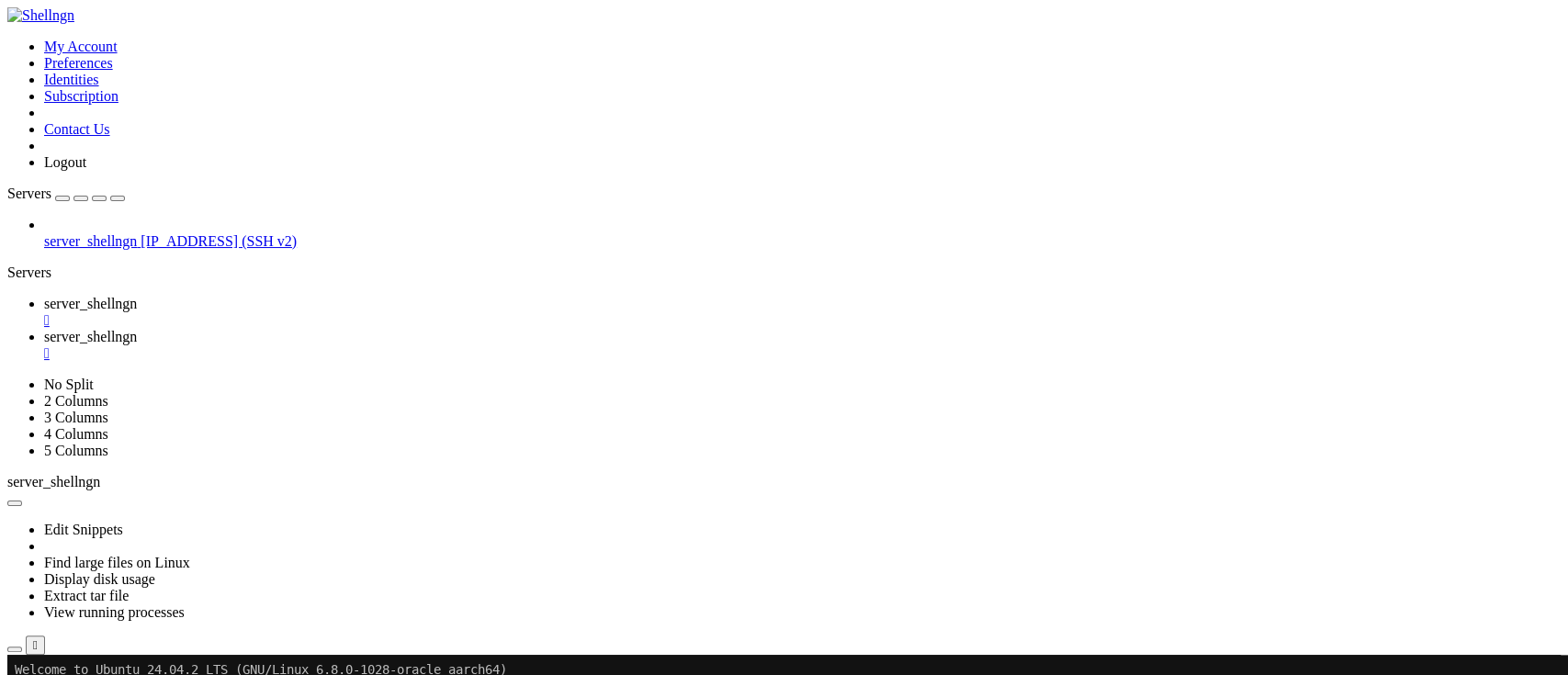 click on "server_shellngn" at bounding box center (90, 241) 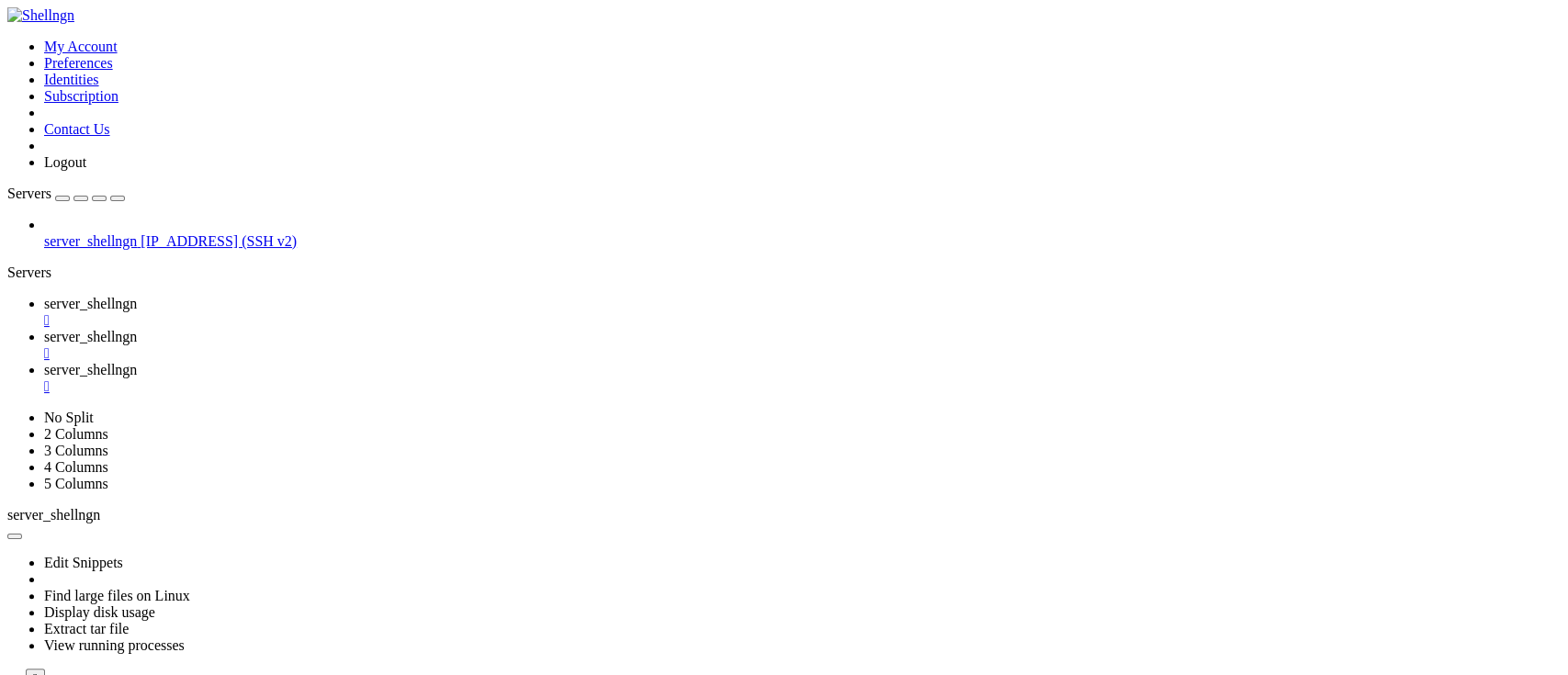 scroll, scrollTop: 0, scrollLeft: 0, axis: both 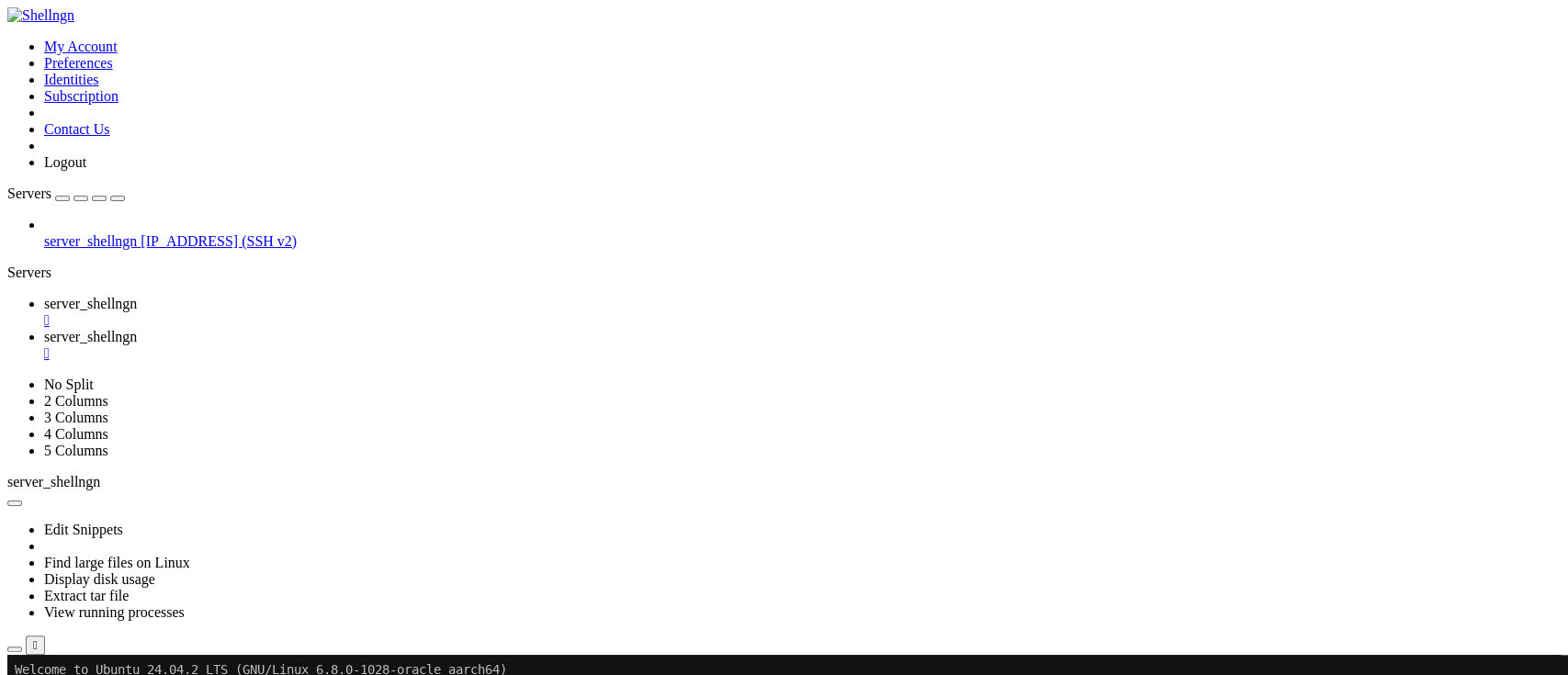 click on "" at bounding box center [802, 354] 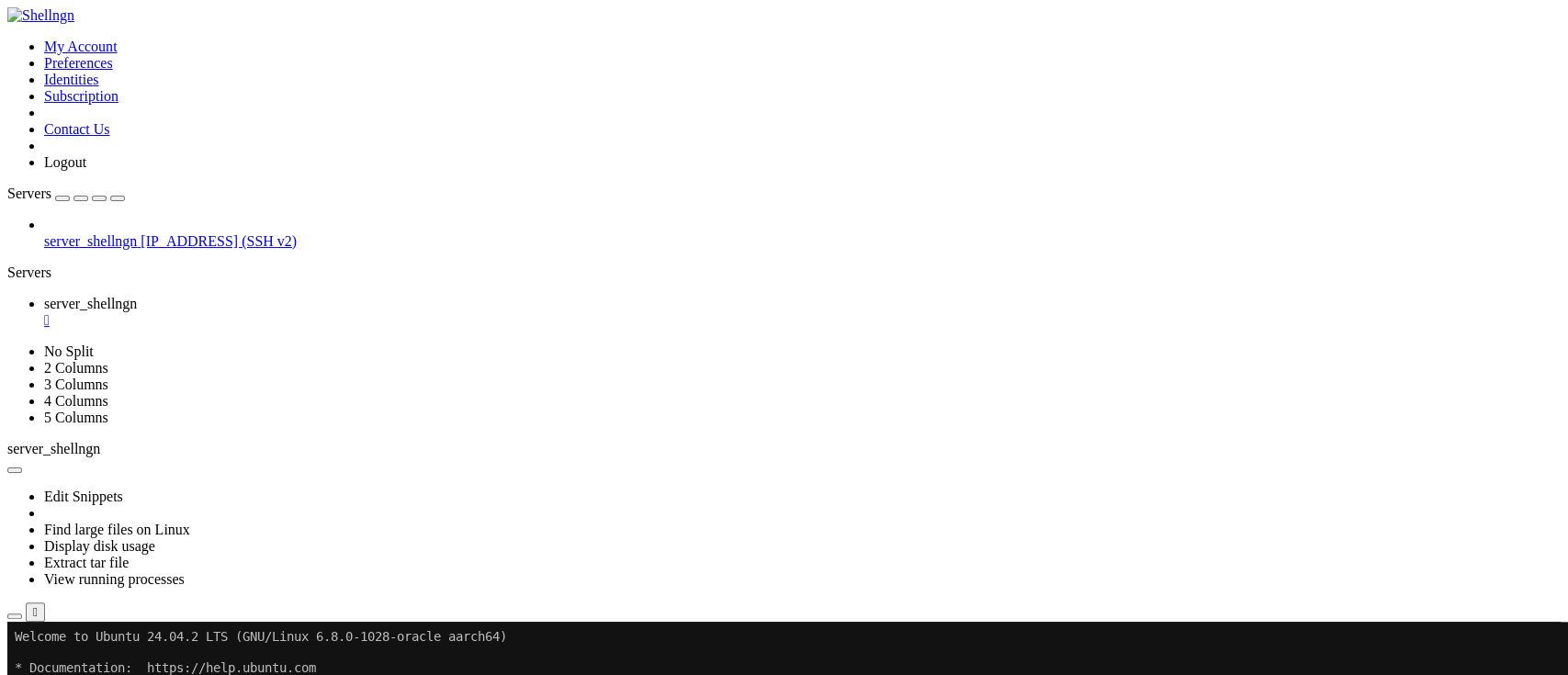 click on "Edit Snippets
Find large files on Linux
Display disk usage
Extract tar file
View running processes
" at bounding box center [784, 539] 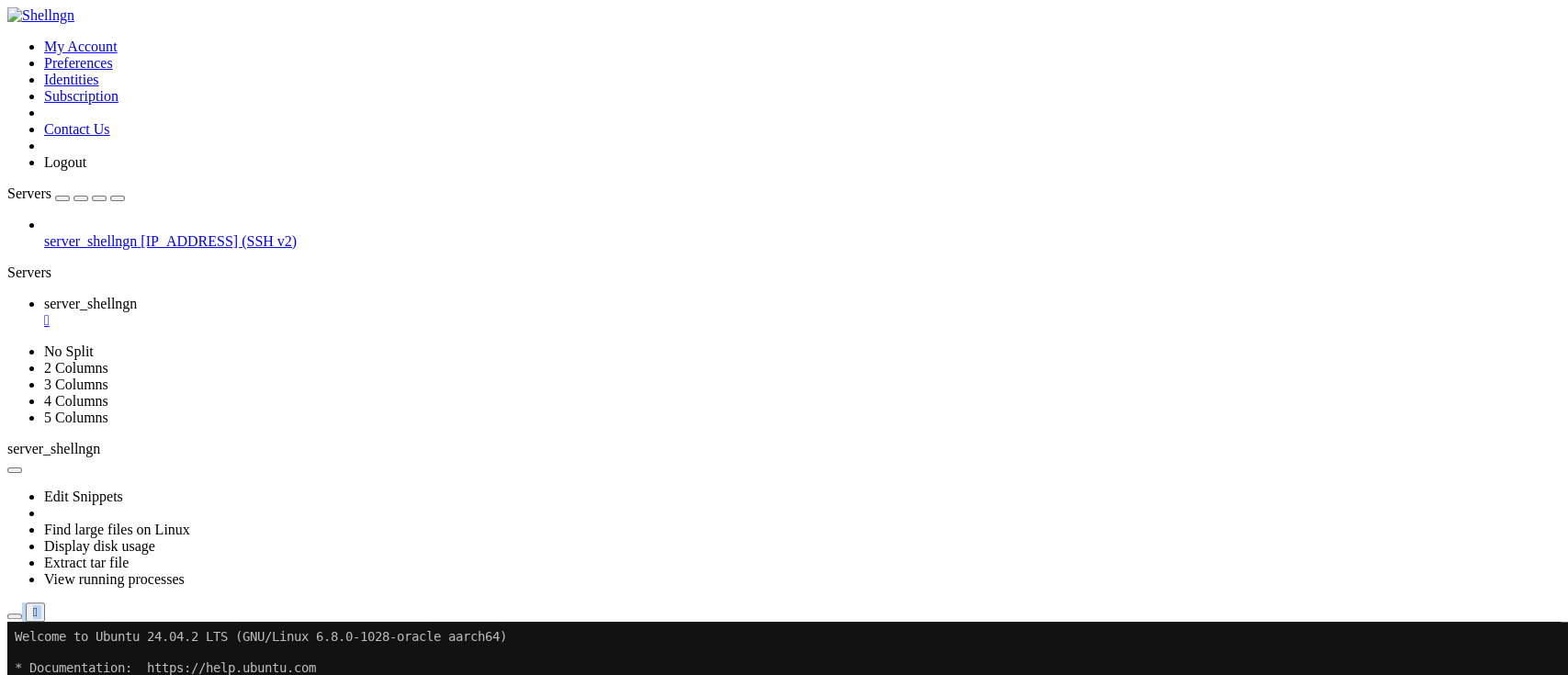 click at bounding box center [15, 616] 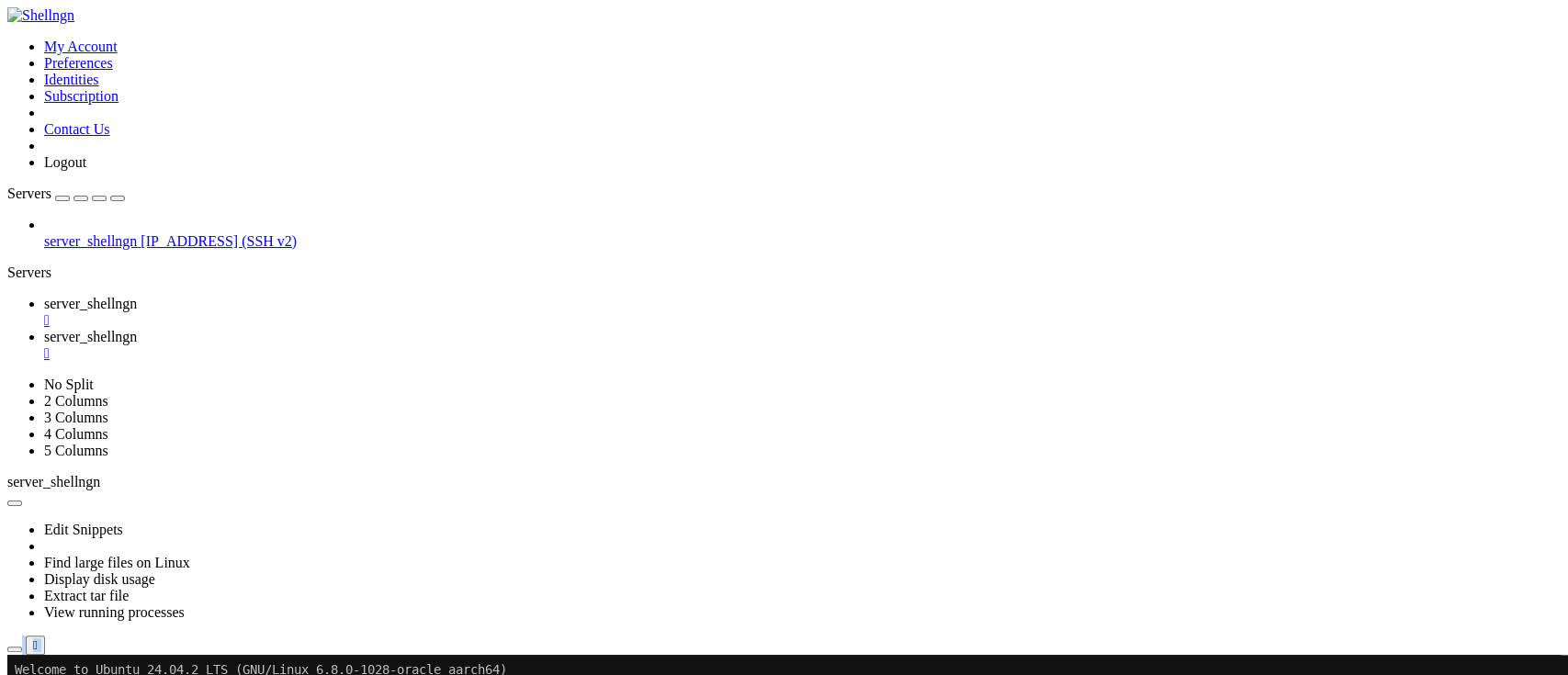 click on "  virtual" at bounding box center [368, 822] 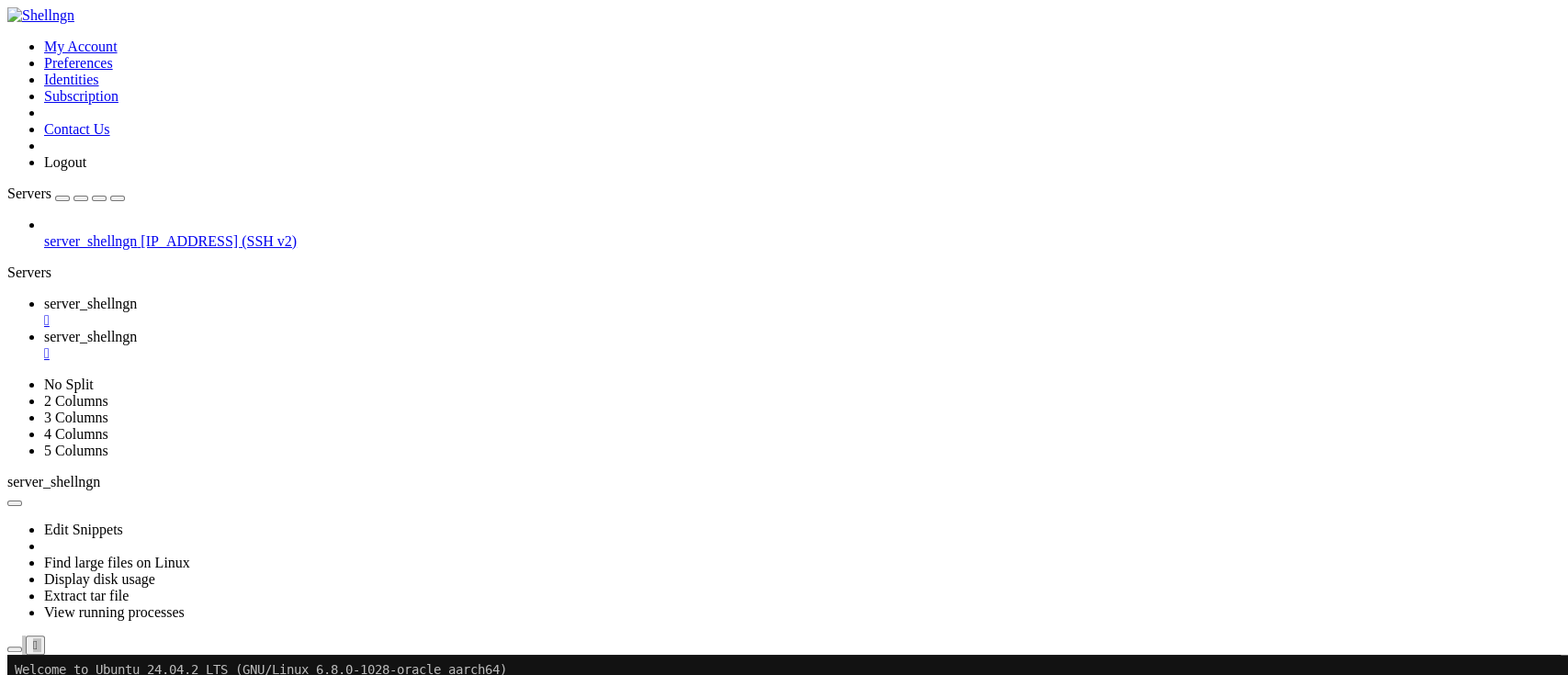 scroll, scrollTop: 8, scrollLeft: 2, axis: both 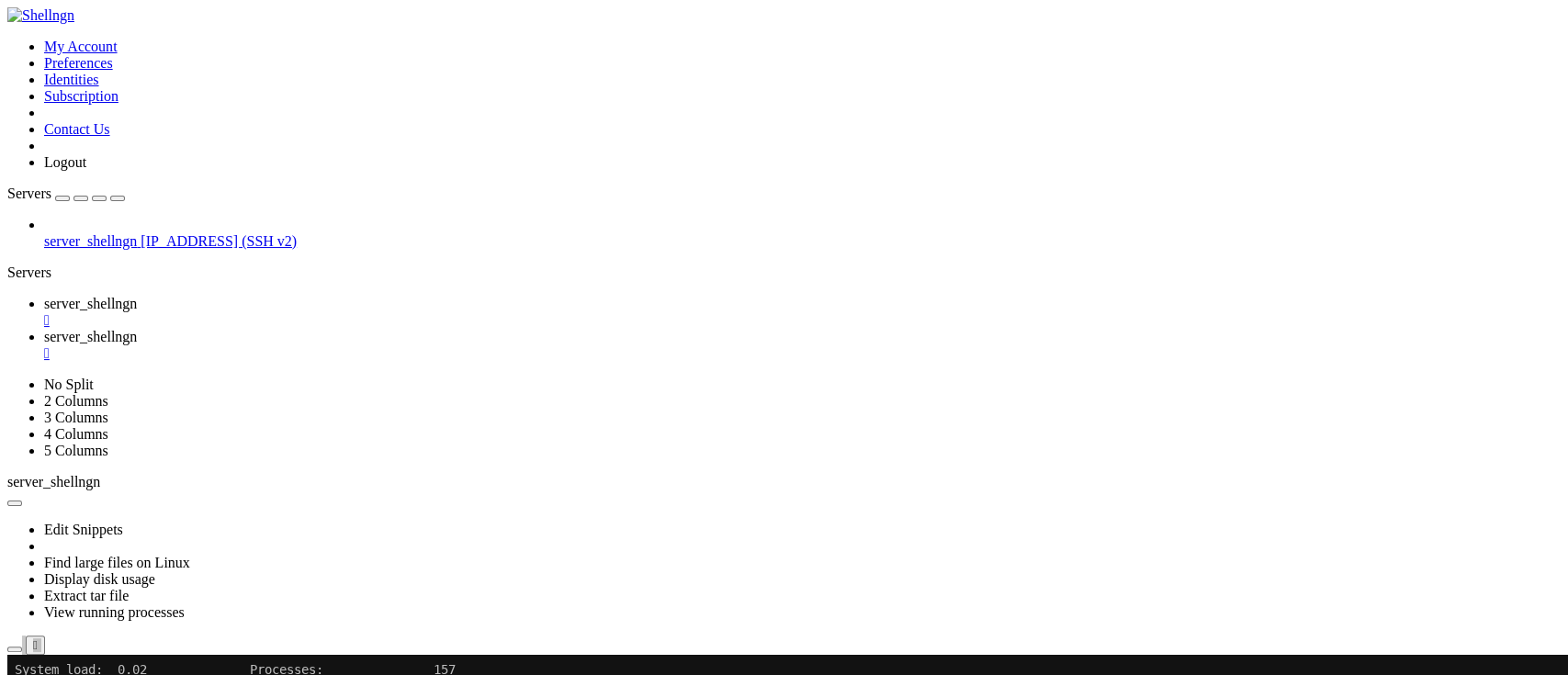 click on "server_shellngn" at bounding box center [90, 336] 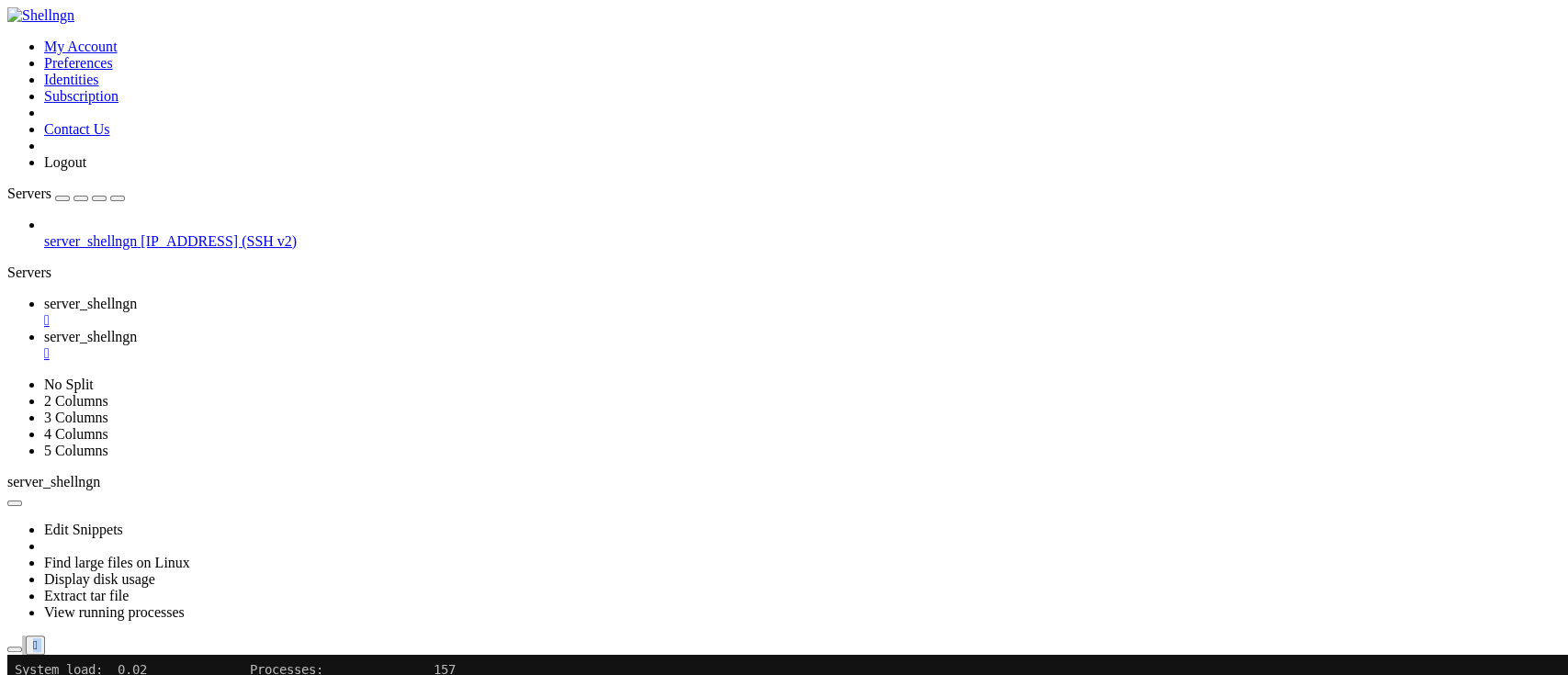 click on "  venv" at bounding box center [27, 760] 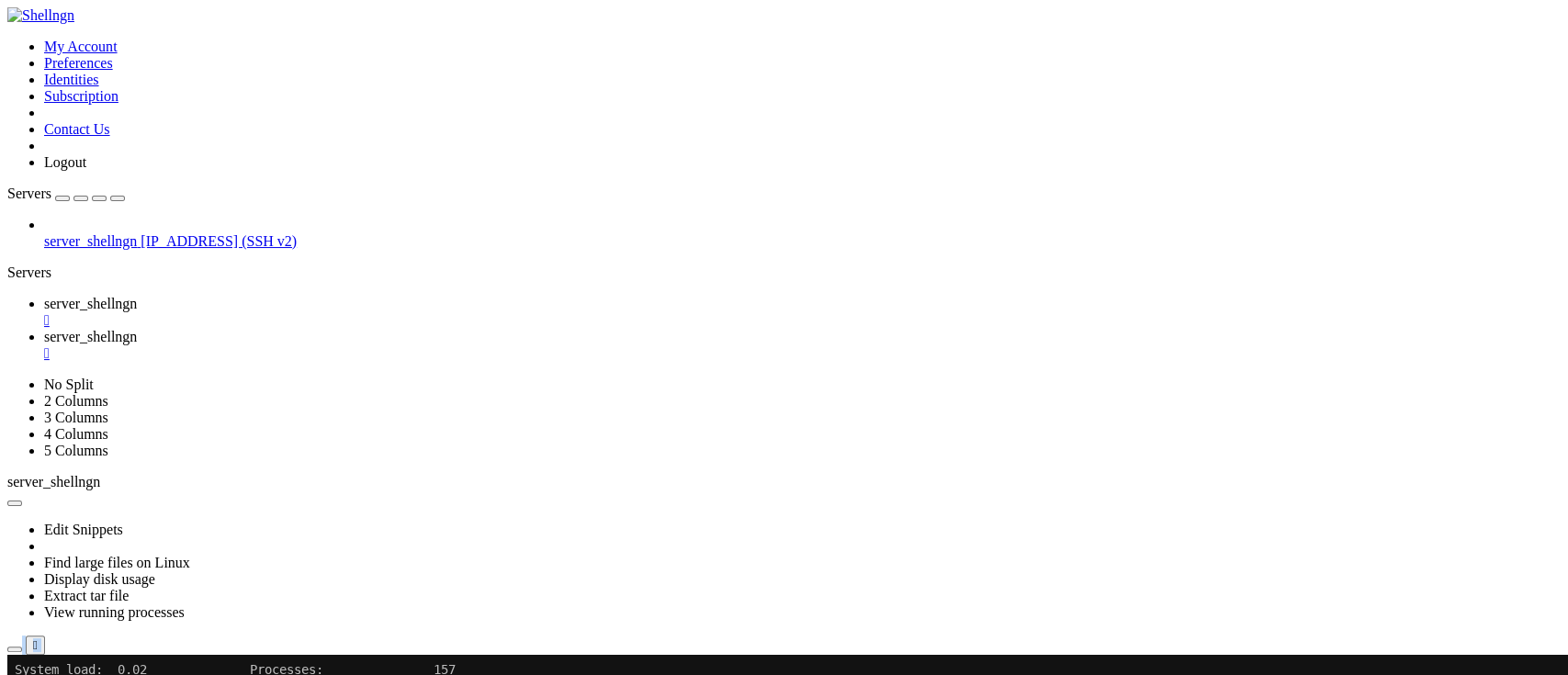 click on "  bin" at bounding box center [22, 760] 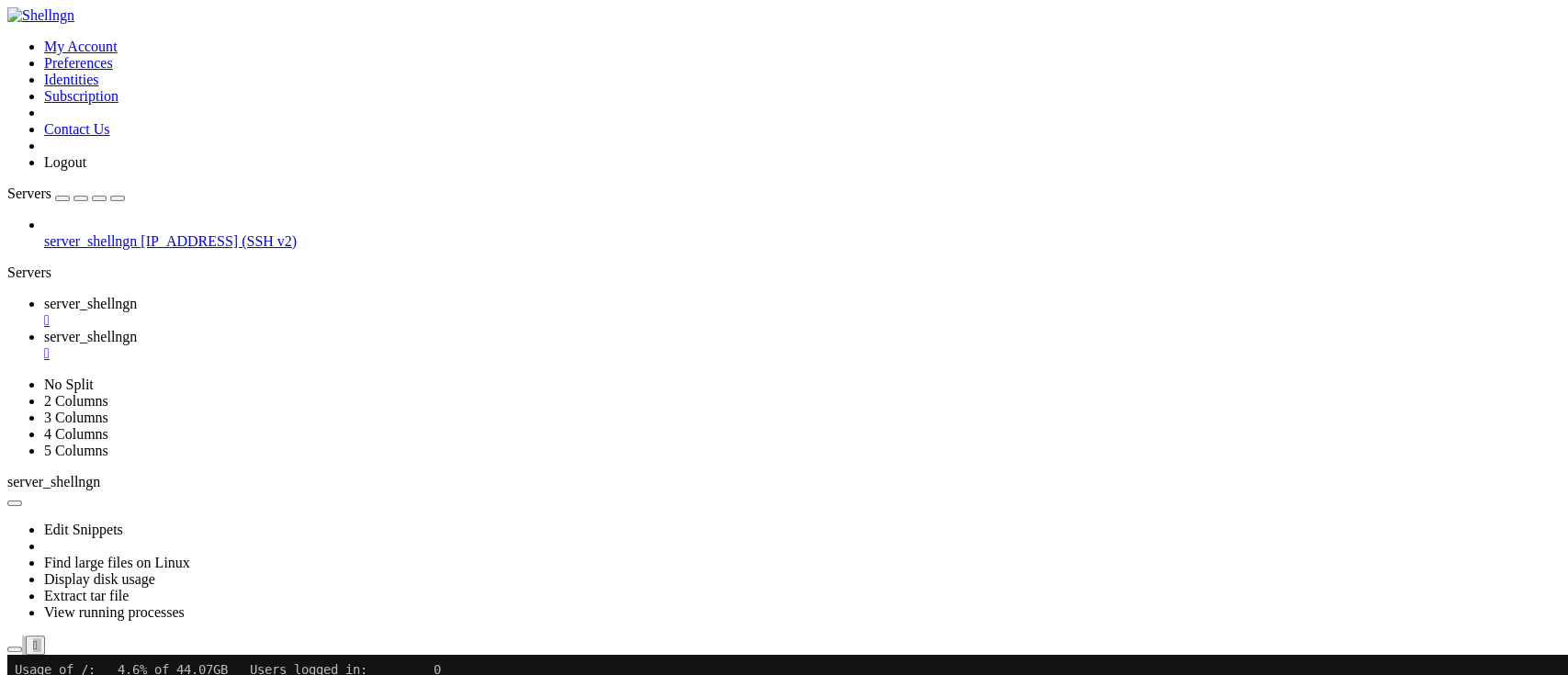 scroll, scrollTop: 140, scrollLeft: 0, axis: vertical 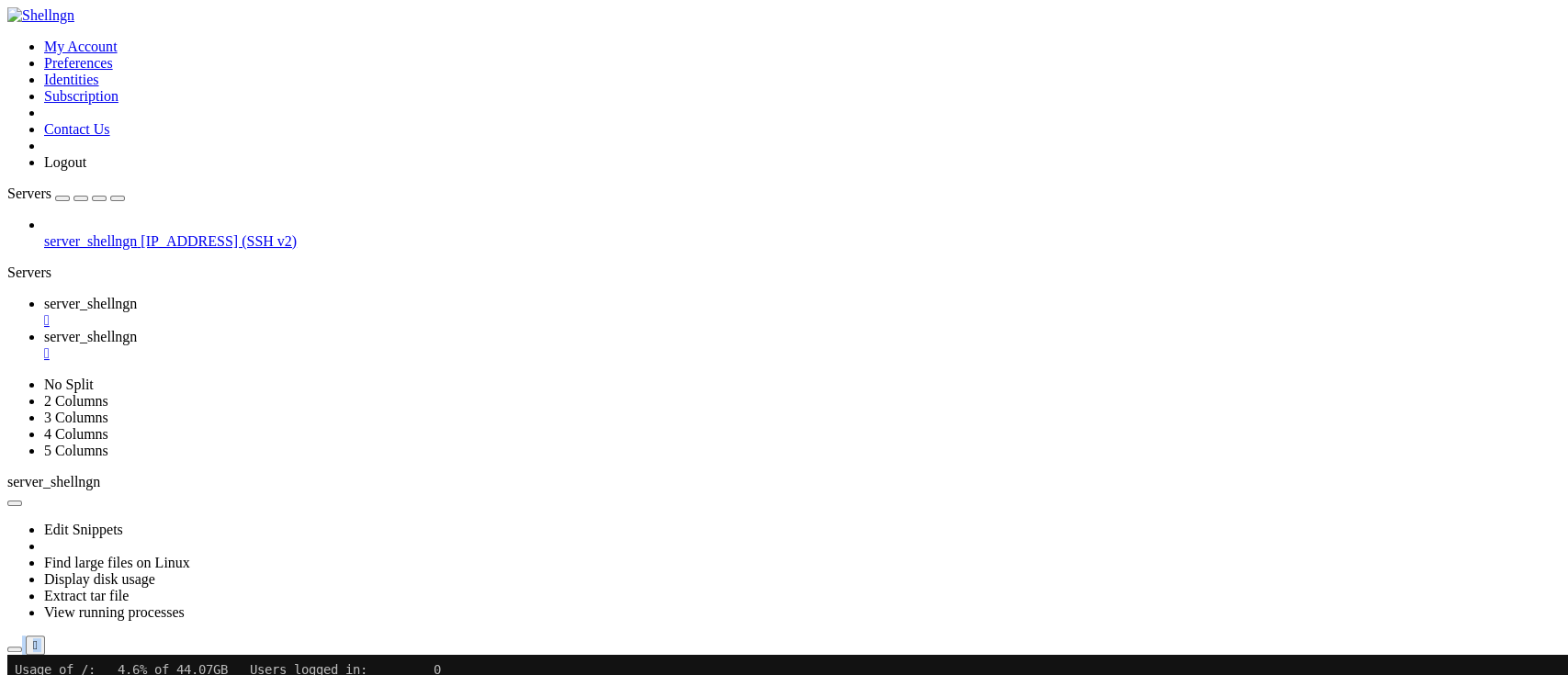 click on "  python" at bounding box center (33, 760) 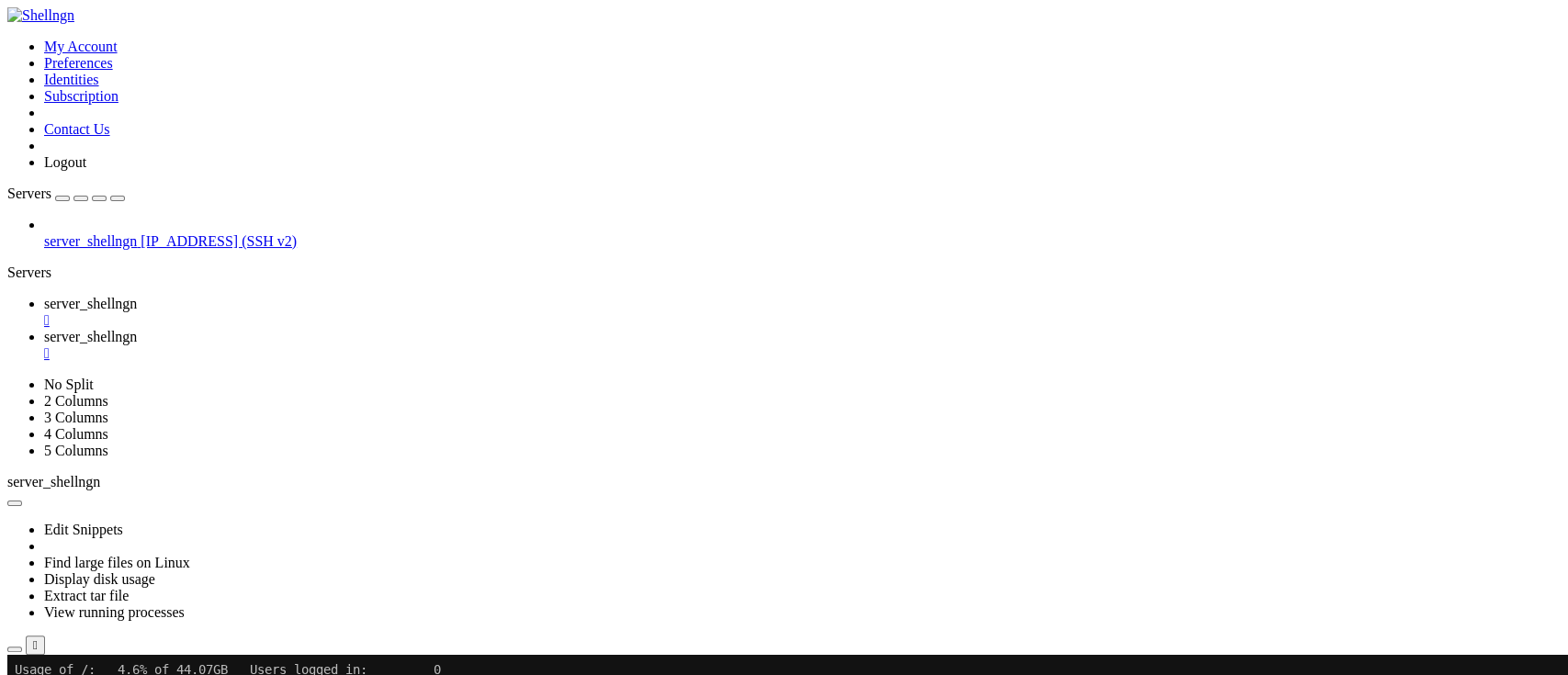 drag, startPoint x: 473, startPoint y: 66, endPoint x: 269, endPoint y: 108, distance: 208.27866 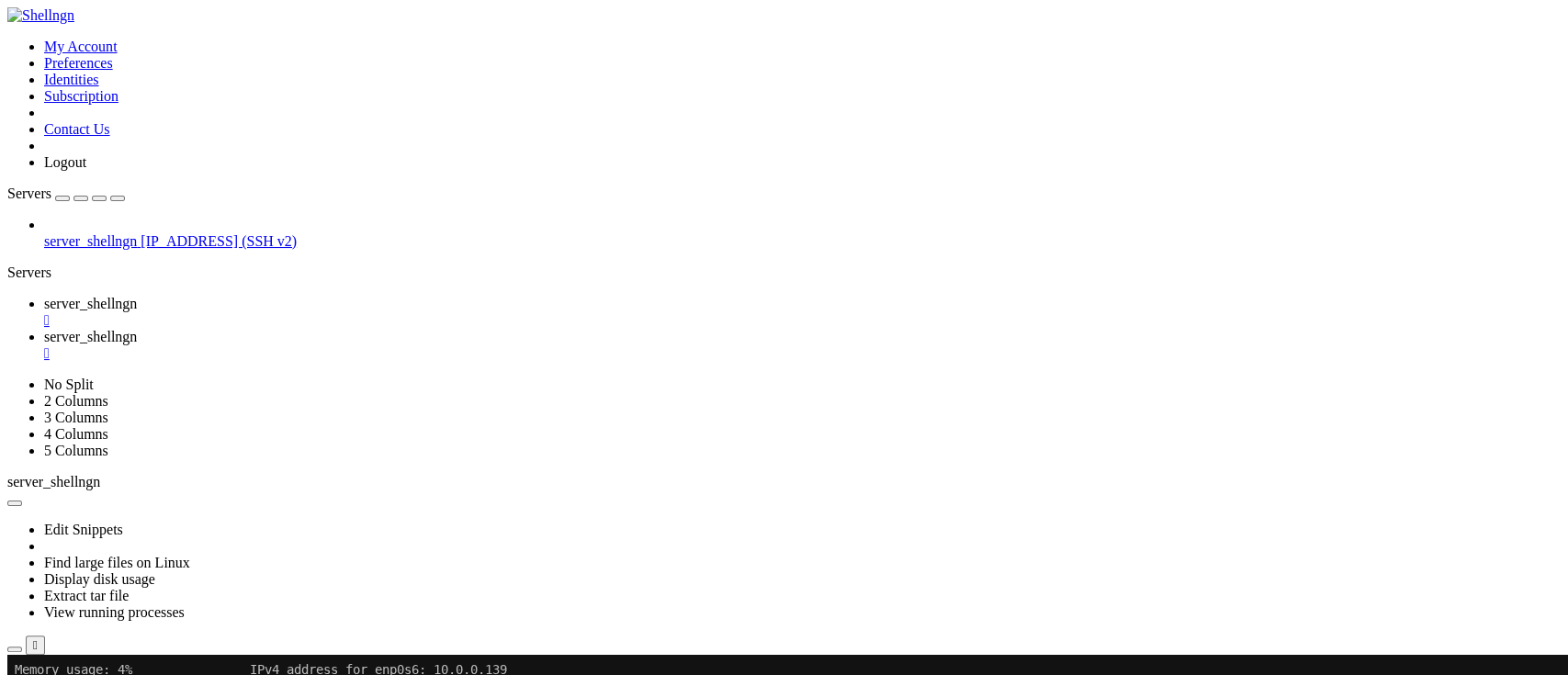 scroll, scrollTop: 155, scrollLeft: 0, axis: vertical 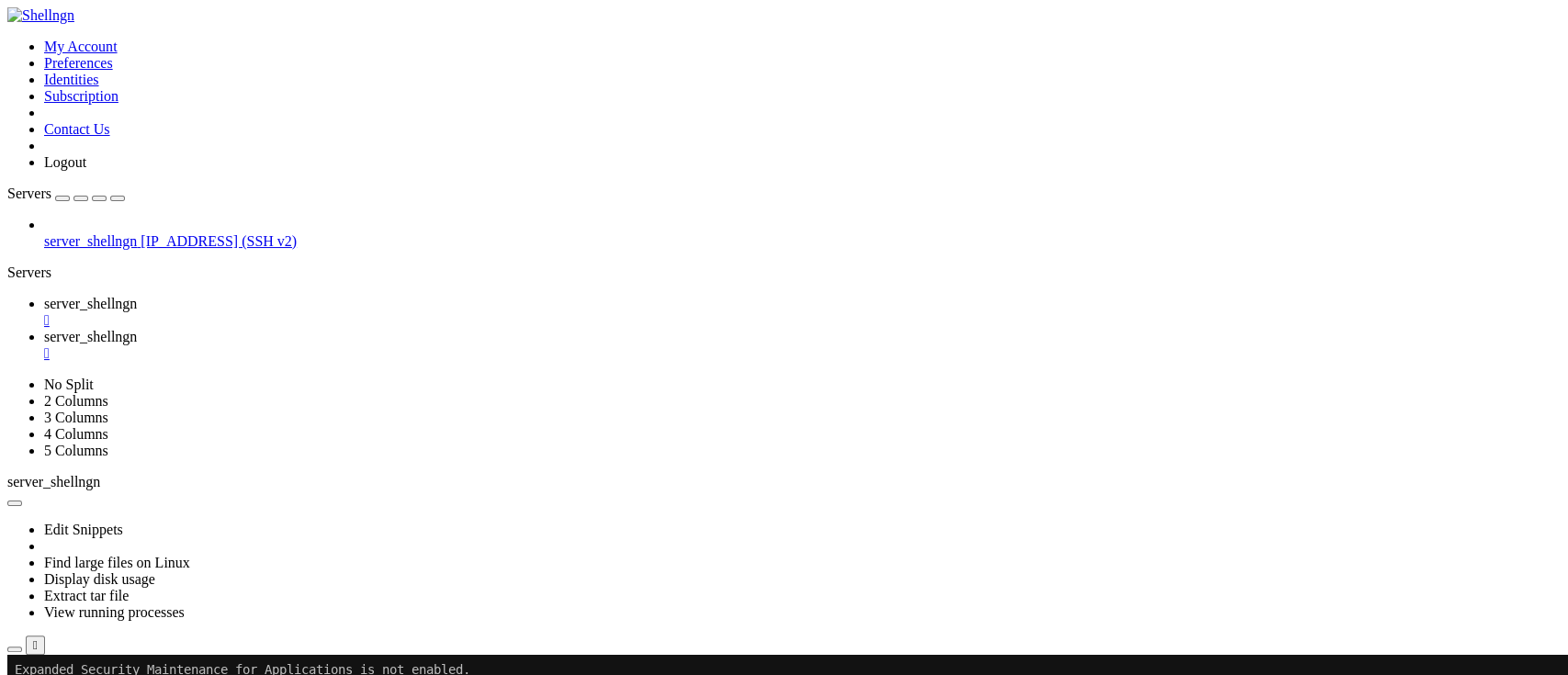 click on "server_shellngn" at bounding box center [90, 336] 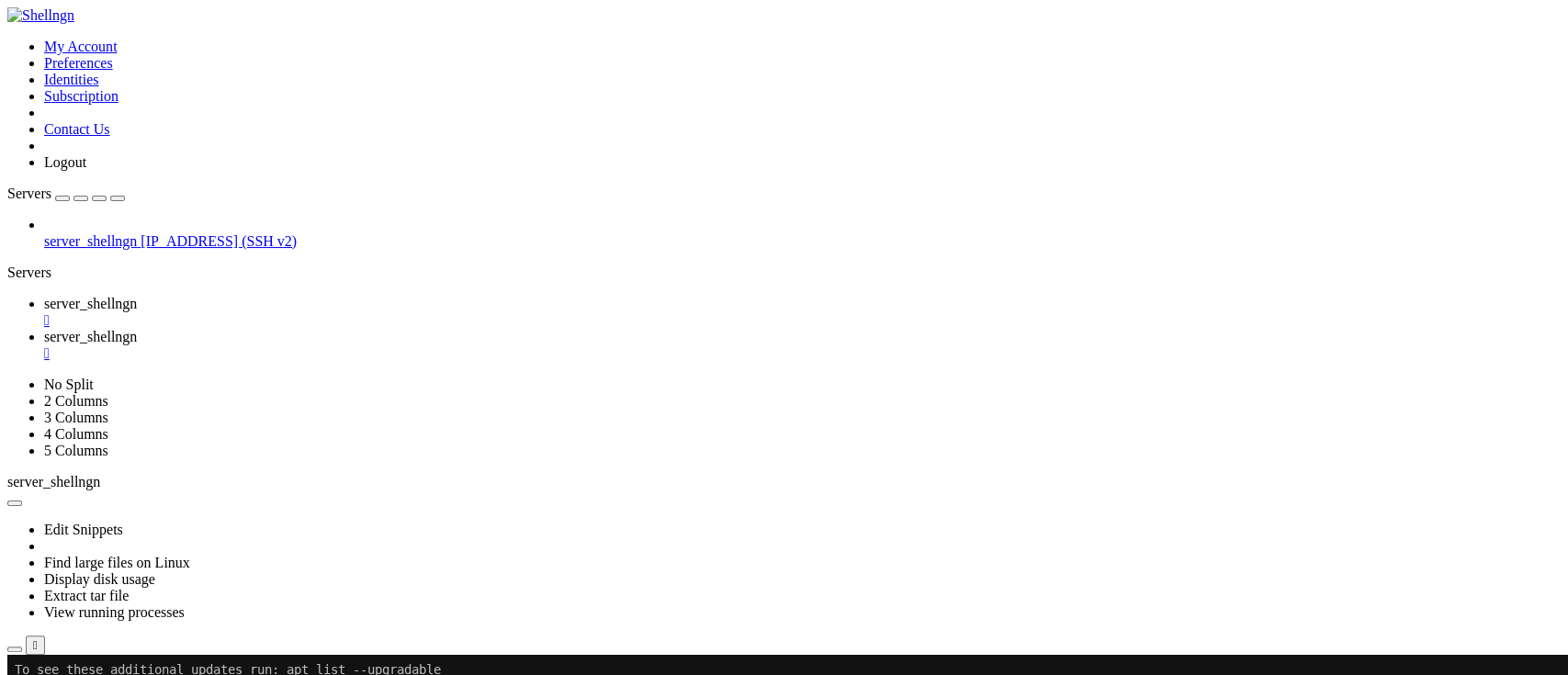 scroll, scrollTop: 280, scrollLeft: 0, axis: vertical 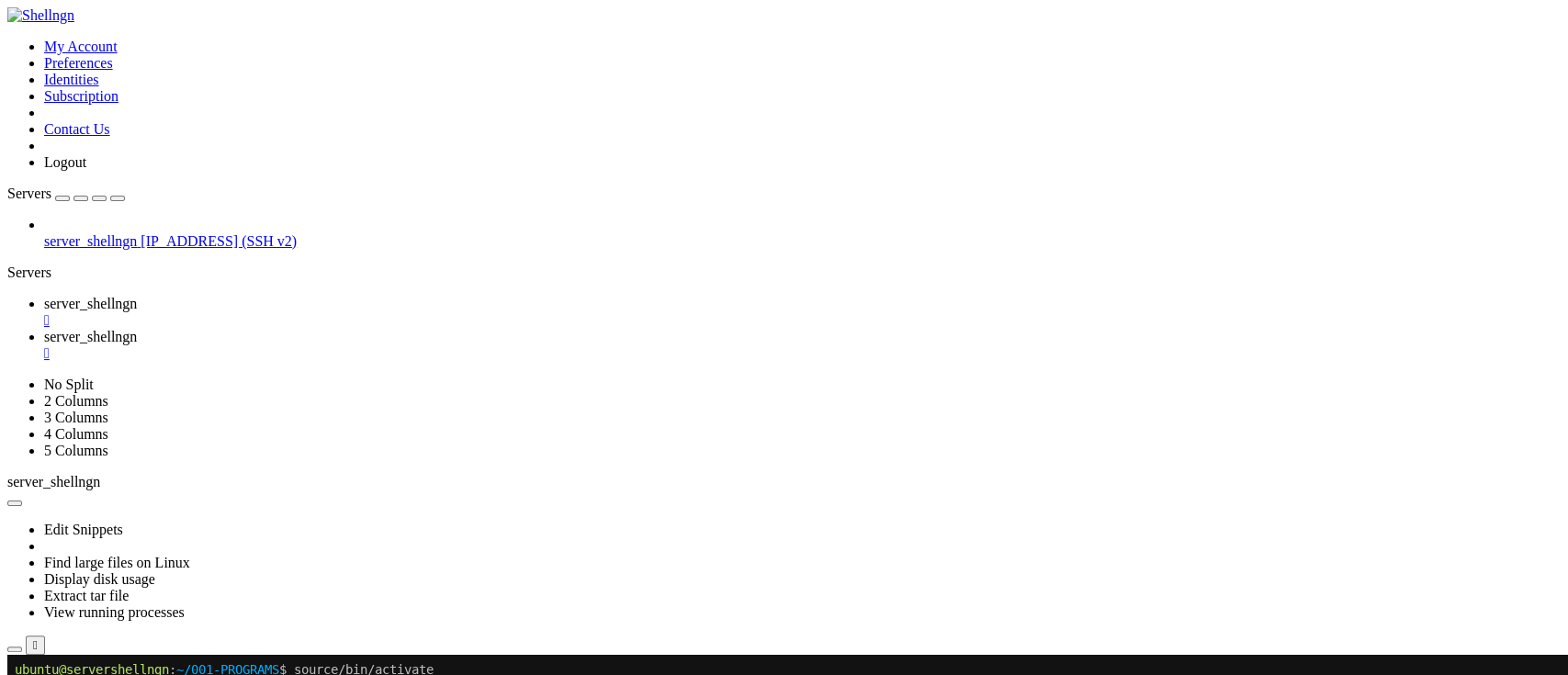 click on "server_shellngn
" at bounding box center [802, 345] 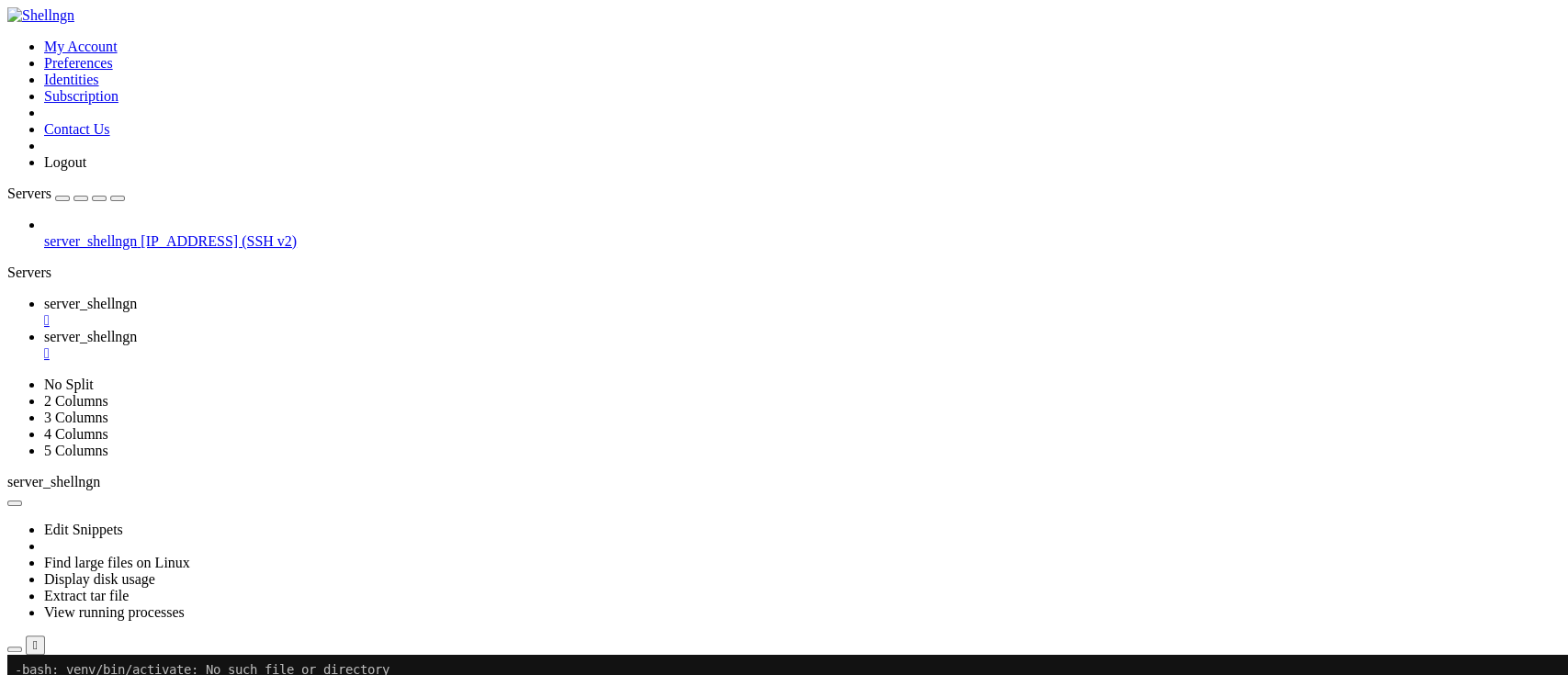 scroll, scrollTop: 453, scrollLeft: 0, axis: vertical 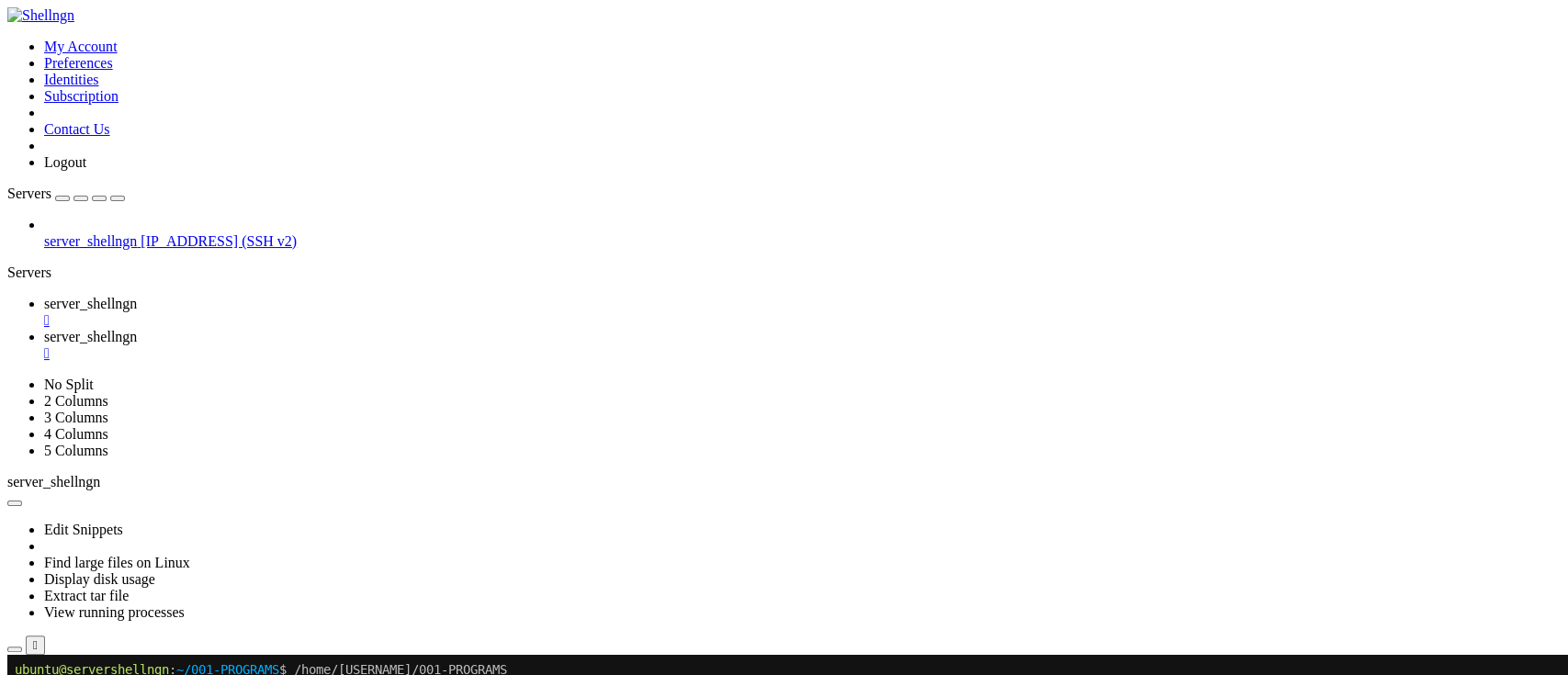 click on "server_shellngn
" at bounding box center [802, 345] 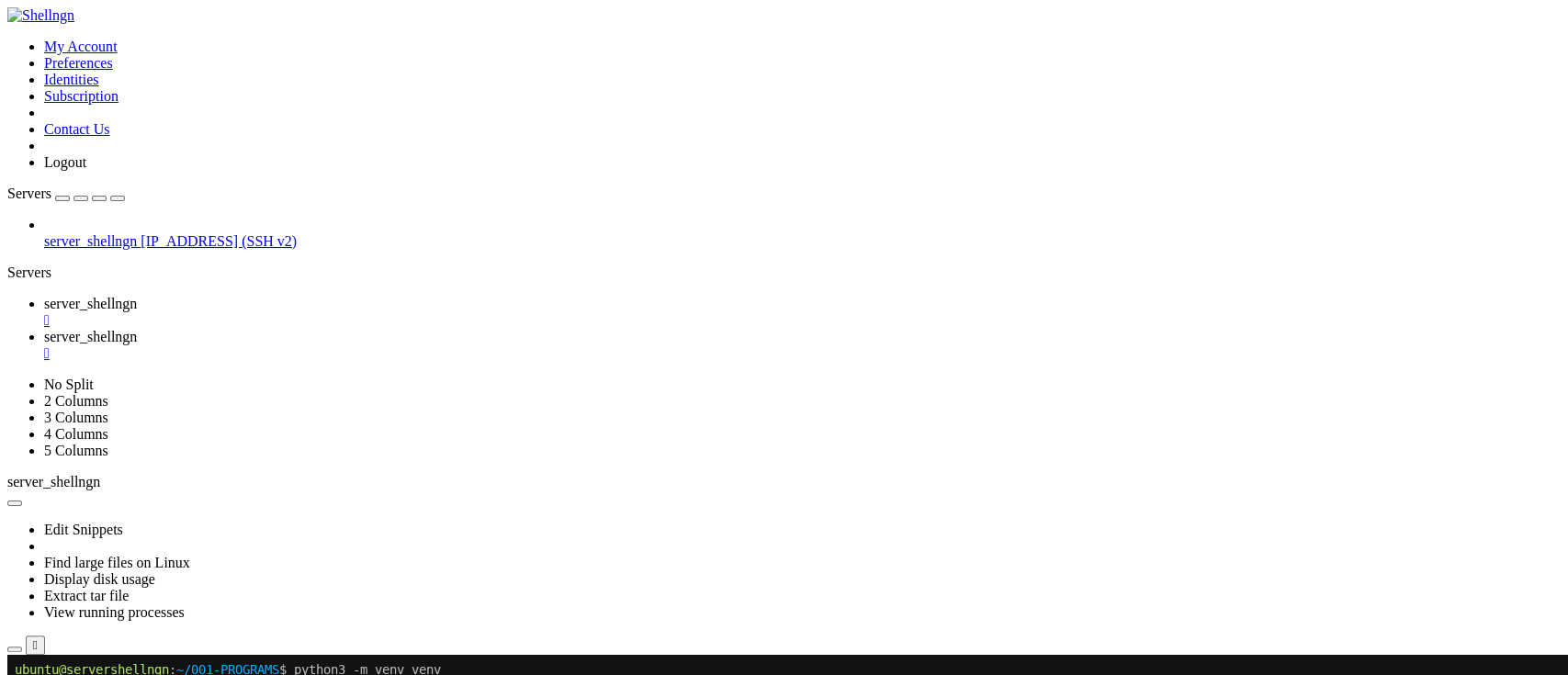 scroll, scrollTop: 546, scrollLeft: 0, axis: vertical 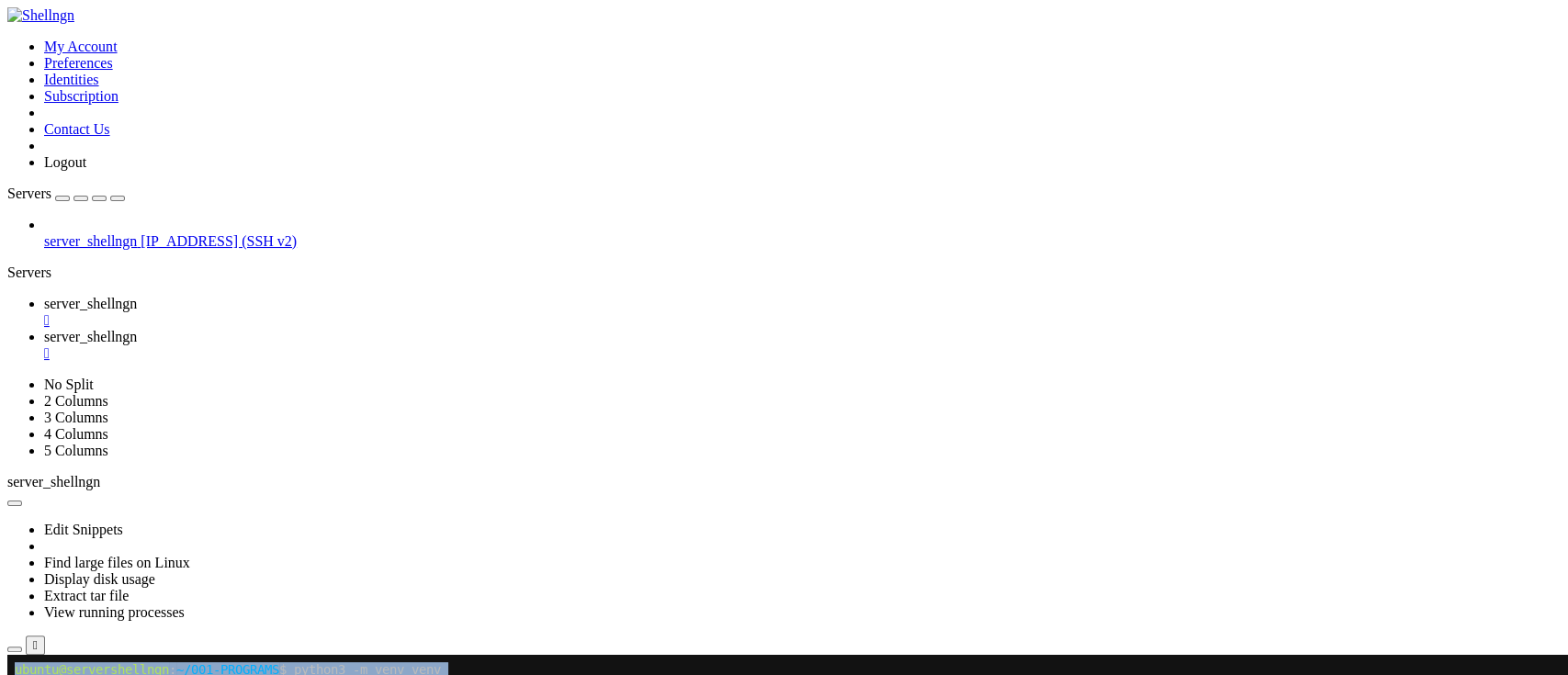 drag, startPoint x: 403, startPoint y: 1209, endPoint x: 64, endPoint y: 1179, distance: 340.32484 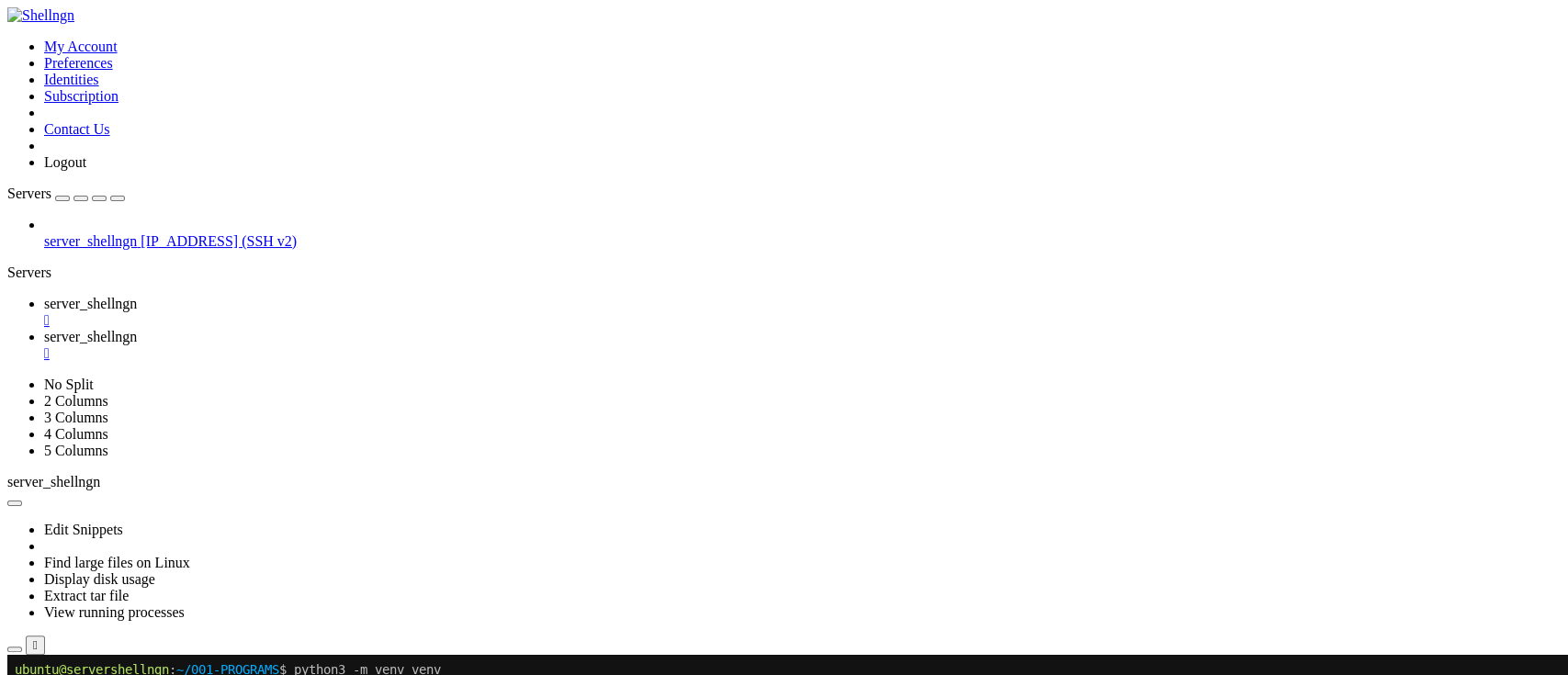 drag, startPoint x: 16, startPoint y: 1183, endPoint x: 986, endPoint y: 1176, distance: 970.0253 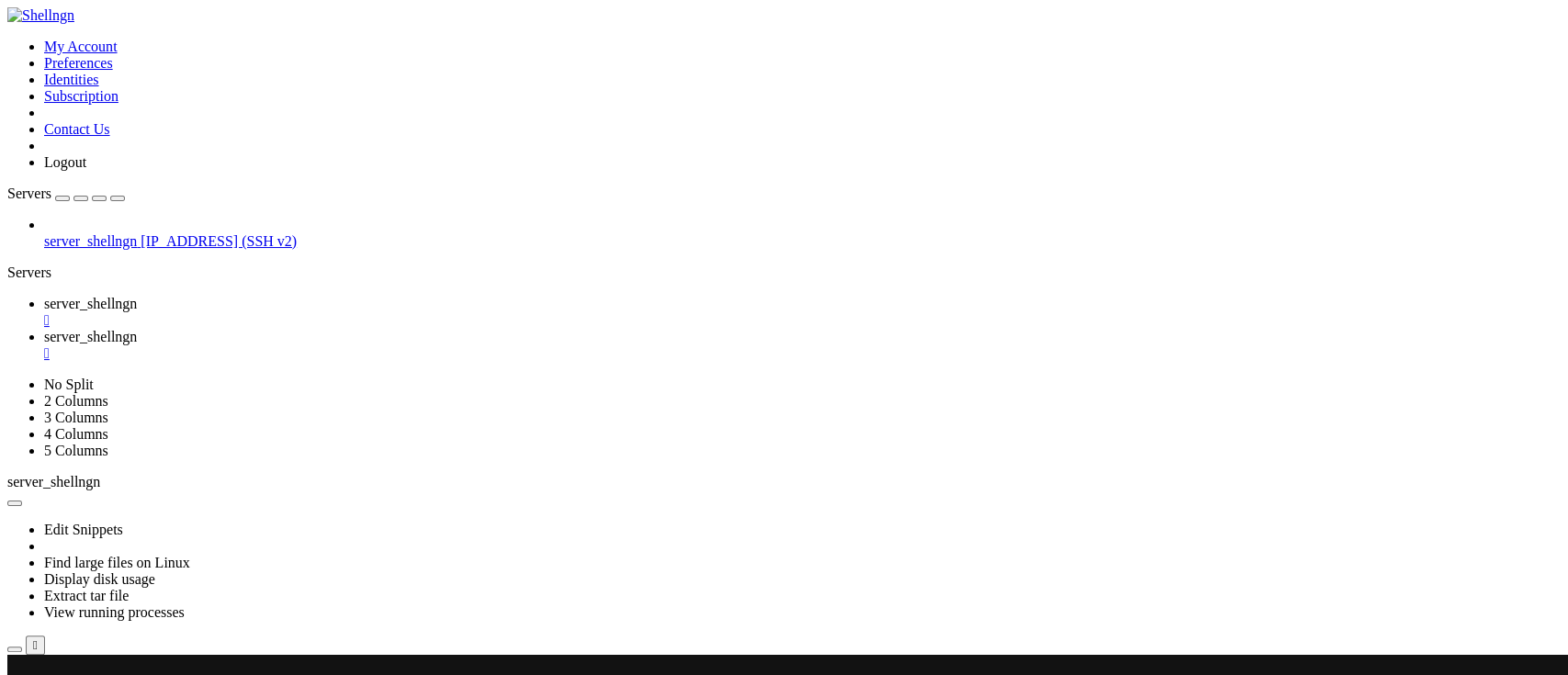 scroll, scrollTop: 593, scrollLeft: 0, axis: vertical 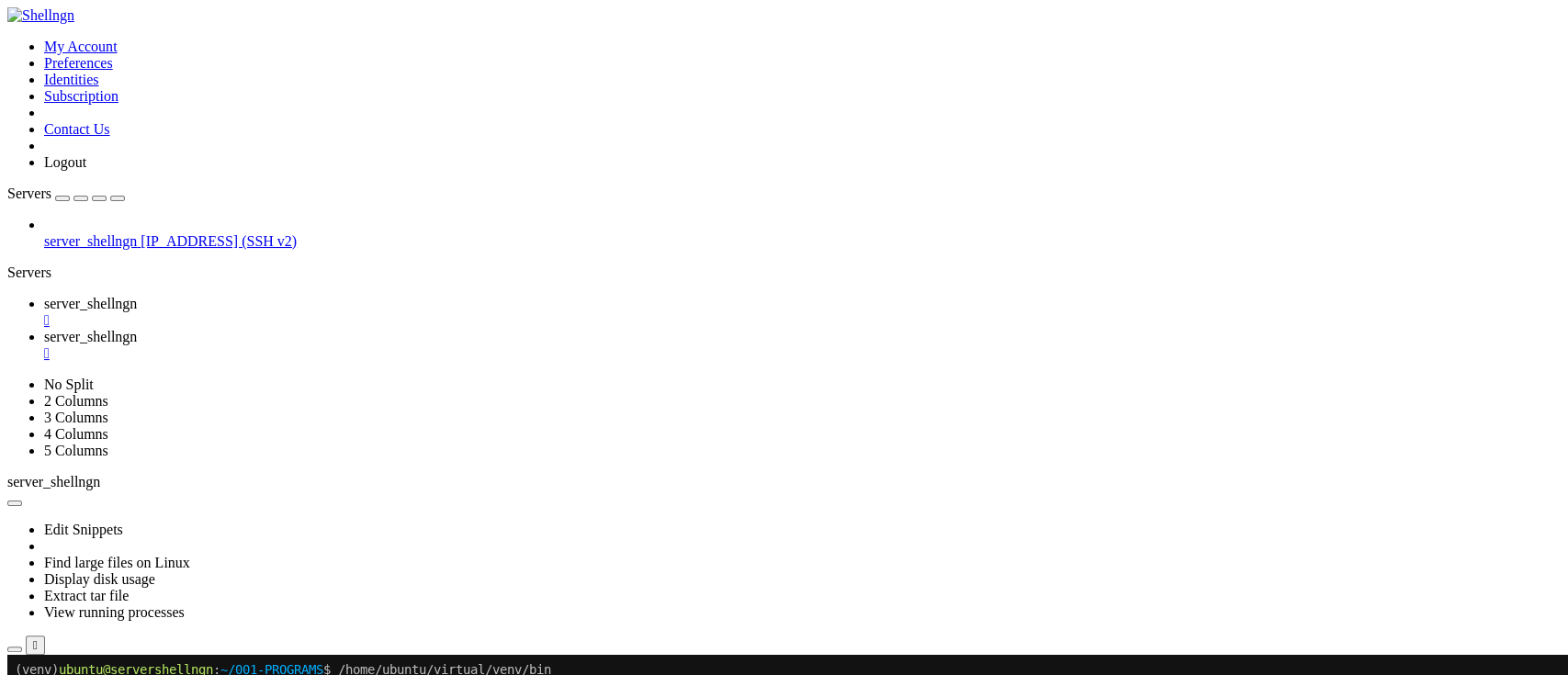 click on "" at bounding box center (802, 321) 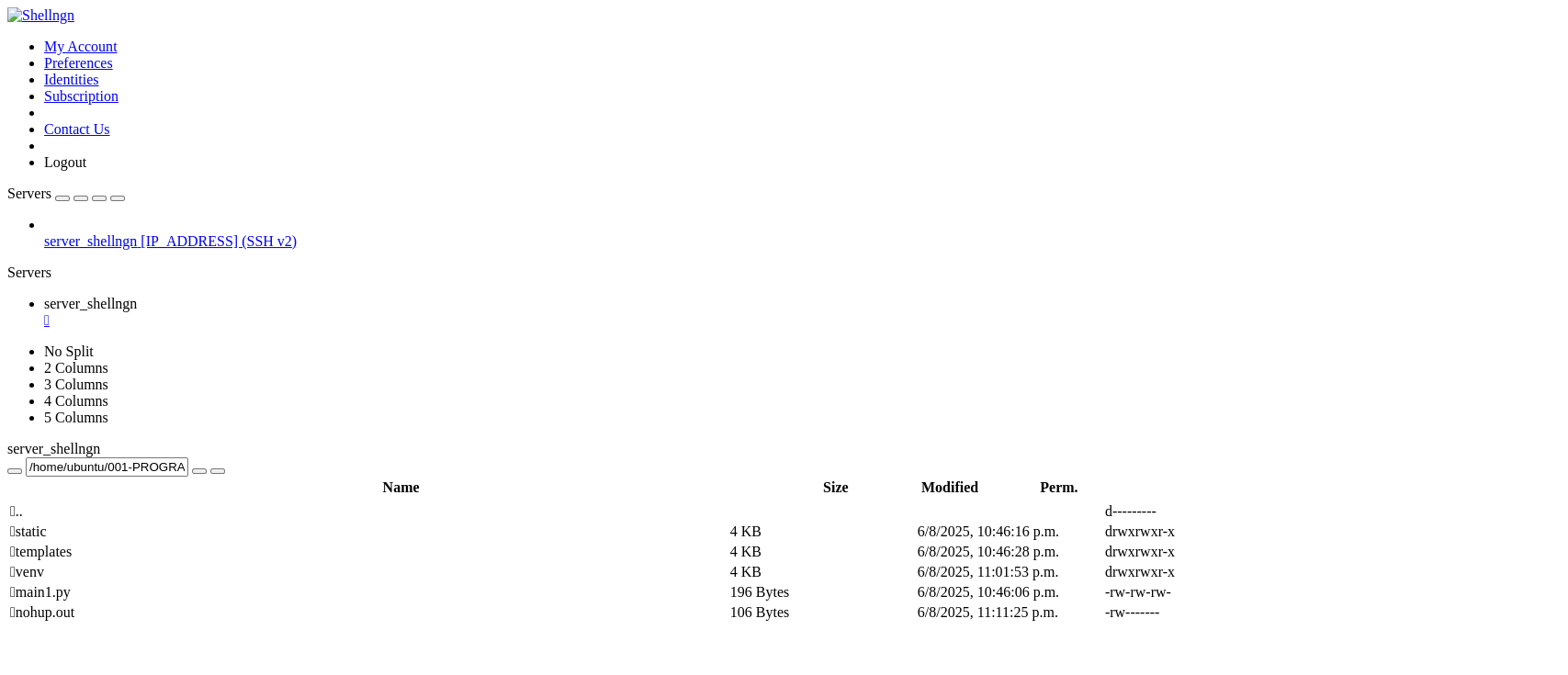 click on "" at bounding box center [802, 321] 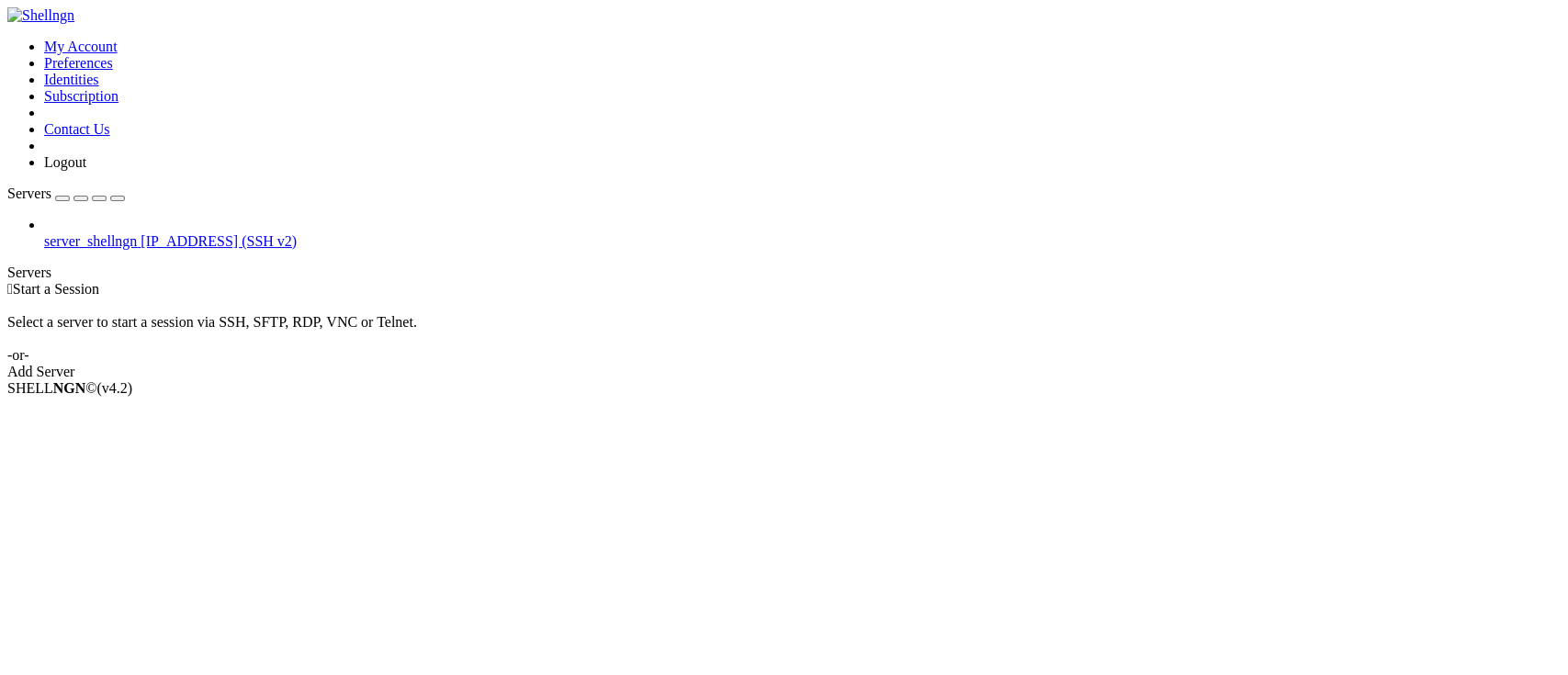 click on "server_shellngn" at bounding box center (90, 241) 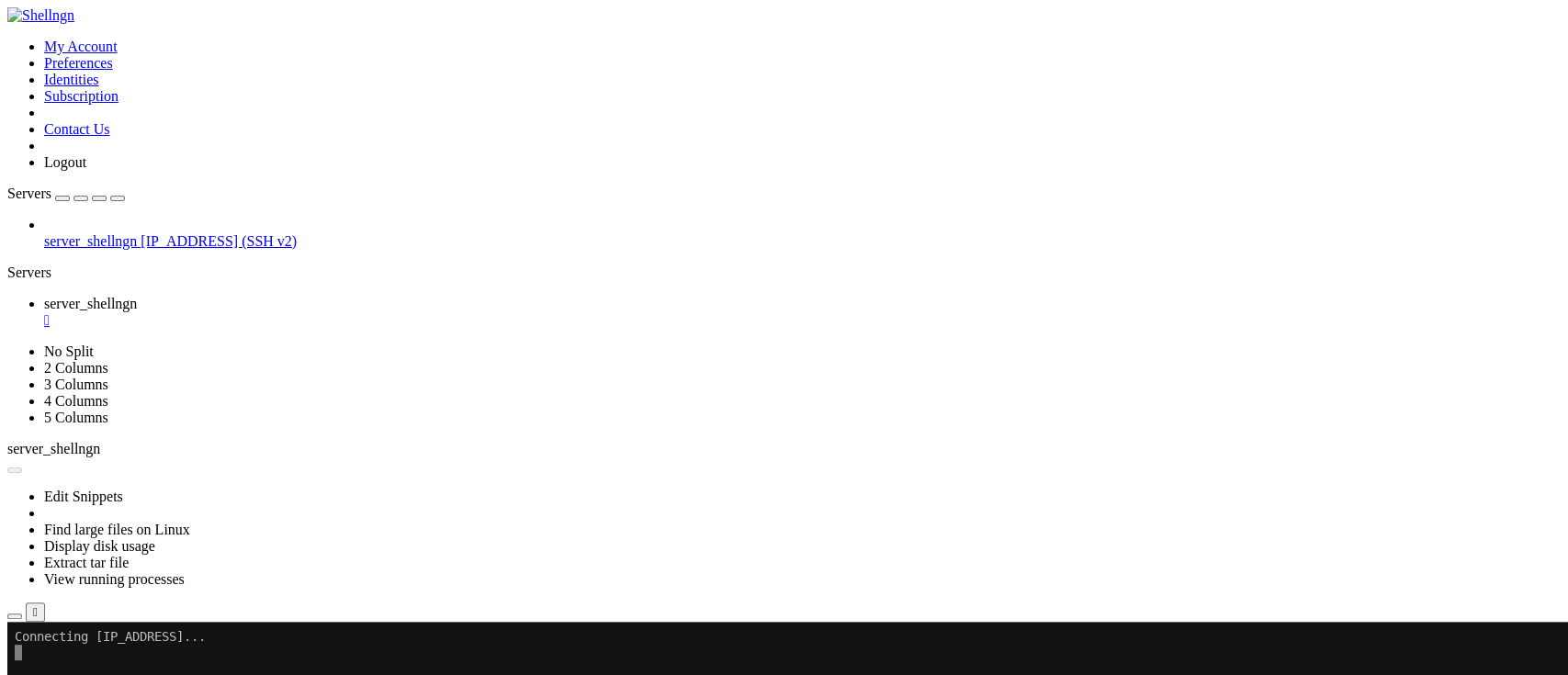 scroll, scrollTop: 0, scrollLeft: 0, axis: both 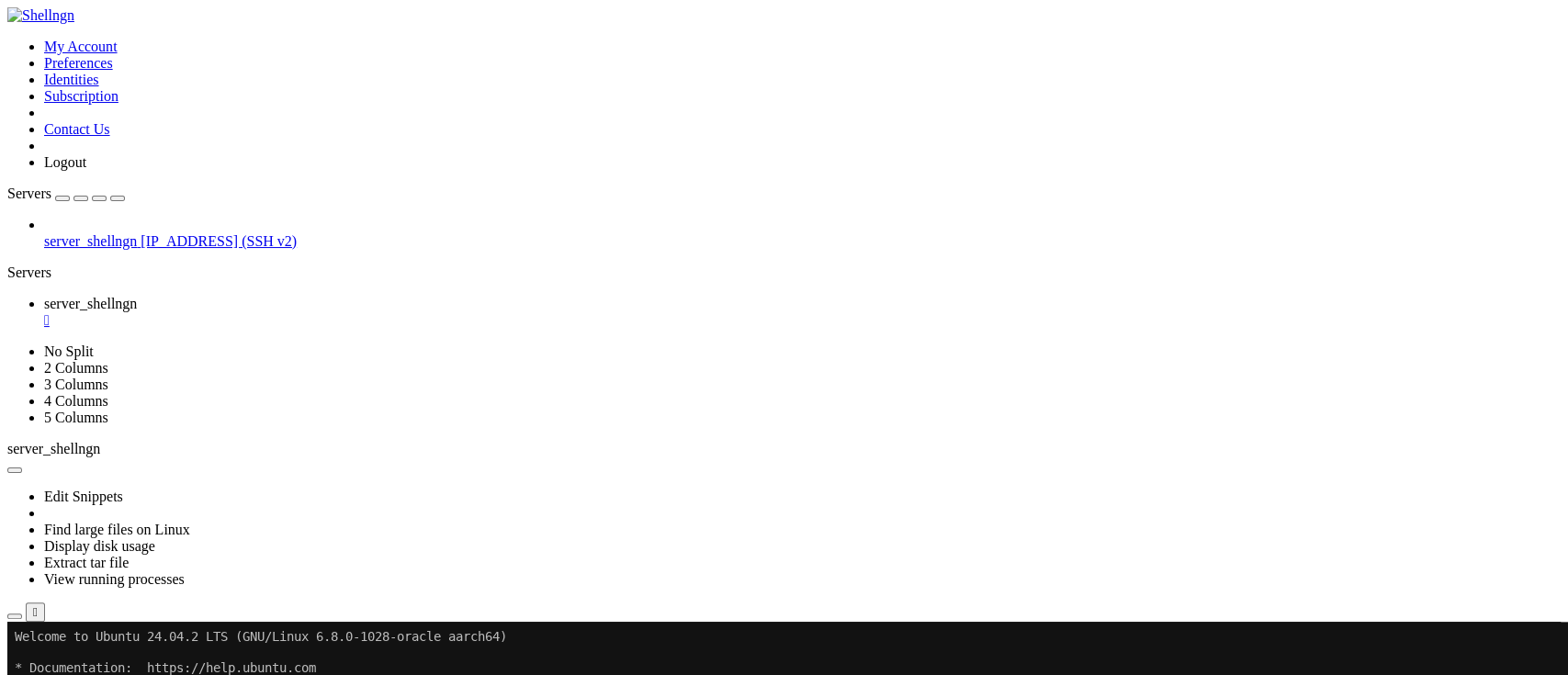 drag, startPoint x: 468, startPoint y: 791, endPoint x: 558, endPoint y: 790, distance: 90.00556 